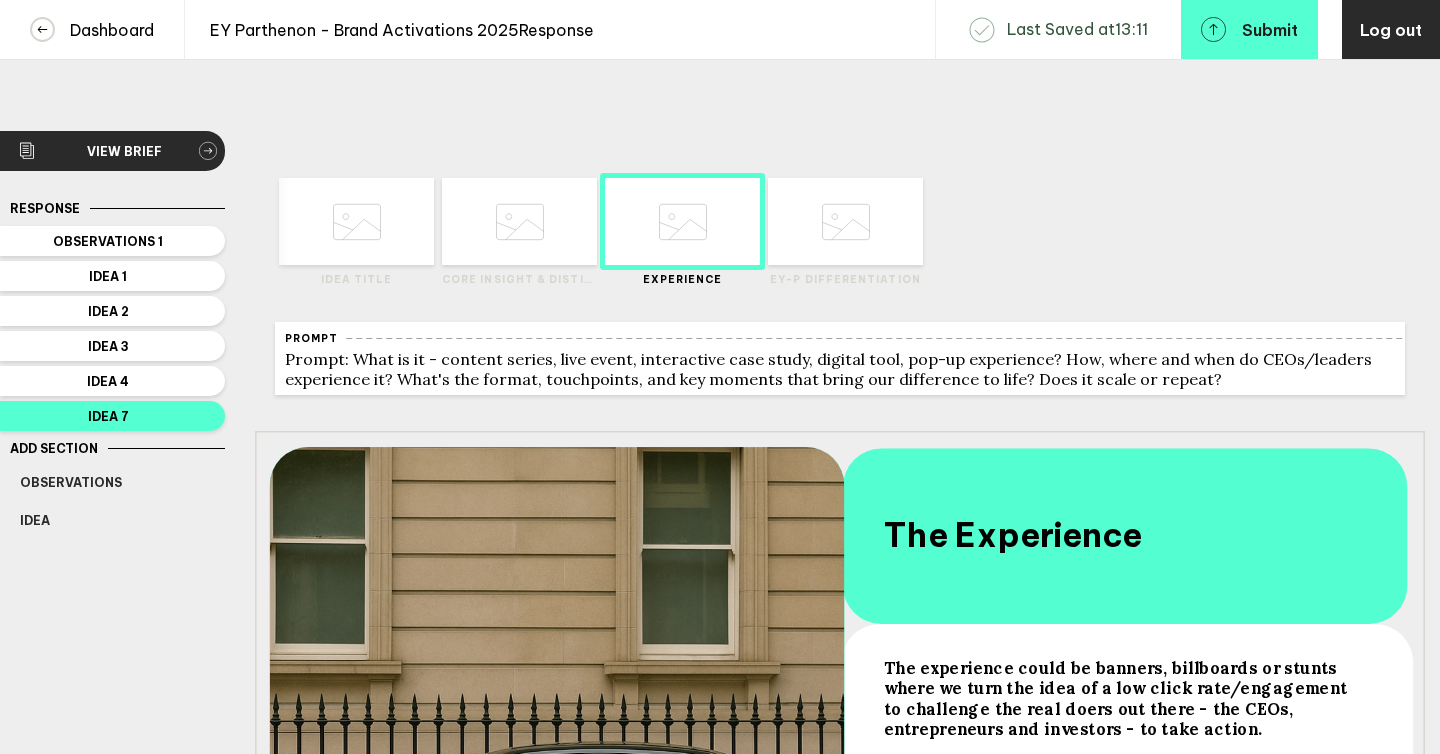scroll, scrollTop: 0, scrollLeft: 0, axis: both 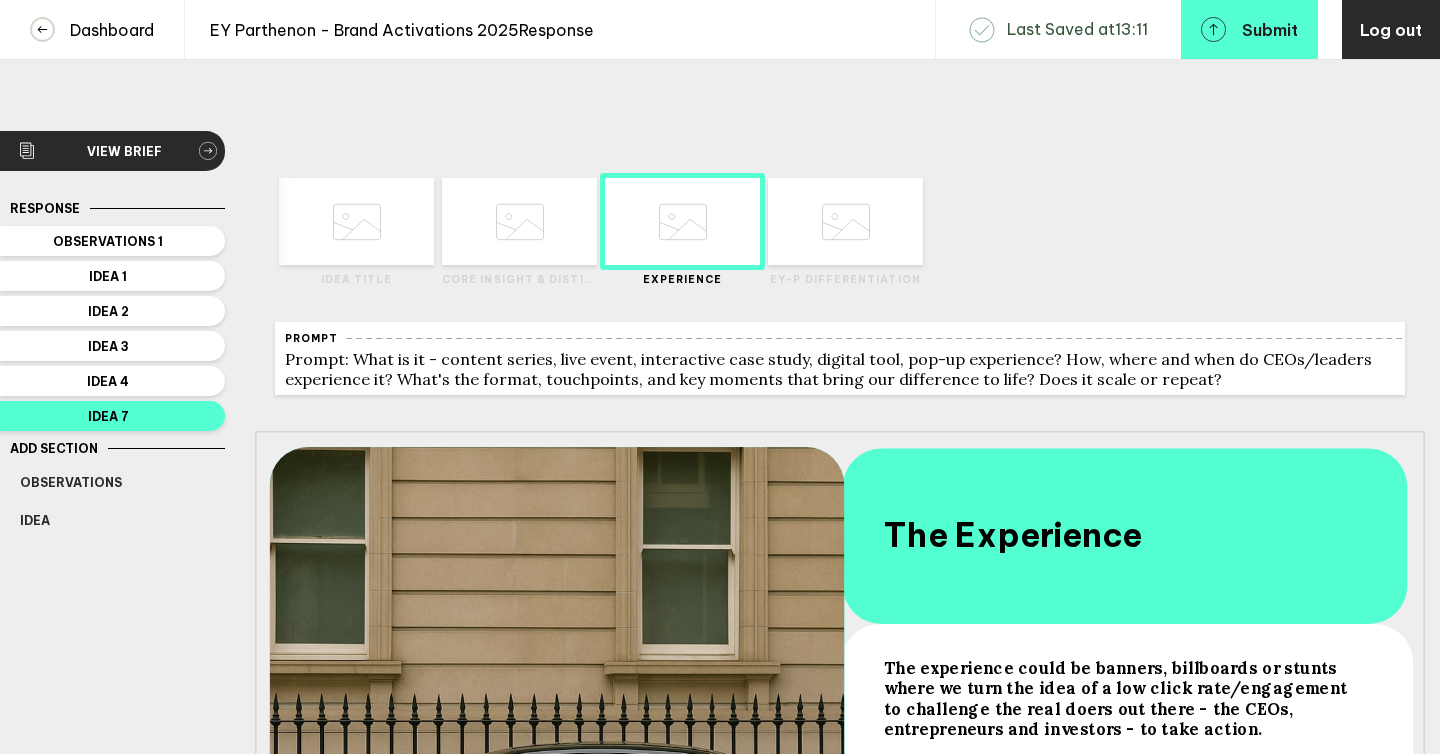 click on "Response" at bounding box center (45, 208) 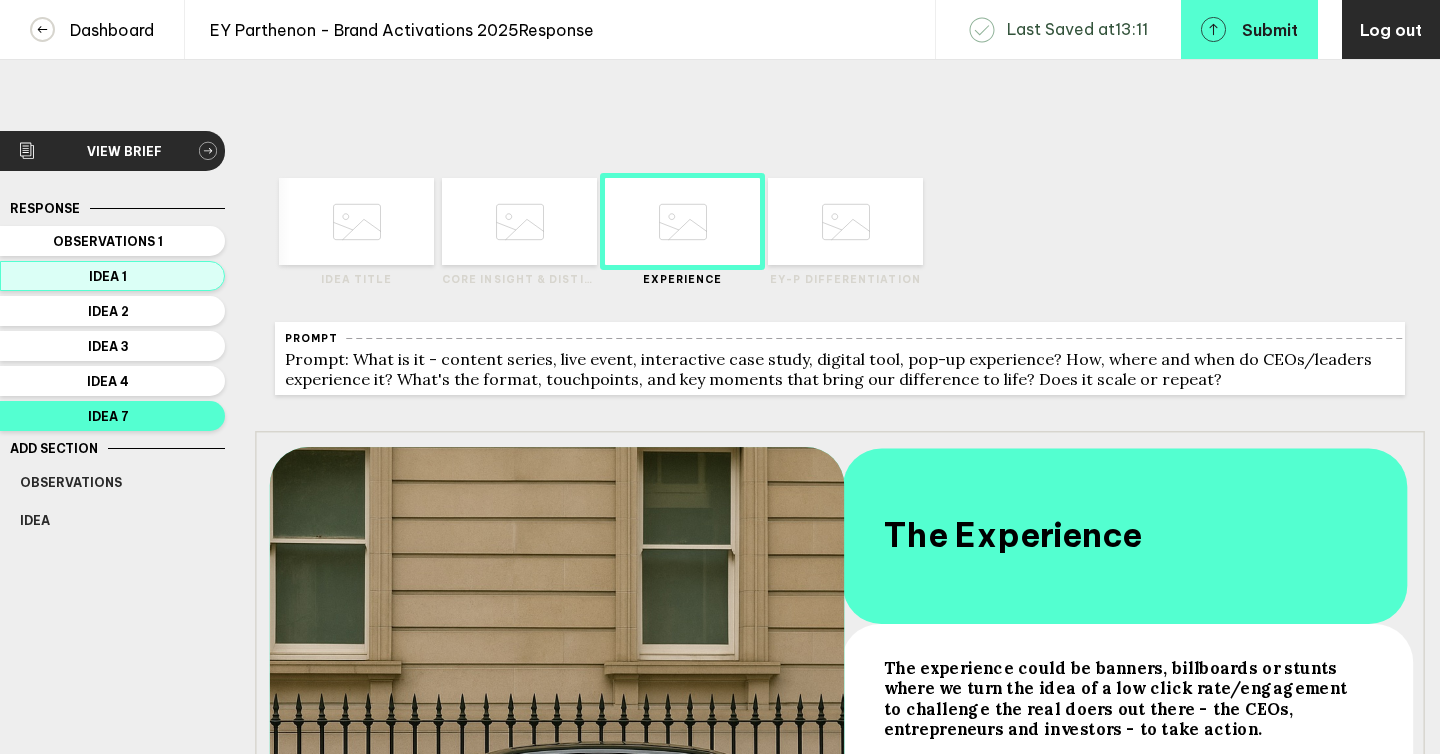 click on "Idea 1" at bounding box center (108, 241) 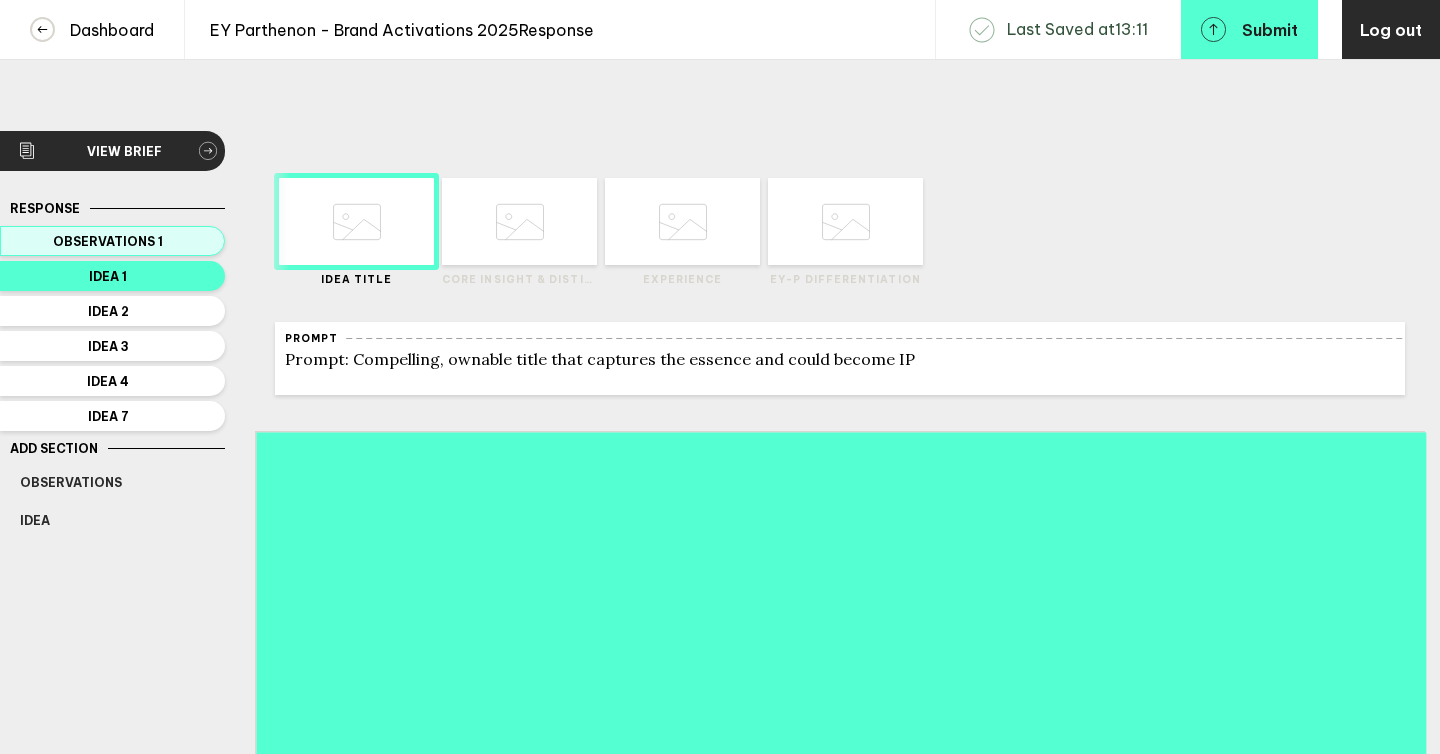 click on "Observations 1" at bounding box center [108, 241] 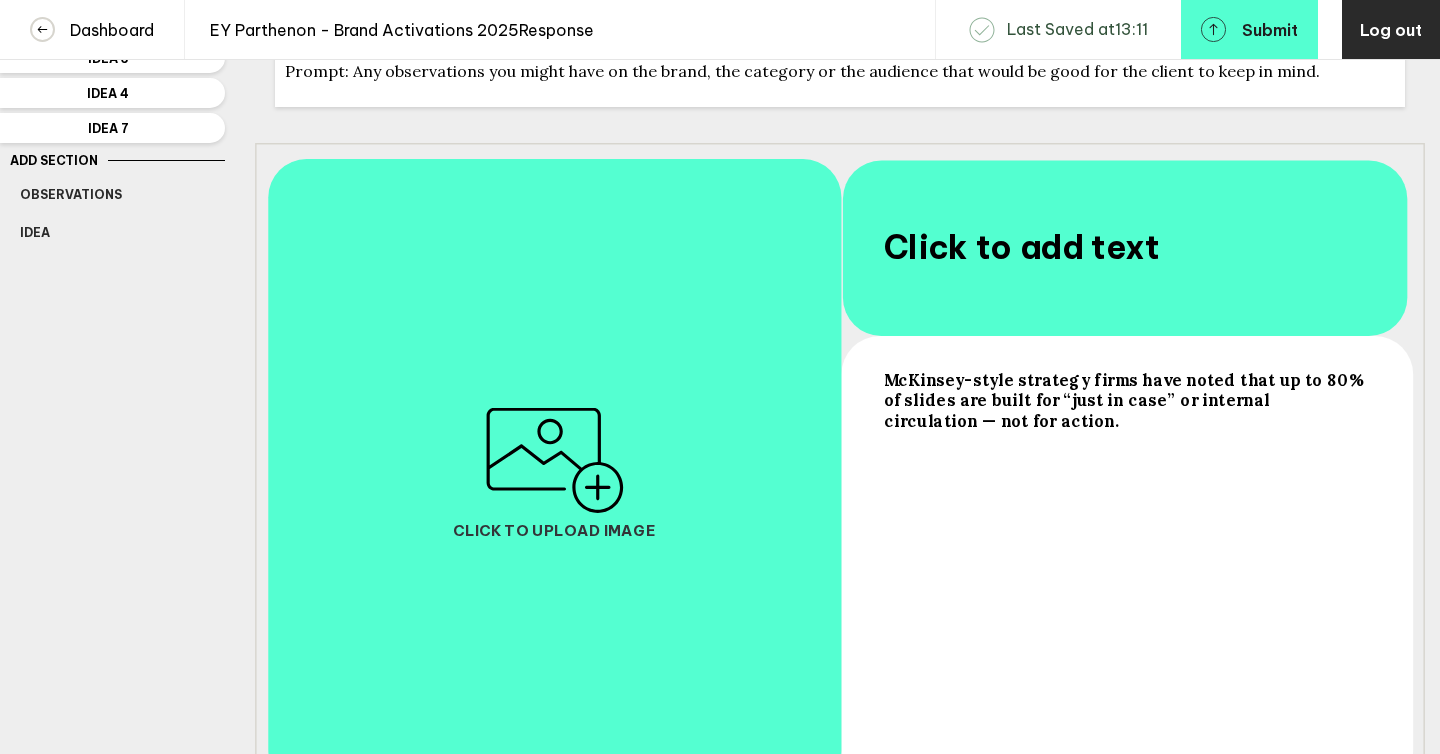 scroll, scrollTop: 287, scrollLeft: 0, axis: vertical 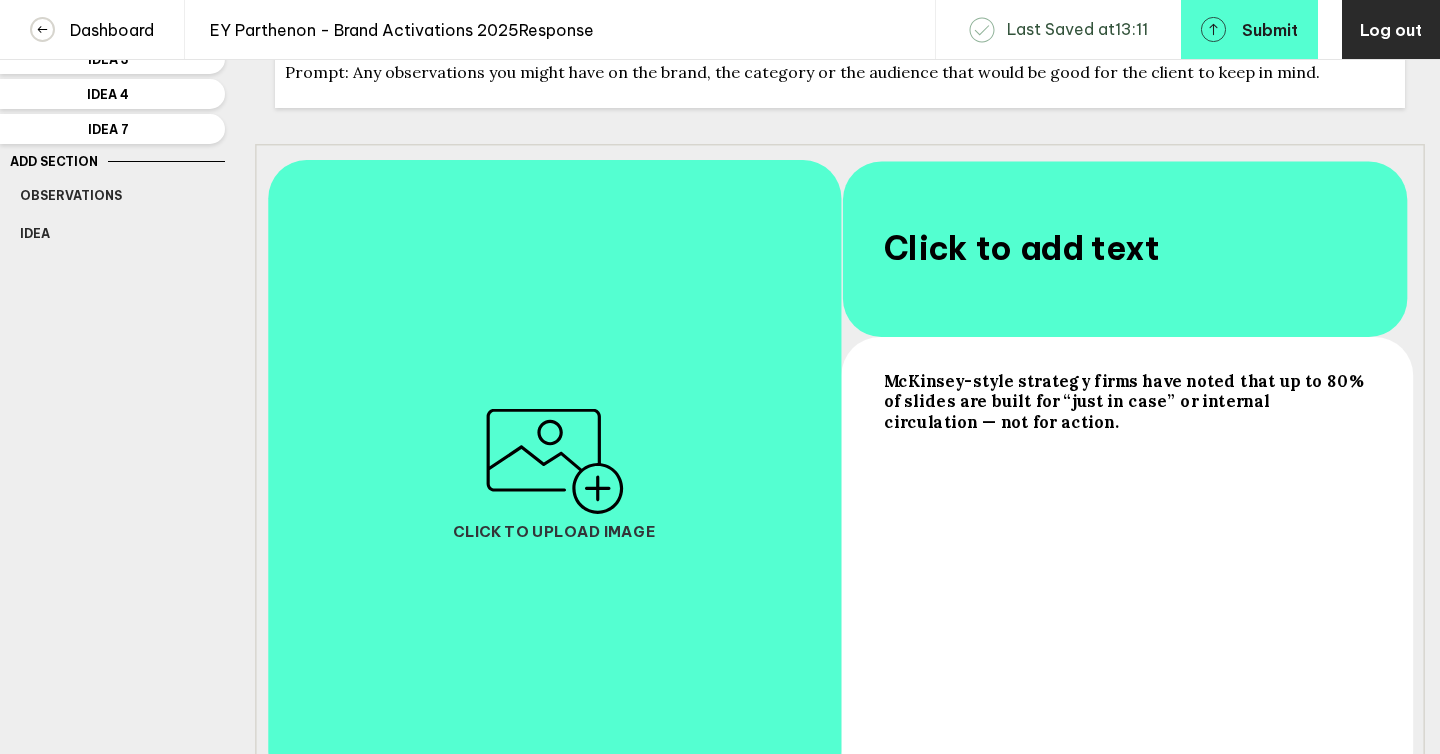 click on "McKinsey-style strategy firms have noted that up to 80% of slides are built for “just in case” or internal circulation — not for action." at bounding box center [1126, 400] 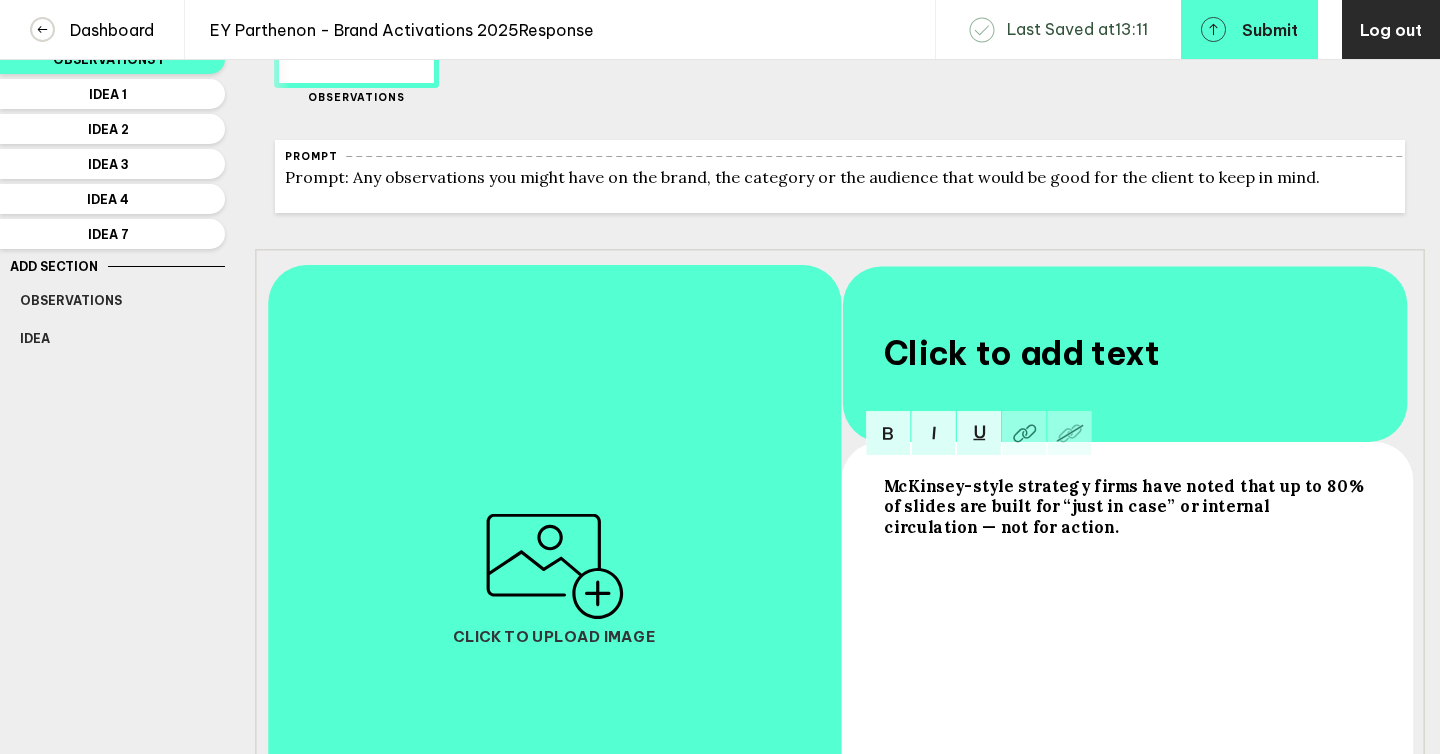 scroll, scrollTop: 151, scrollLeft: 0, axis: vertical 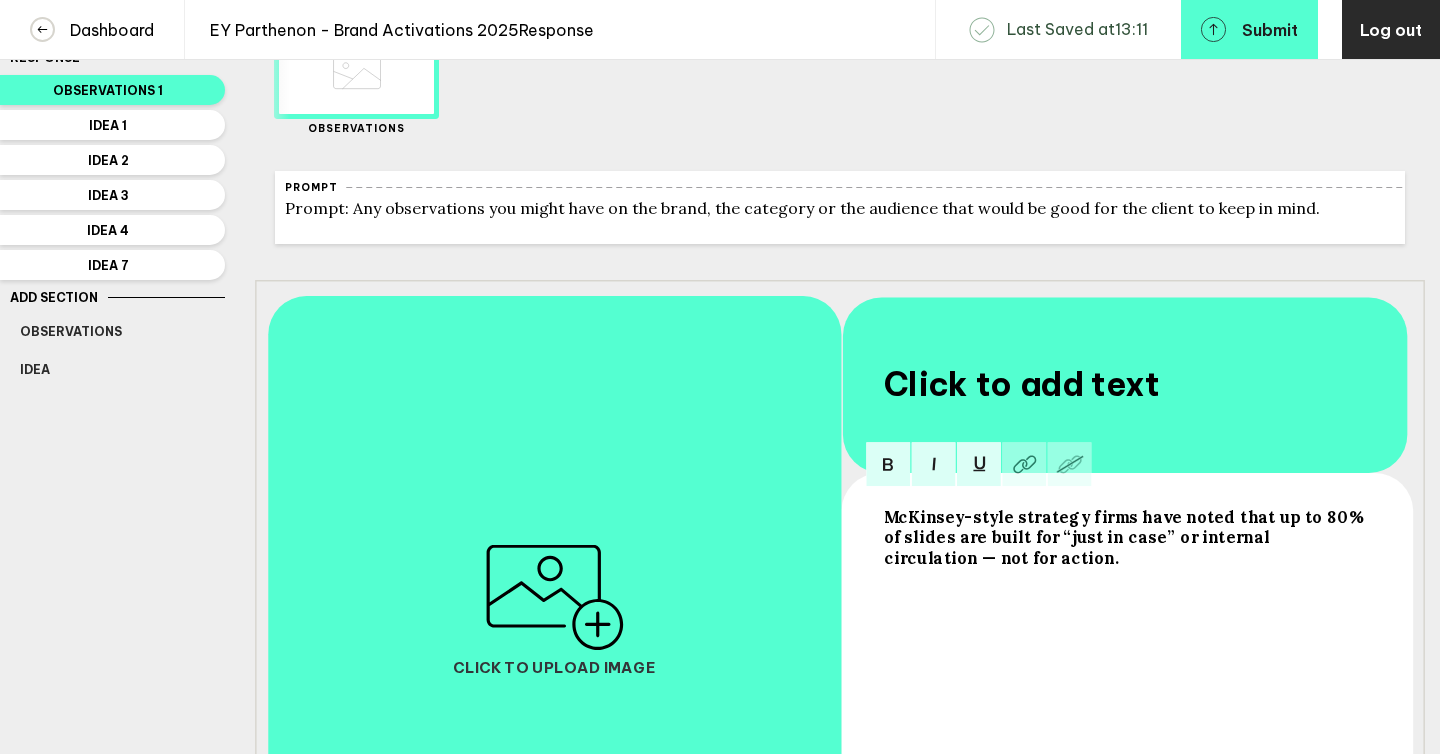 click on "Click to add text" at bounding box center (1022, 384) 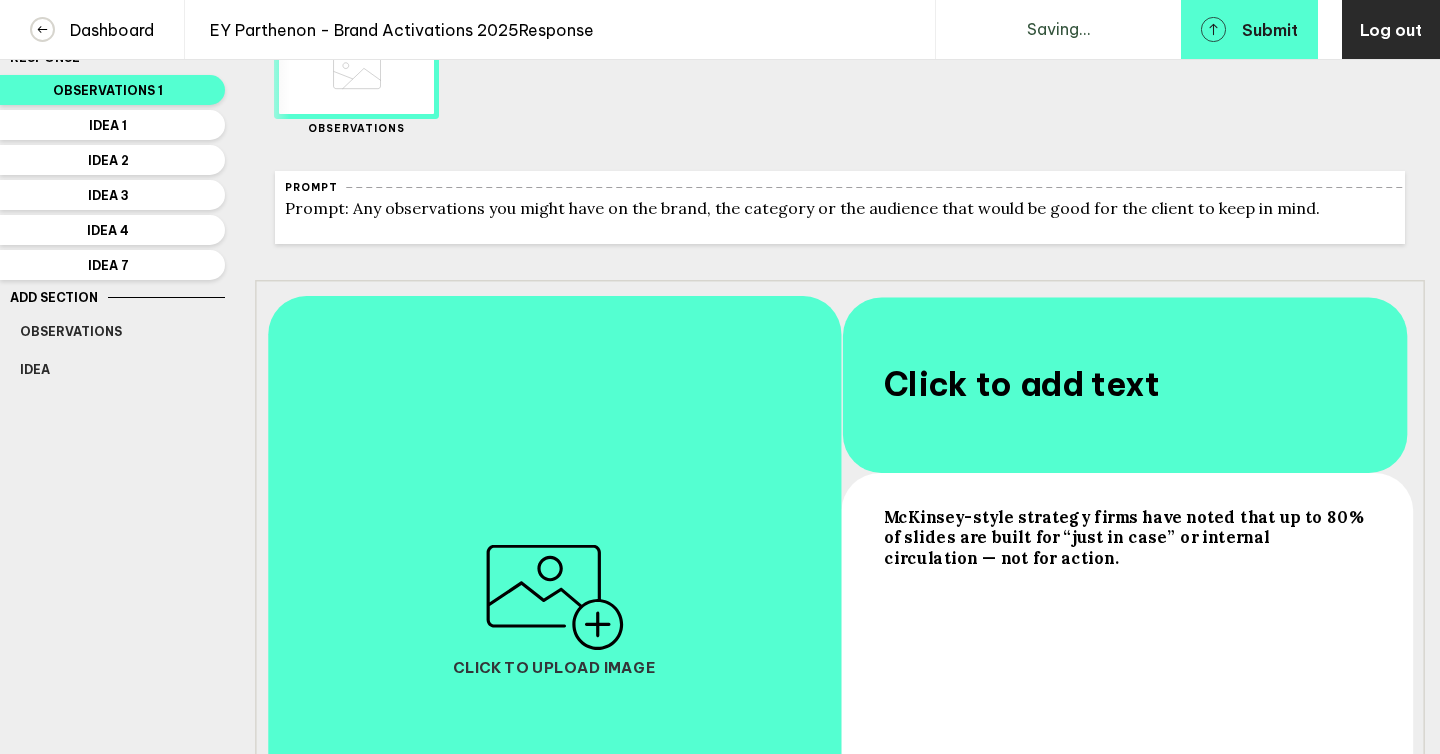 click on "McKinsey-style strategy firms have noted that up to 80% of slides are built for “just in case” or internal circulation — not for action." at bounding box center (1126, 536) 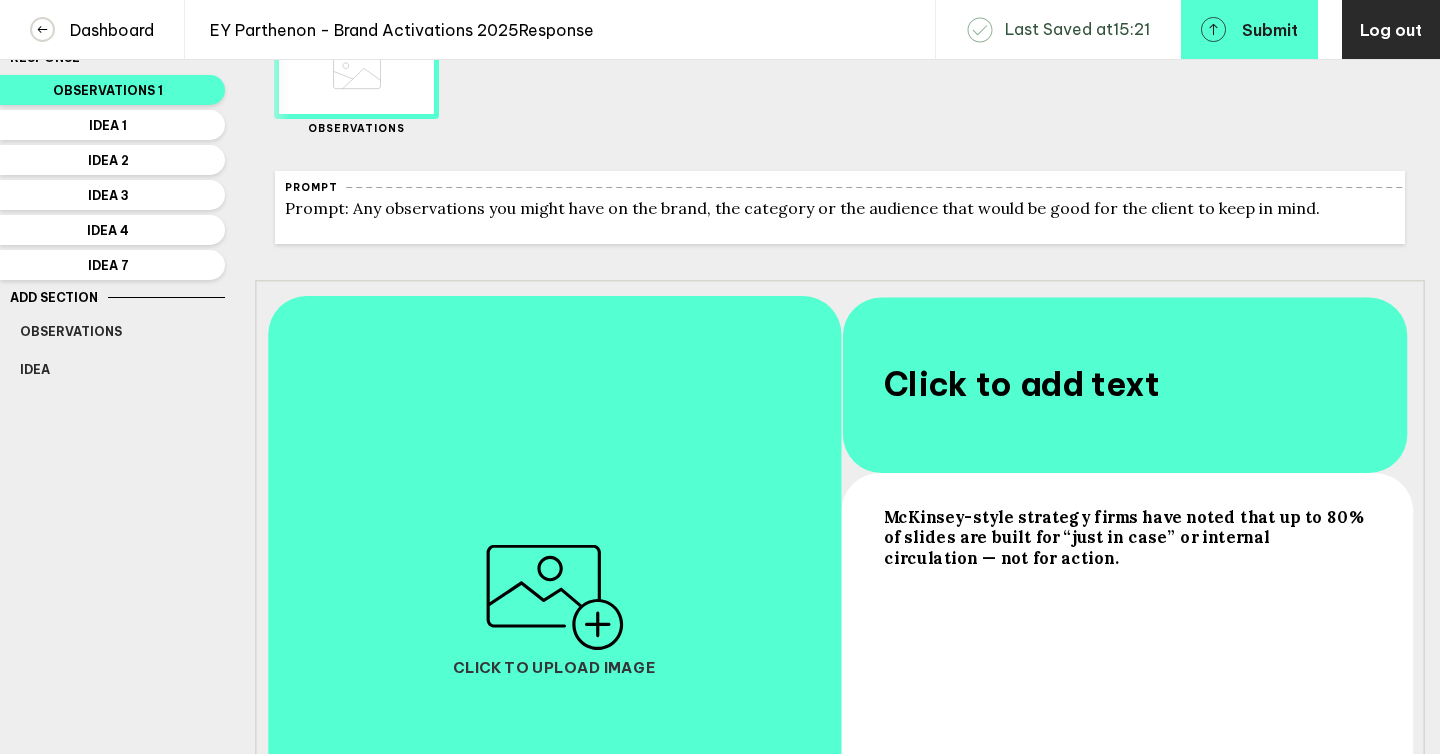 click on "McKinsey-style strategy firms have noted that up to 80% of slides are built for “just in case” or internal circulation — not for action." at bounding box center (1126, 536) 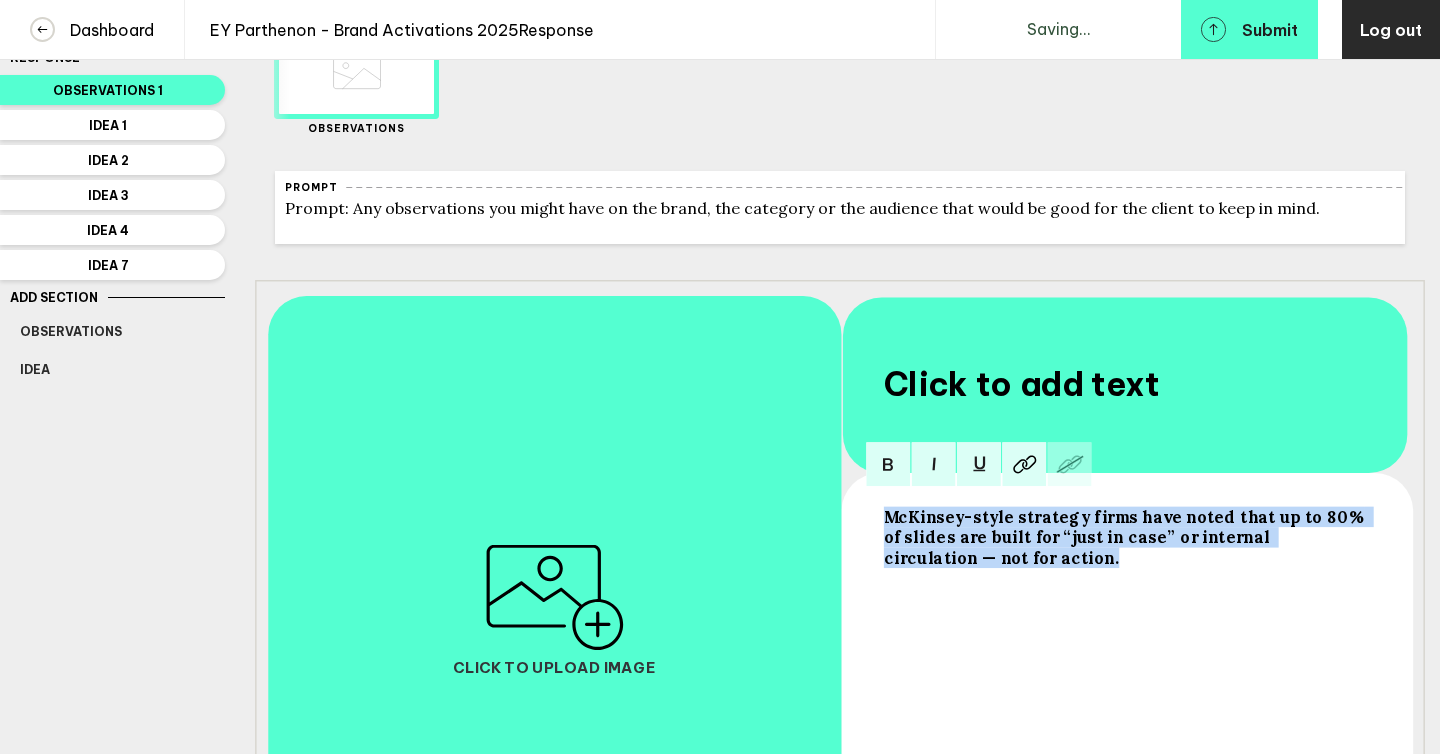 click on "McKinsey-style strategy firms have noted that up to 80% of slides are built for “just in case” or internal circulation — not for action." at bounding box center (1126, 536) 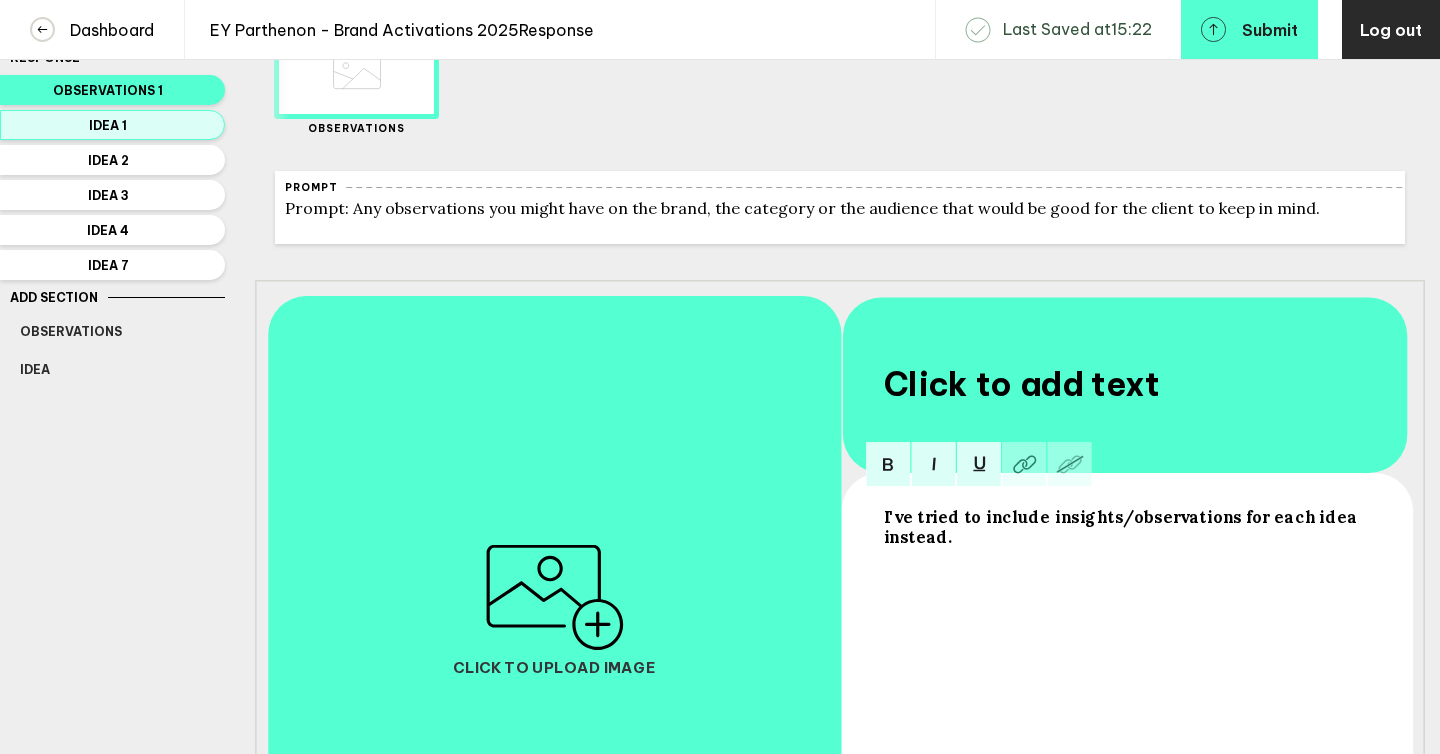 click on "Idea 1" at bounding box center [108, 90] 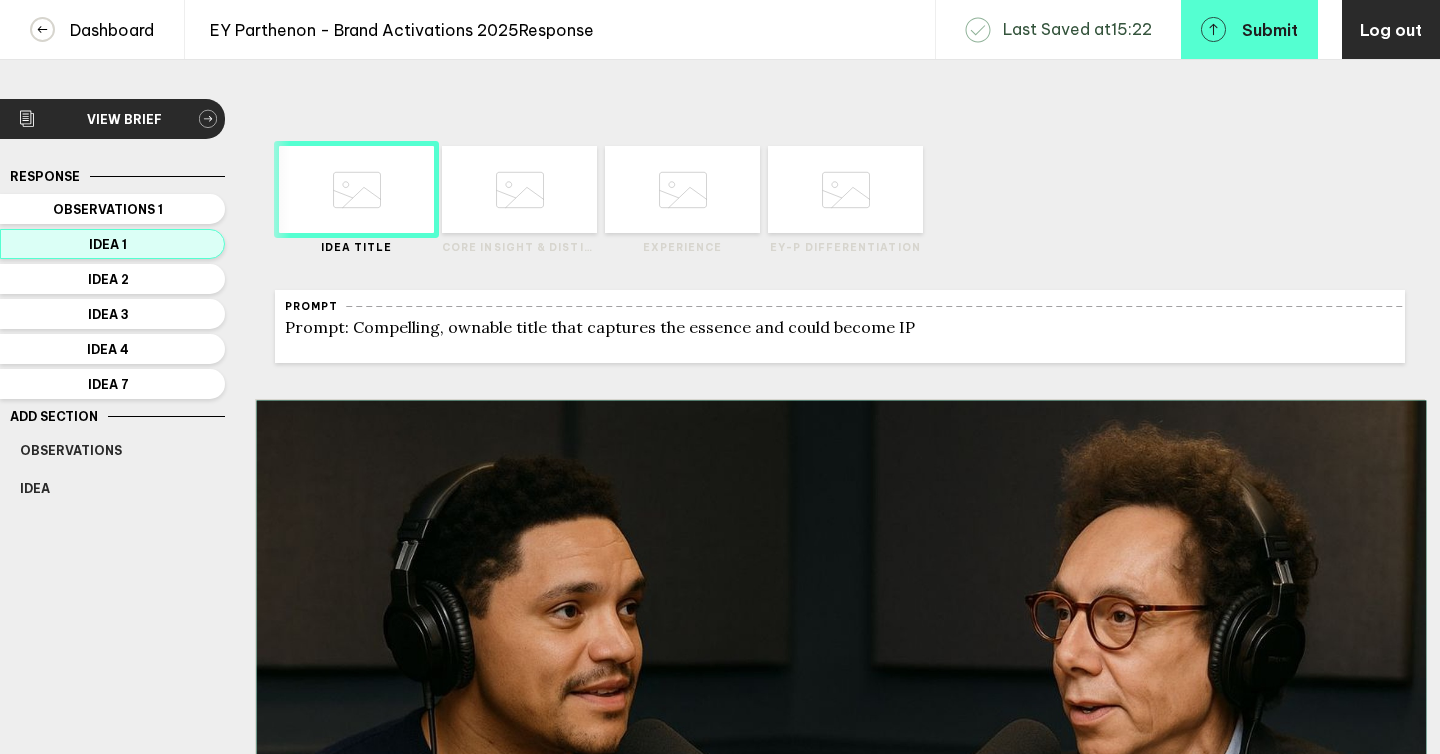 scroll, scrollTop: 0, scrollLeft: 0, axis: both 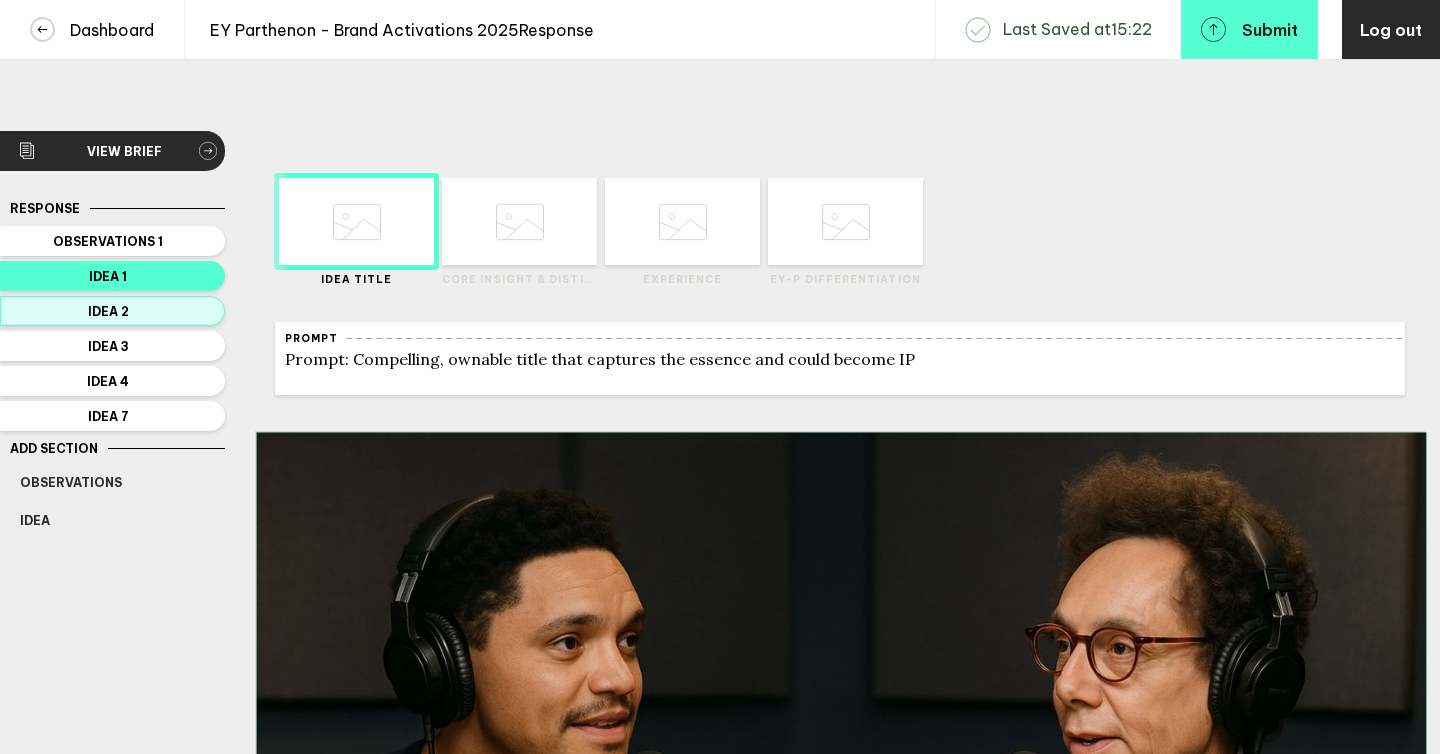 click on "Idea 2" at bounding box center [108, 241] 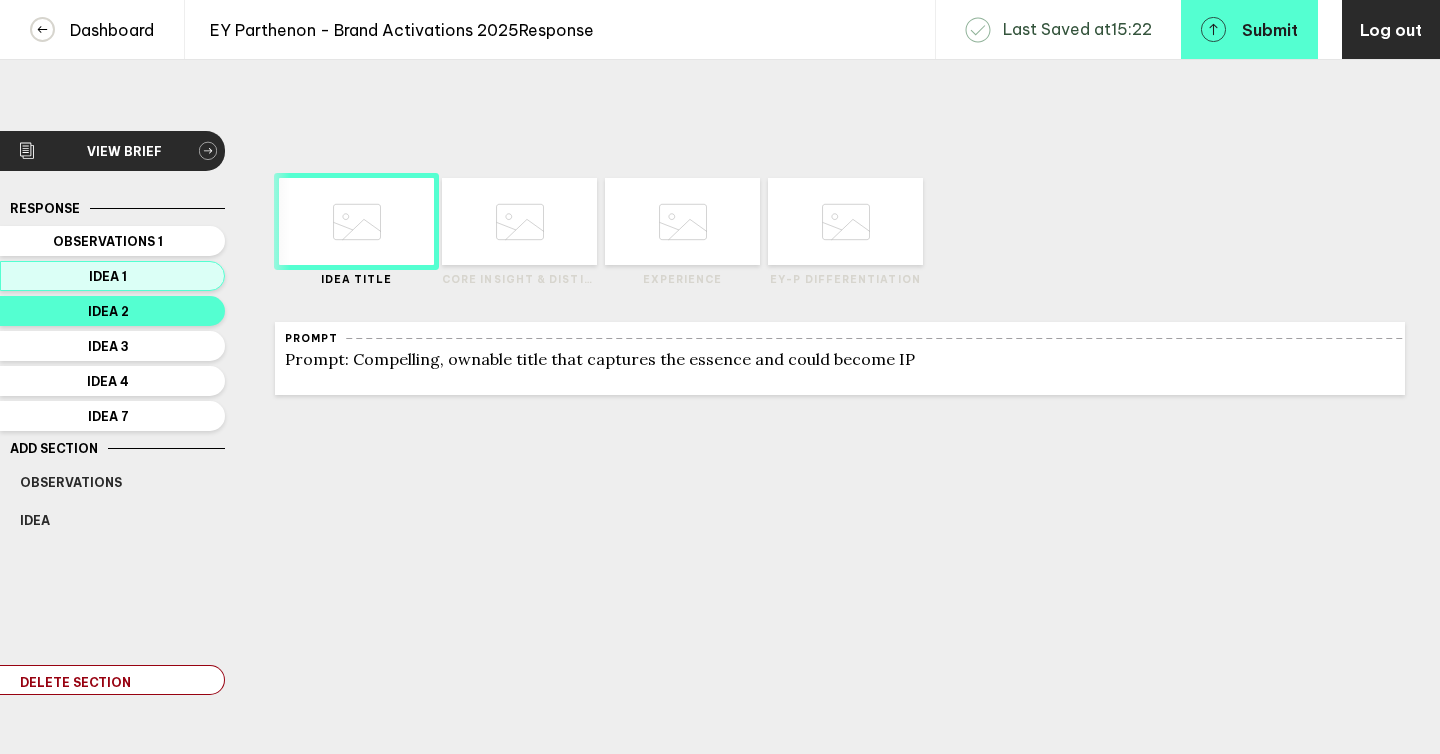 click on "Idea 1" at bounding box center (108, 241) 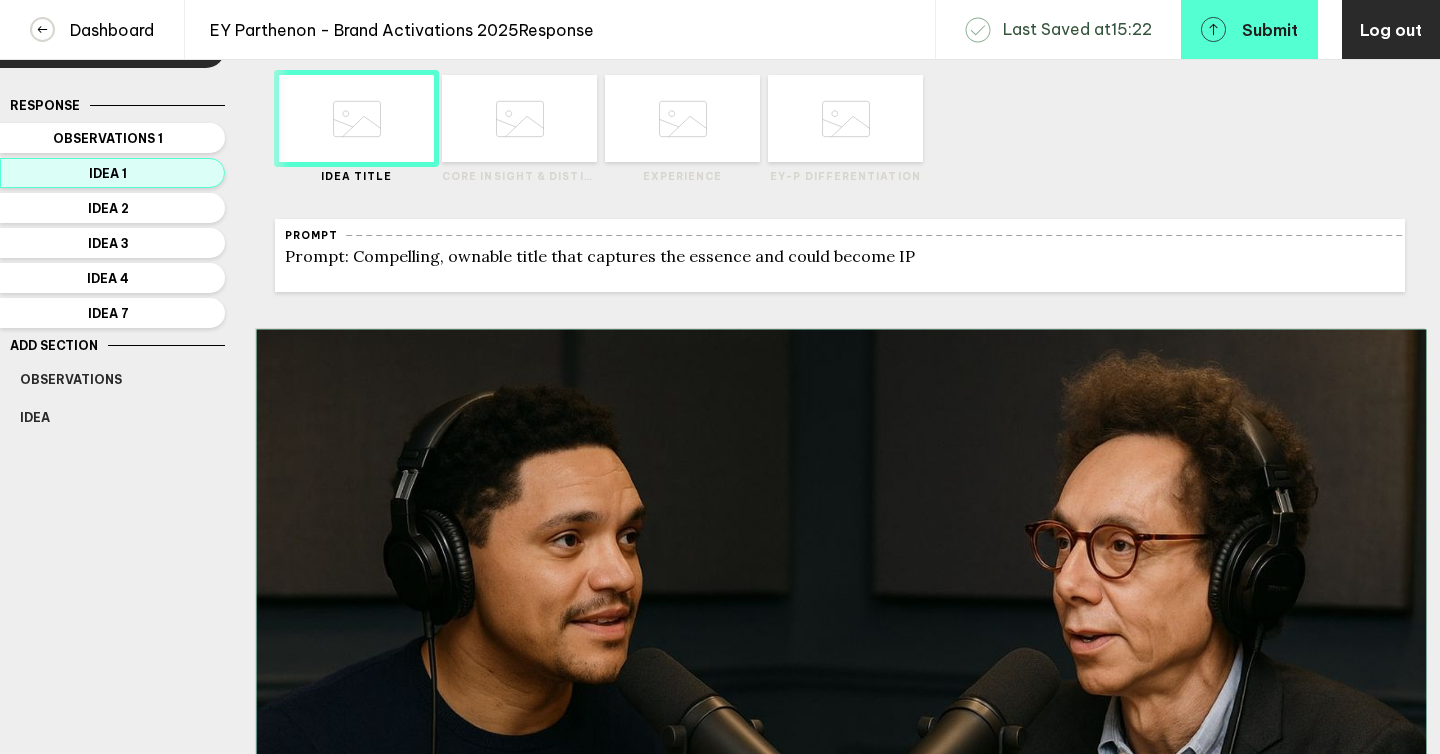 scroll, scrollTop: 58, scrollLeft: 0, axis: vertical 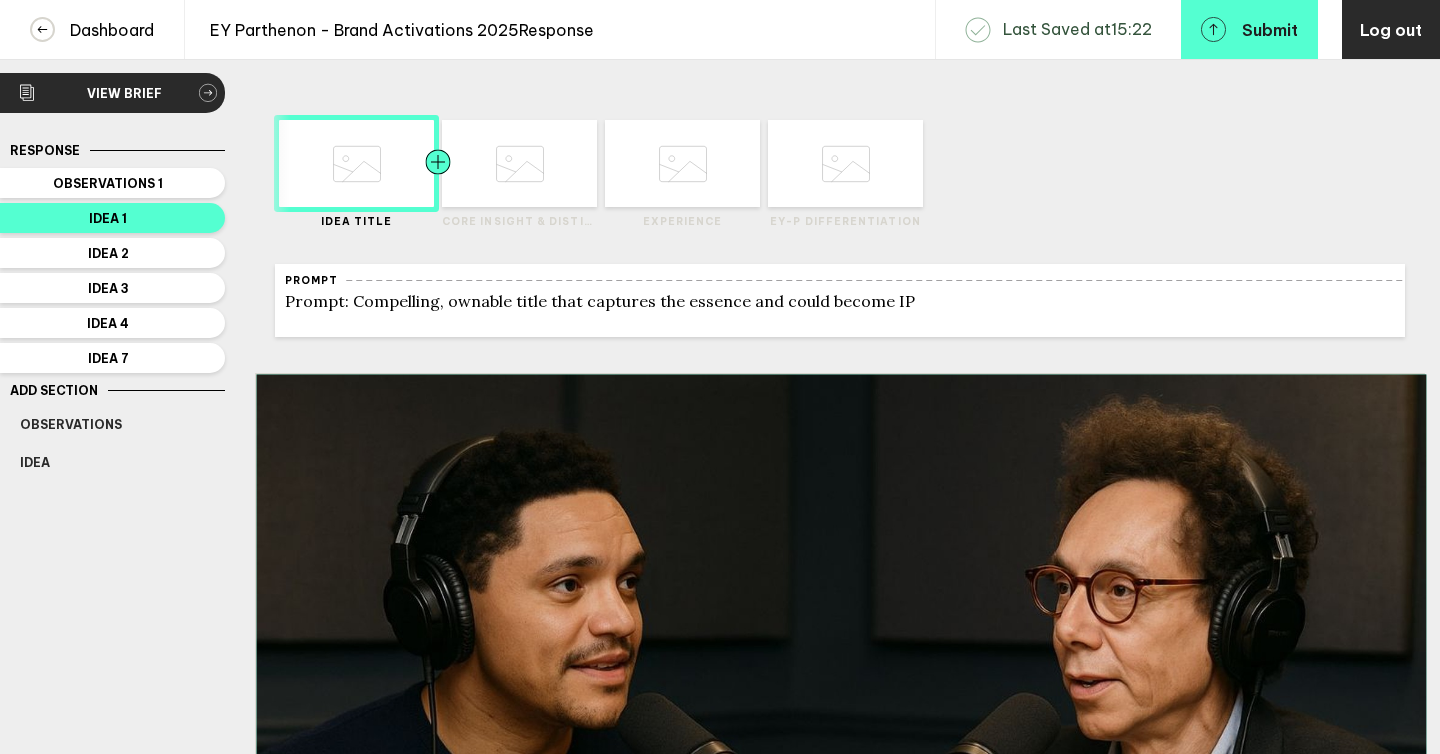 click at bounding box center [314, 163] 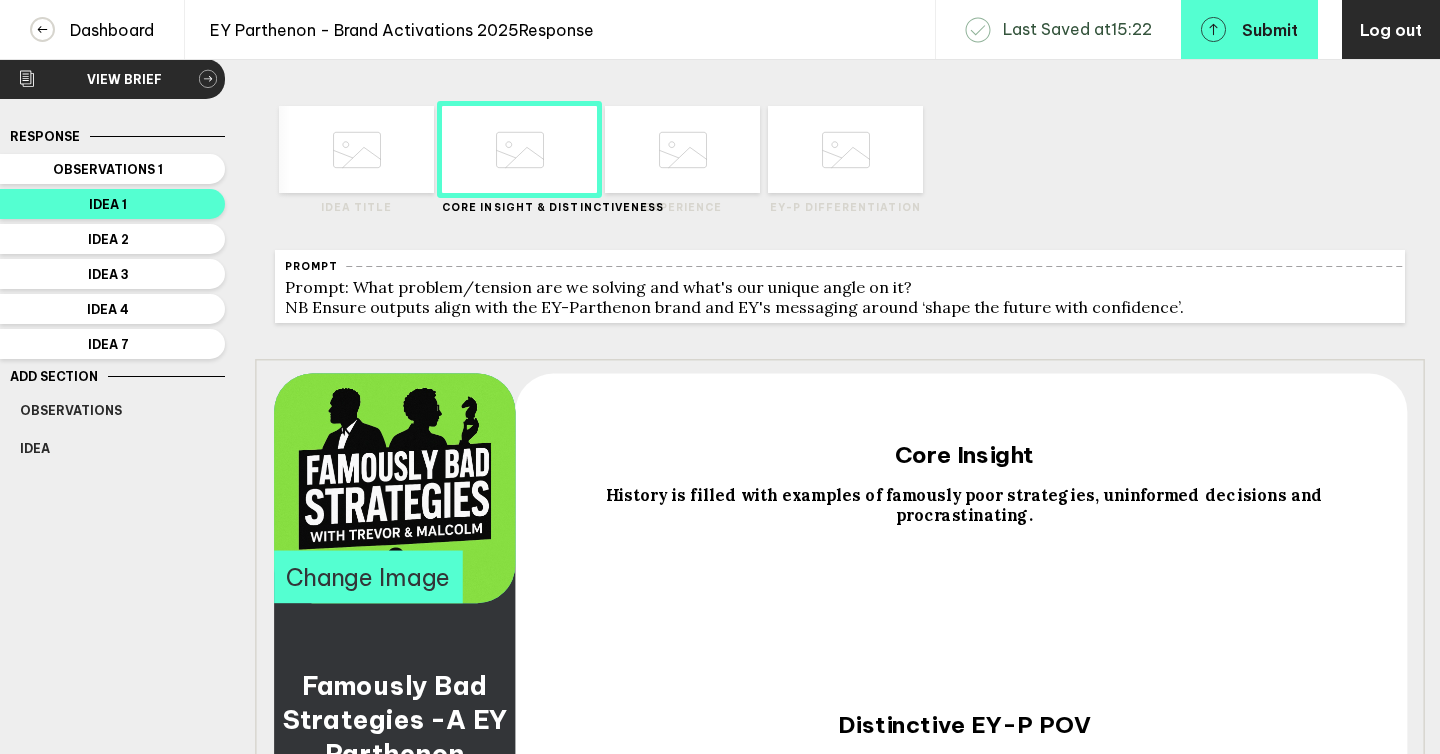 scroll, scrollTop: 58, scrollLeft: 0, axis: vertical 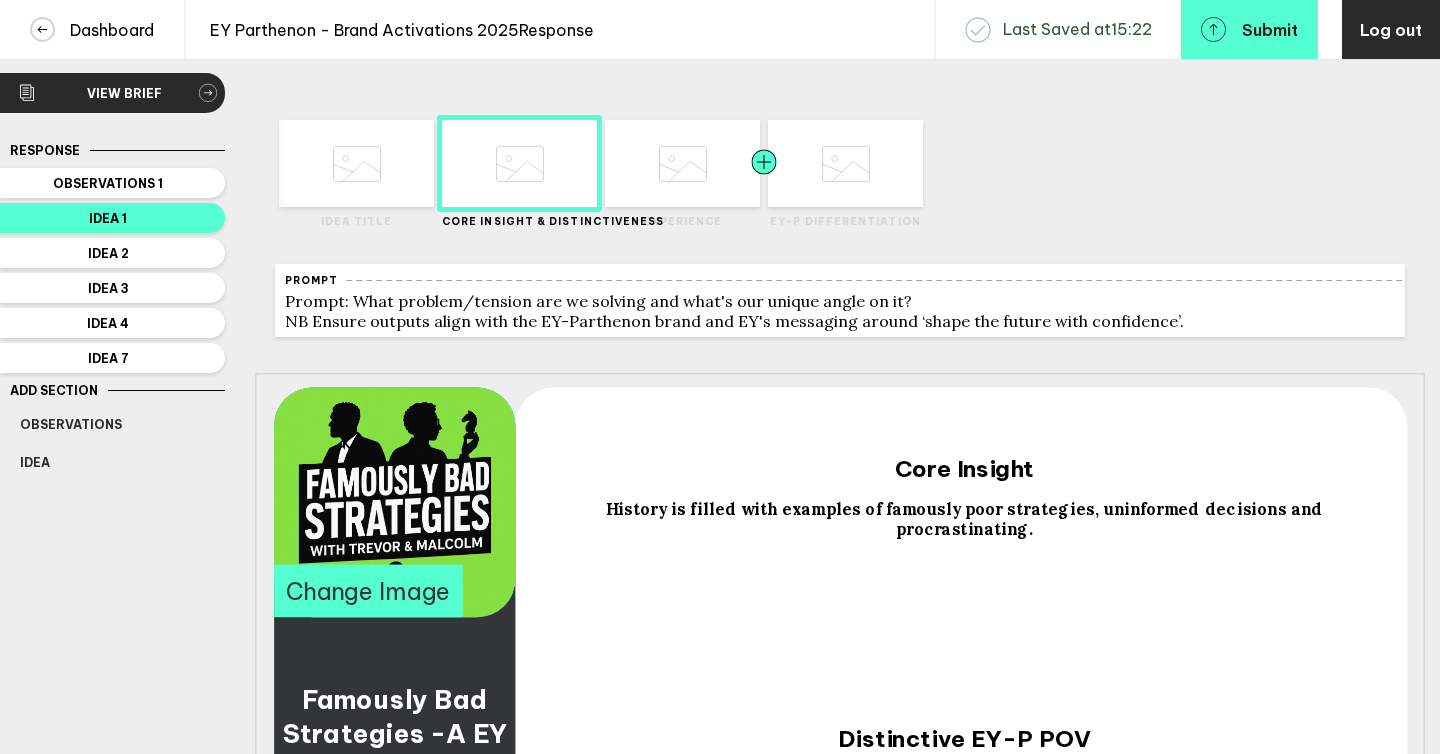 click at bounding box center (400, 163) 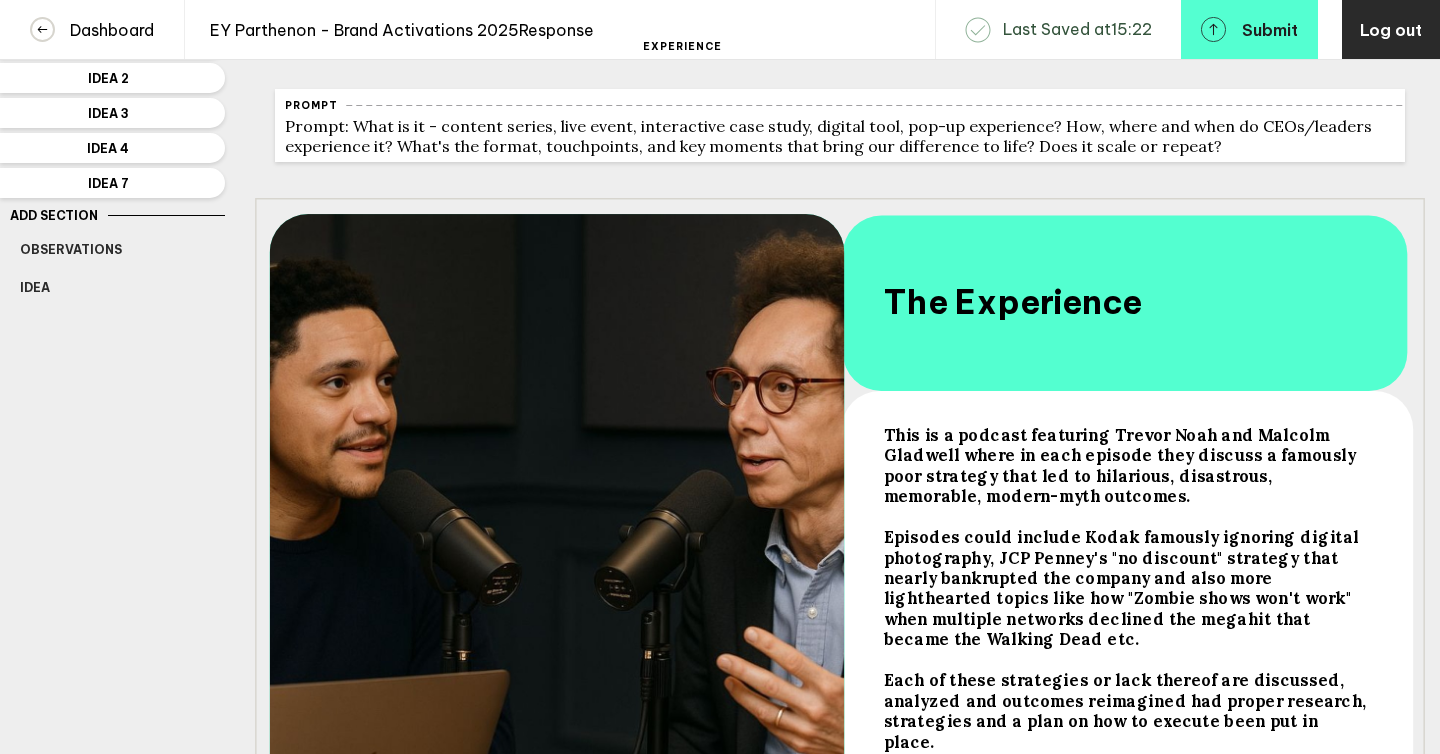 scroll, scrollTop: 234, scrollLeft: 0, axis: vertical 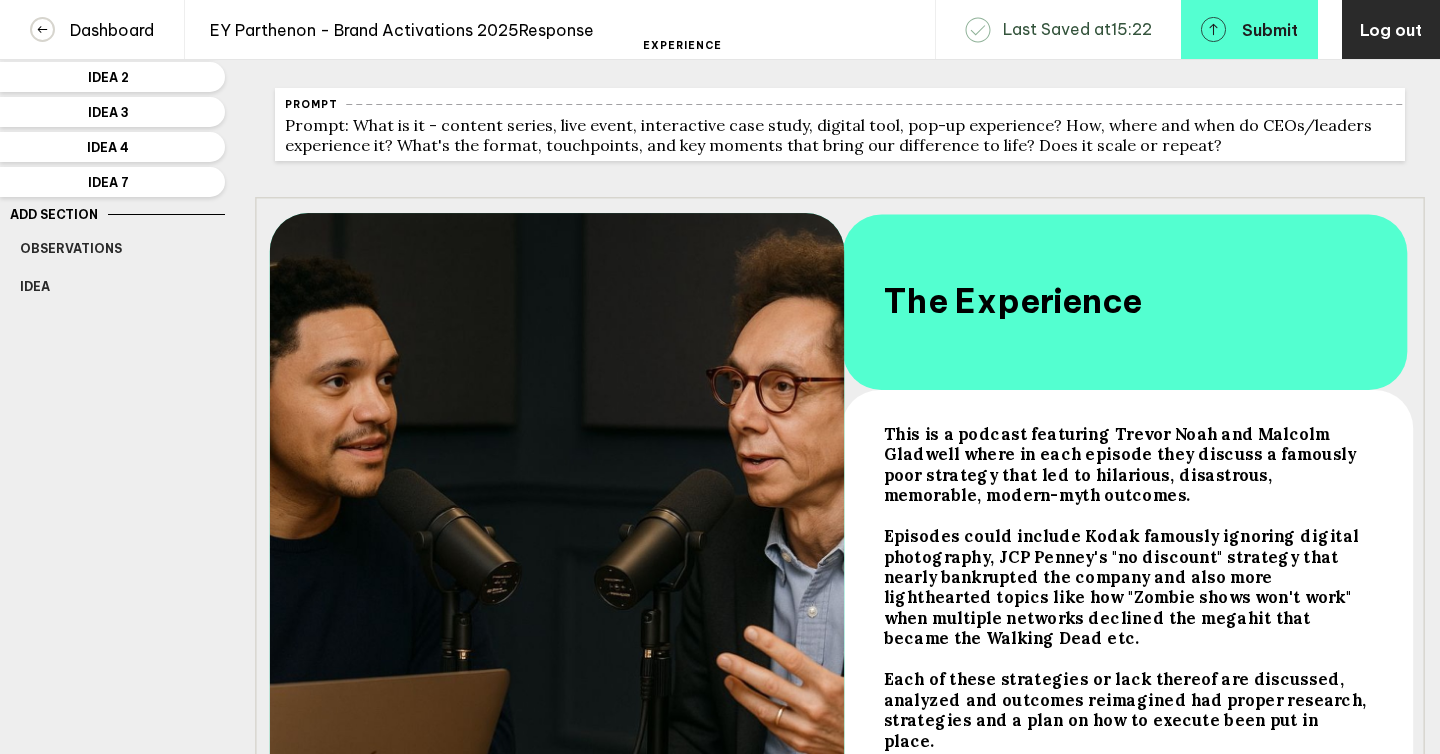 click on "Each of these strategies or lack thereof are discussed, analyzed and outcomes reimagined had proper research, strategies and a plan on how to execute been put in place." at bounding box center (1122, 464) 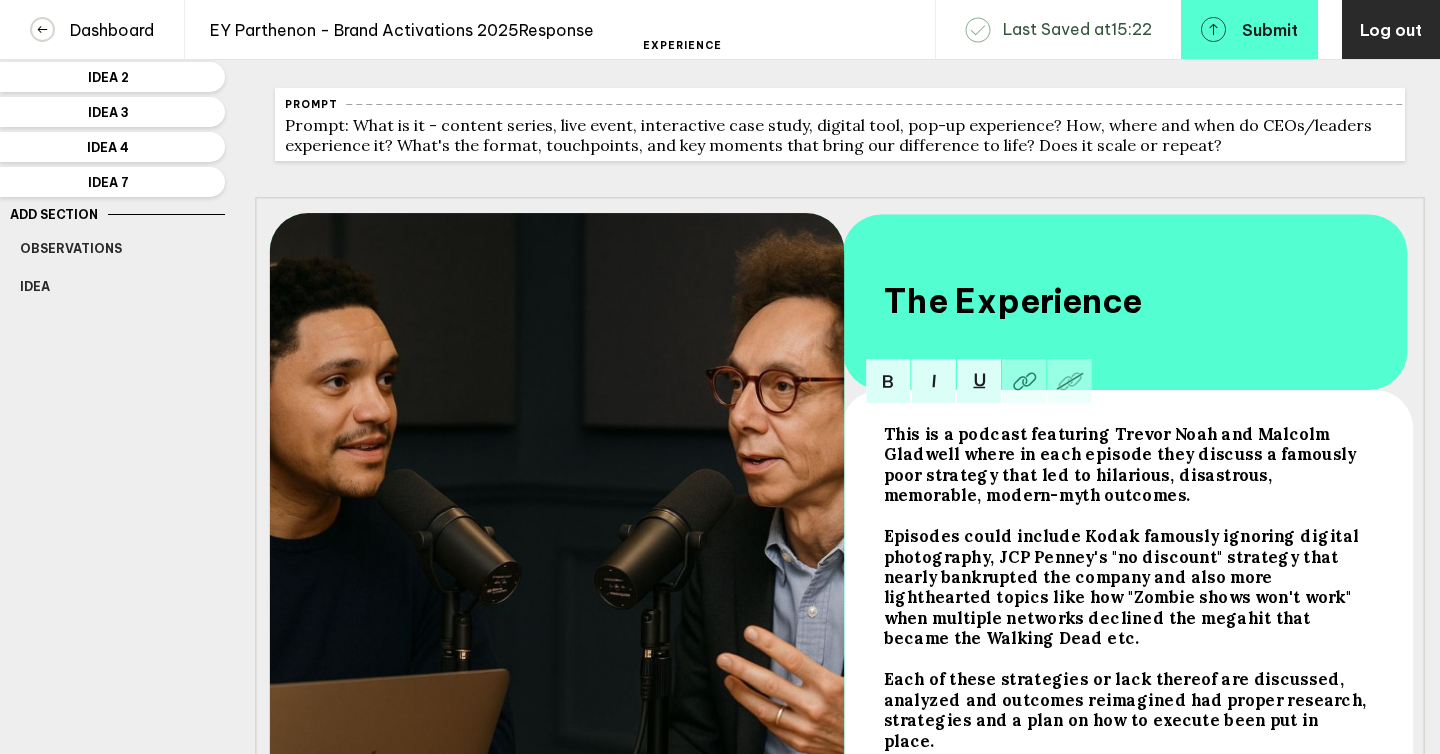 click on "Each of these strategies or lack thereof are discussed, analyzed and outcomes reimagined had proper research, strategies and a plan on how to execute been put in place." at bounding box center (1122, 464) 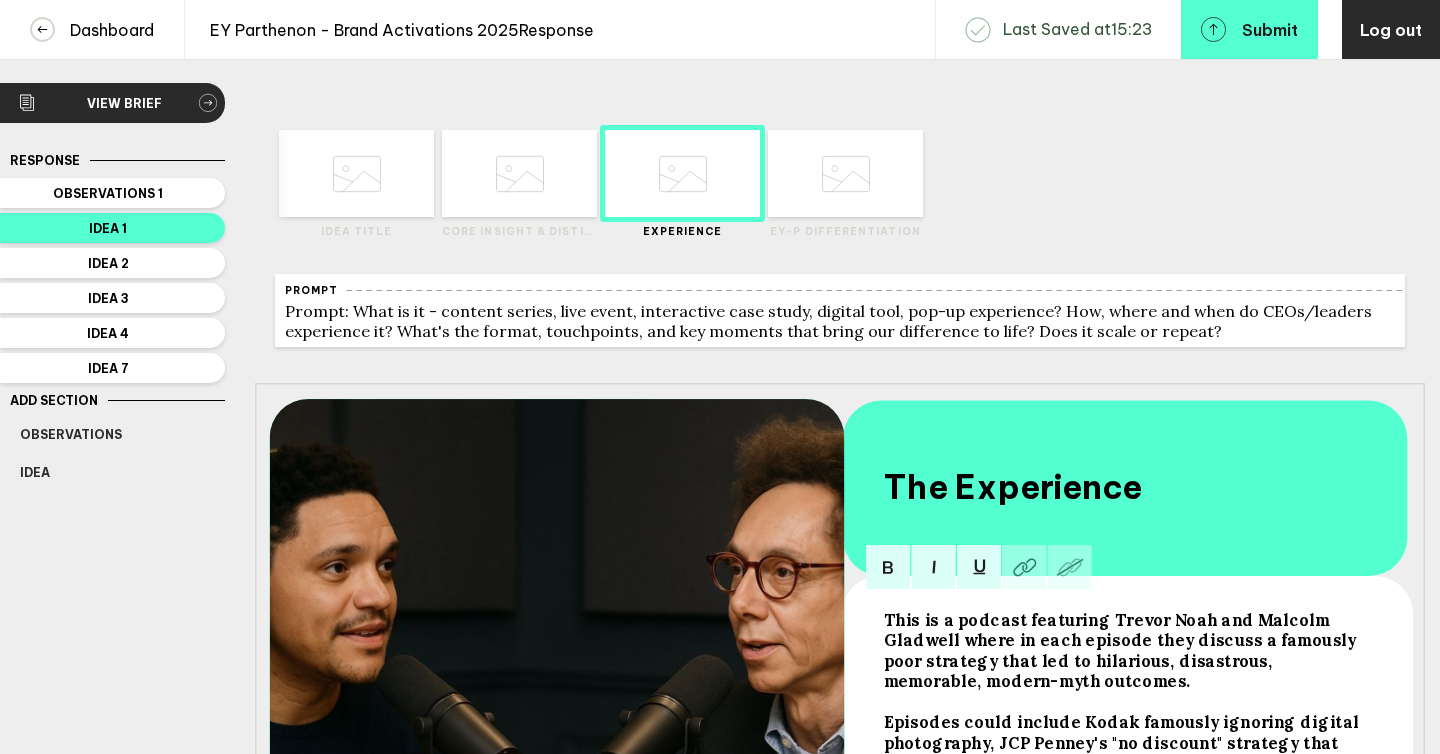 scroll, scrollTop: 0, scrollLeft: 0, axis: both 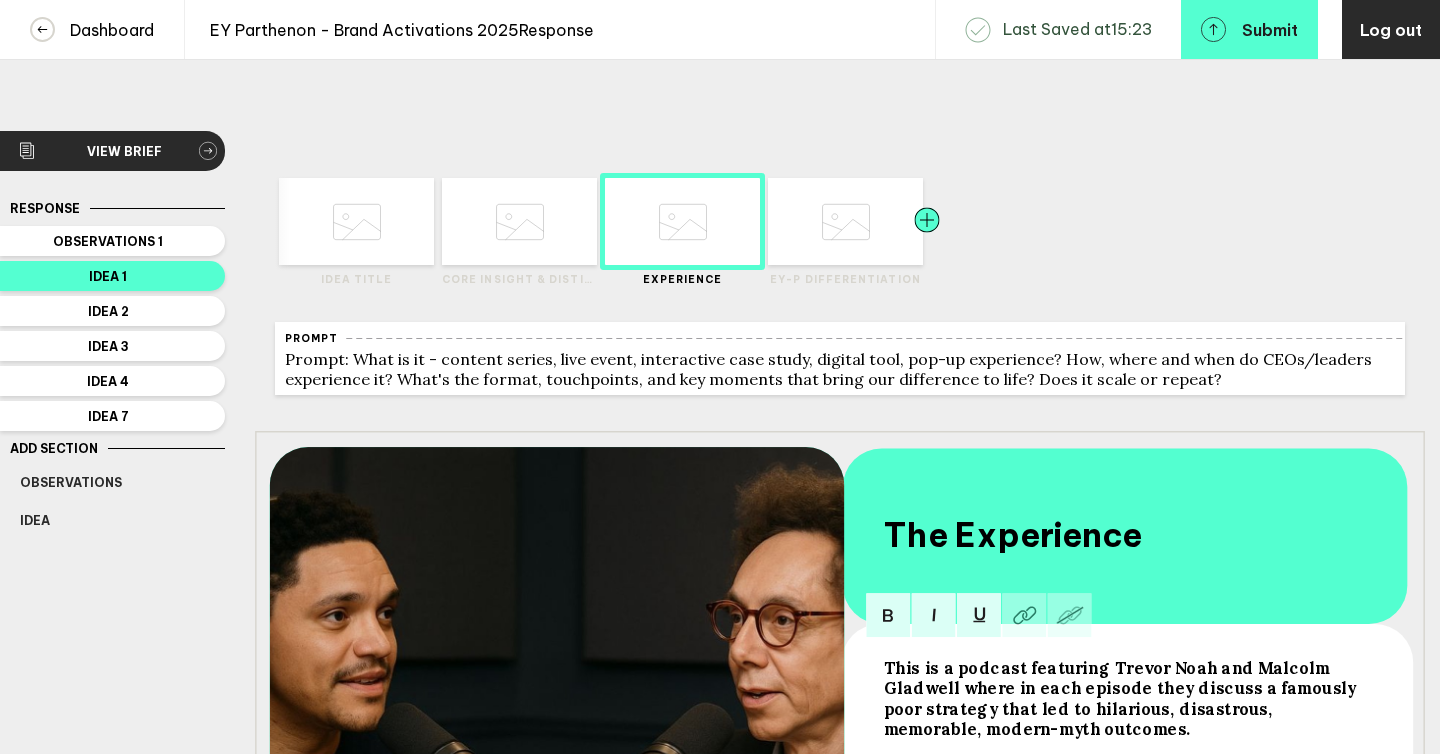 click at bounding box center (400, 221) 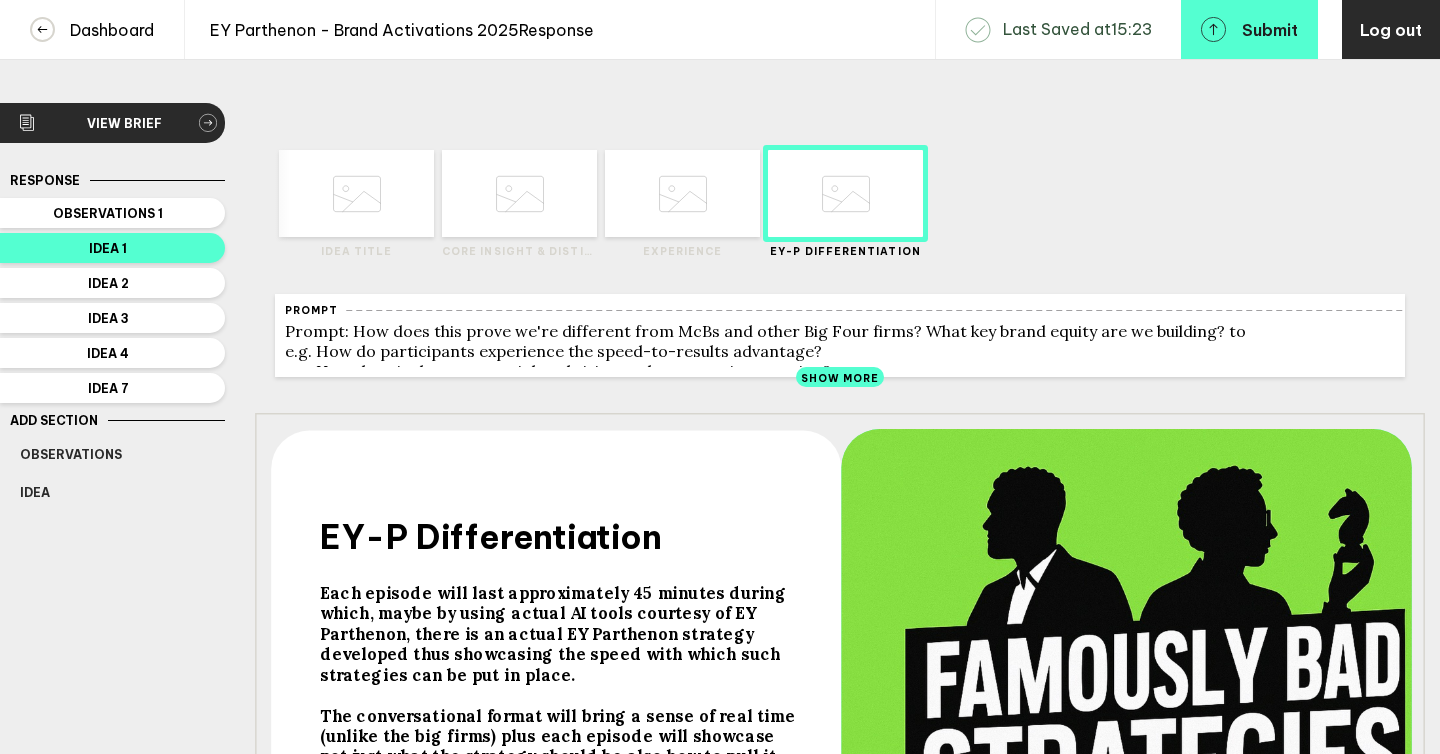 scroll, scrollTop: 0, scrollLeft: 0, axis: both 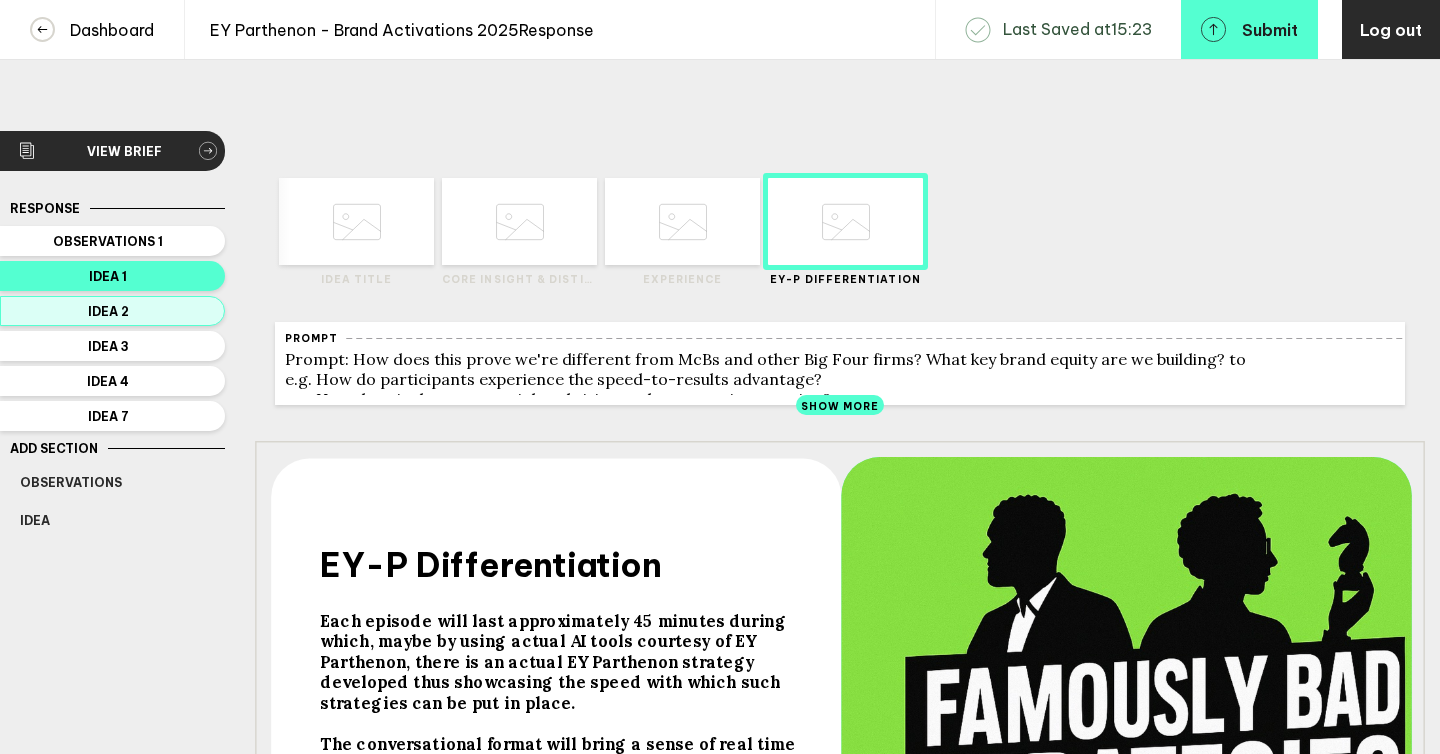 click on "Idea 2" at bounding box center [108, 241] 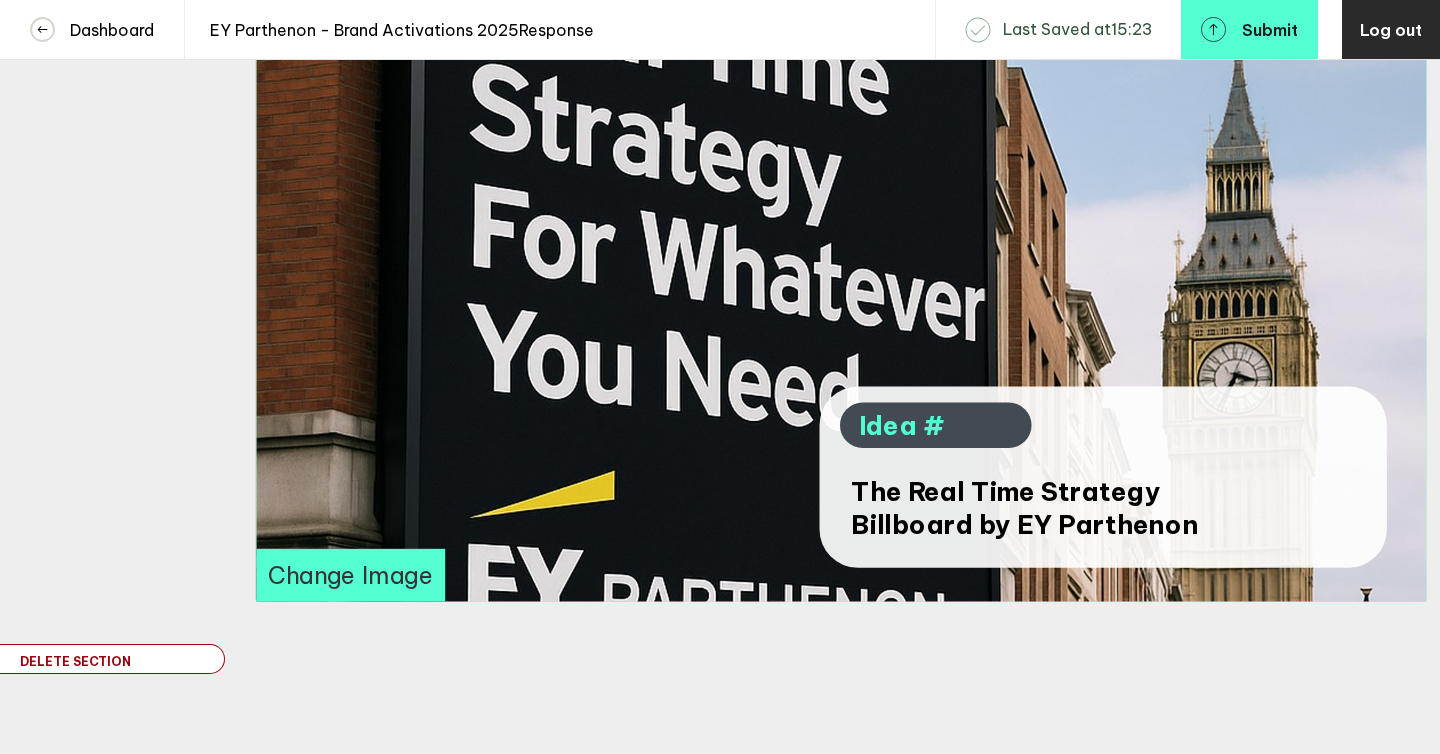 scroll, scrollTop: 0, scrollLeft: 0, axis: both 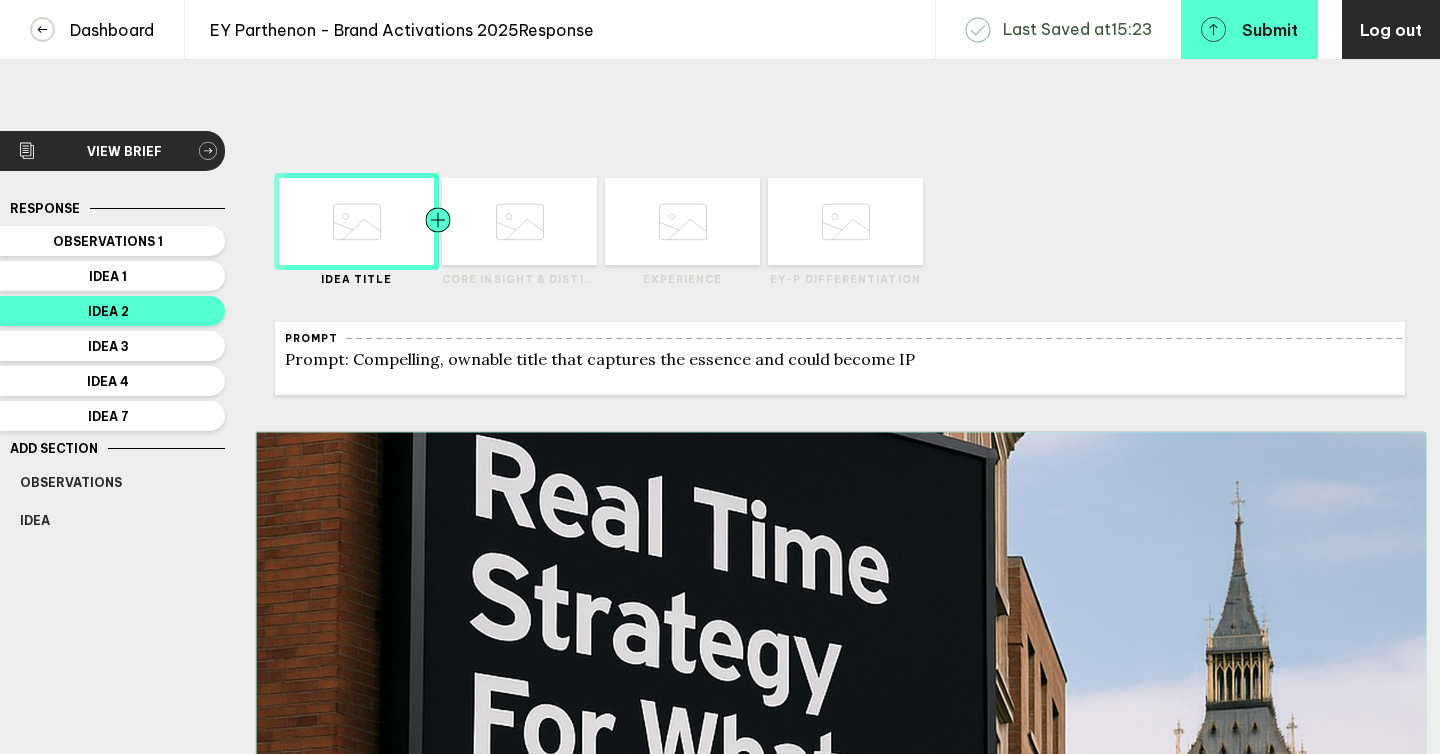 click at bounding box center [314, 221] 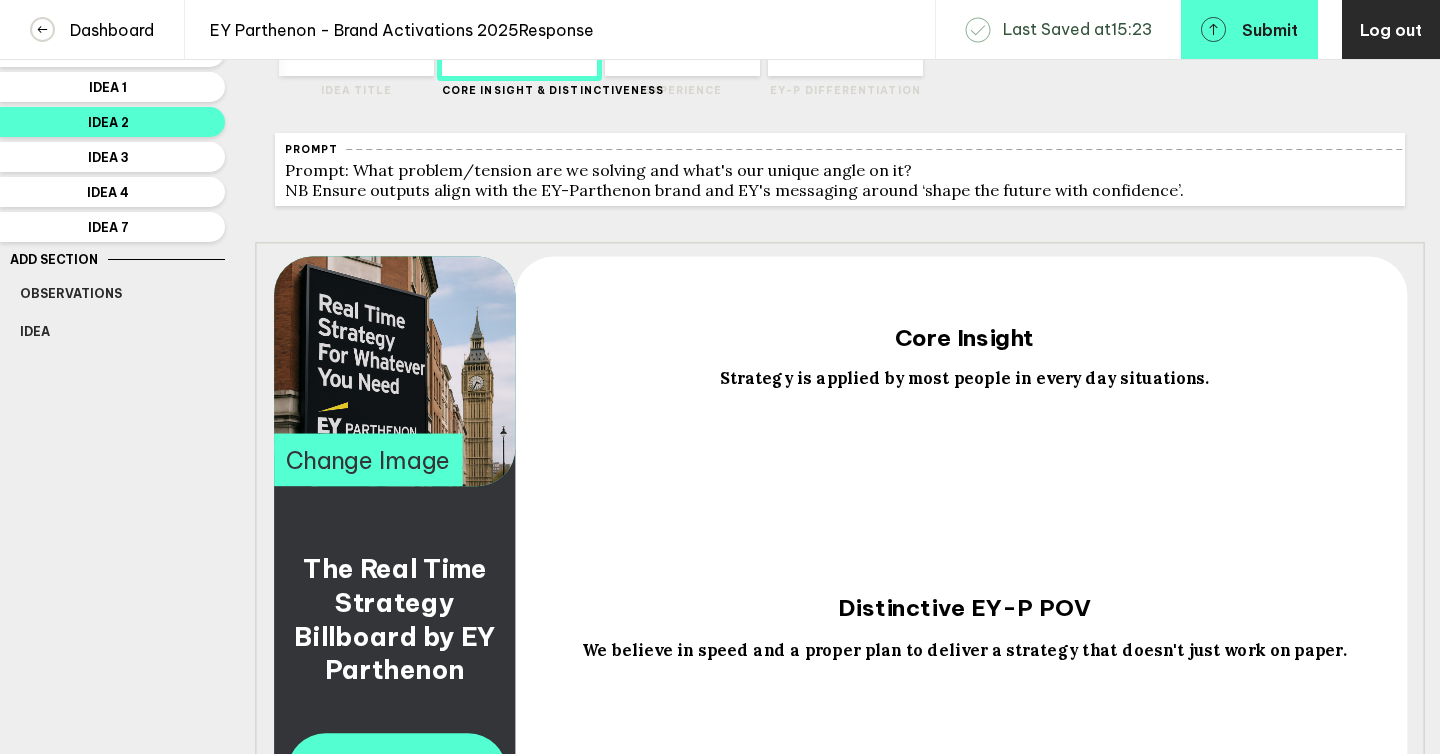 scroll, scrollTop: 192, scrollLeft: 0, axis: vertical 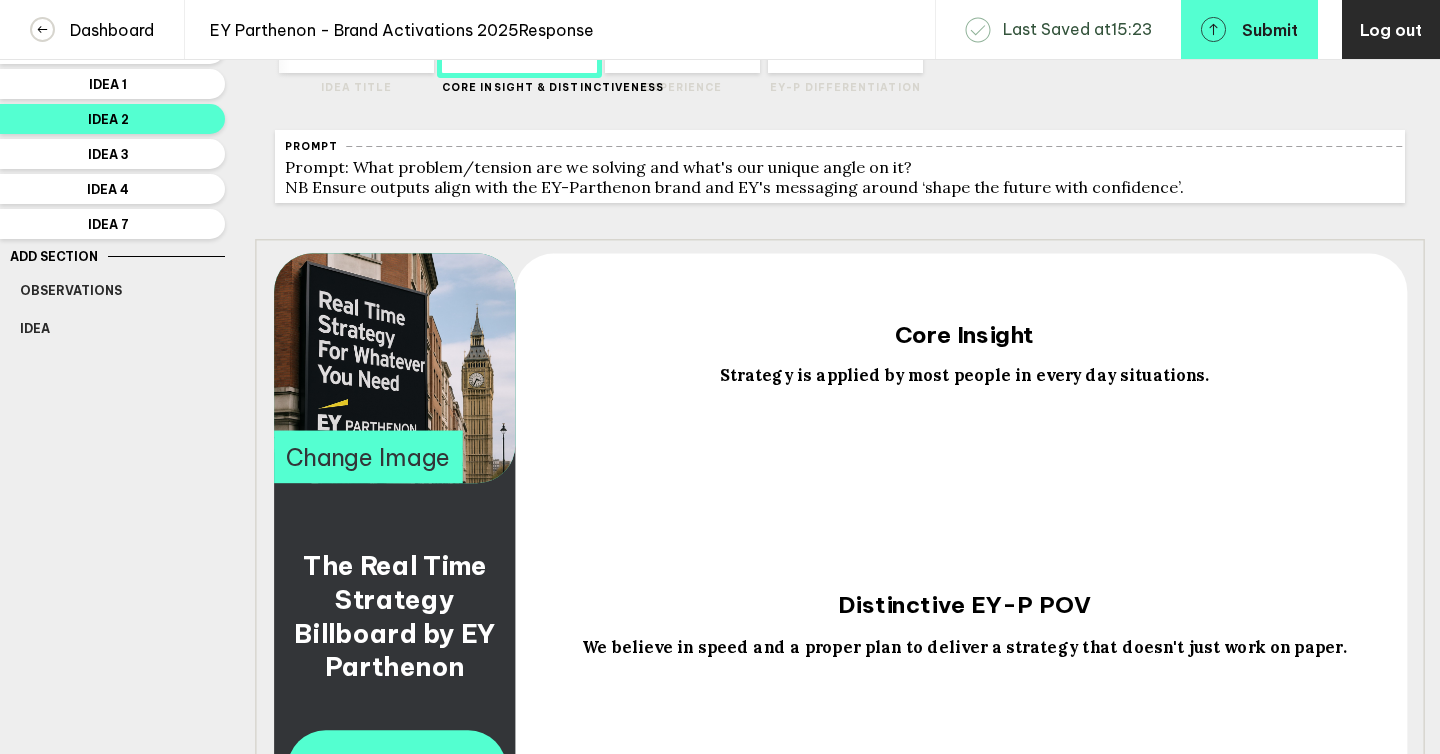 click on "Strategy is applied by most people in every day situations." at bounding box center (398, 616) 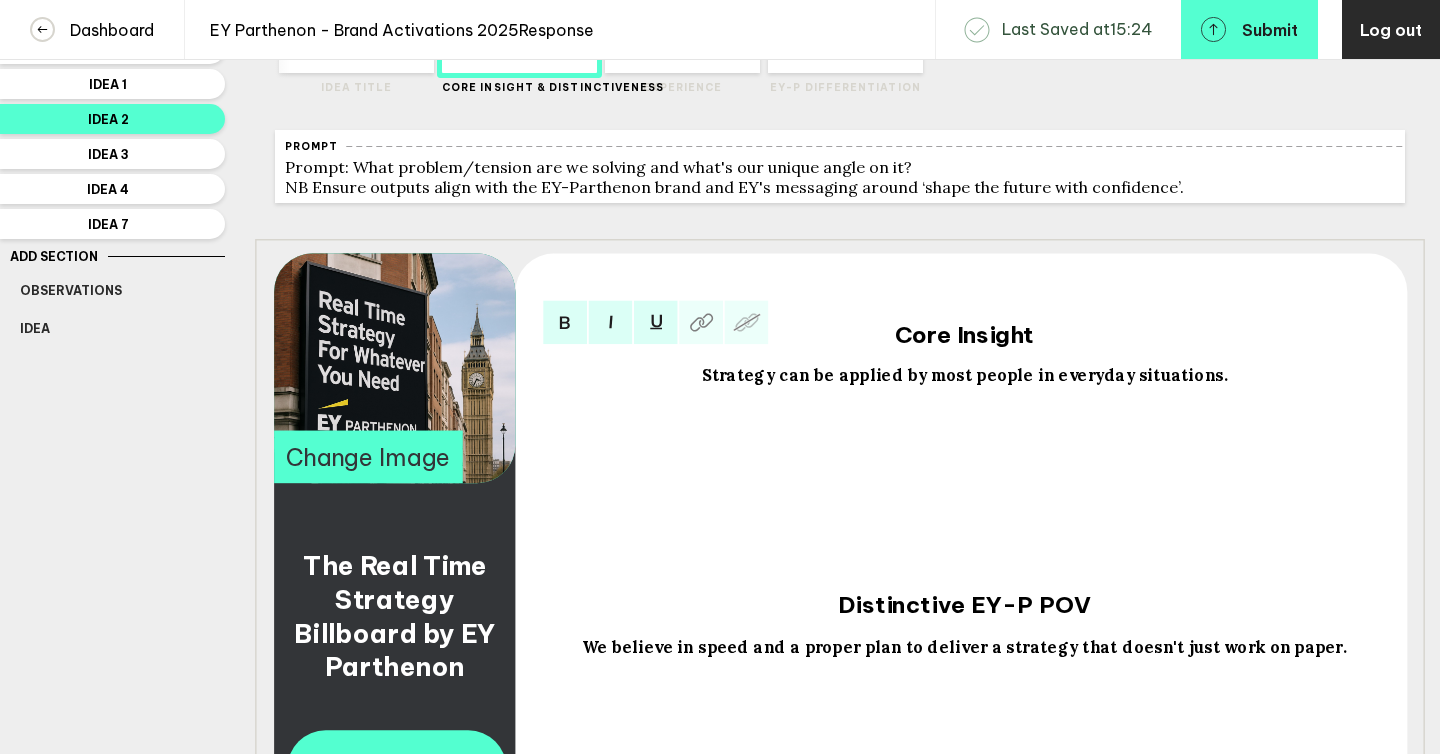 click on "The Real Time Strategy Billboard by EY Parthenon Change Image Strategy can be applied by most people in everyday situations.  Core Insight
We believe in speed and a proper plan to deliver a strategy that doesn't just work on paper. Distinctive EY-P POV" at bounding box center (840, 568) 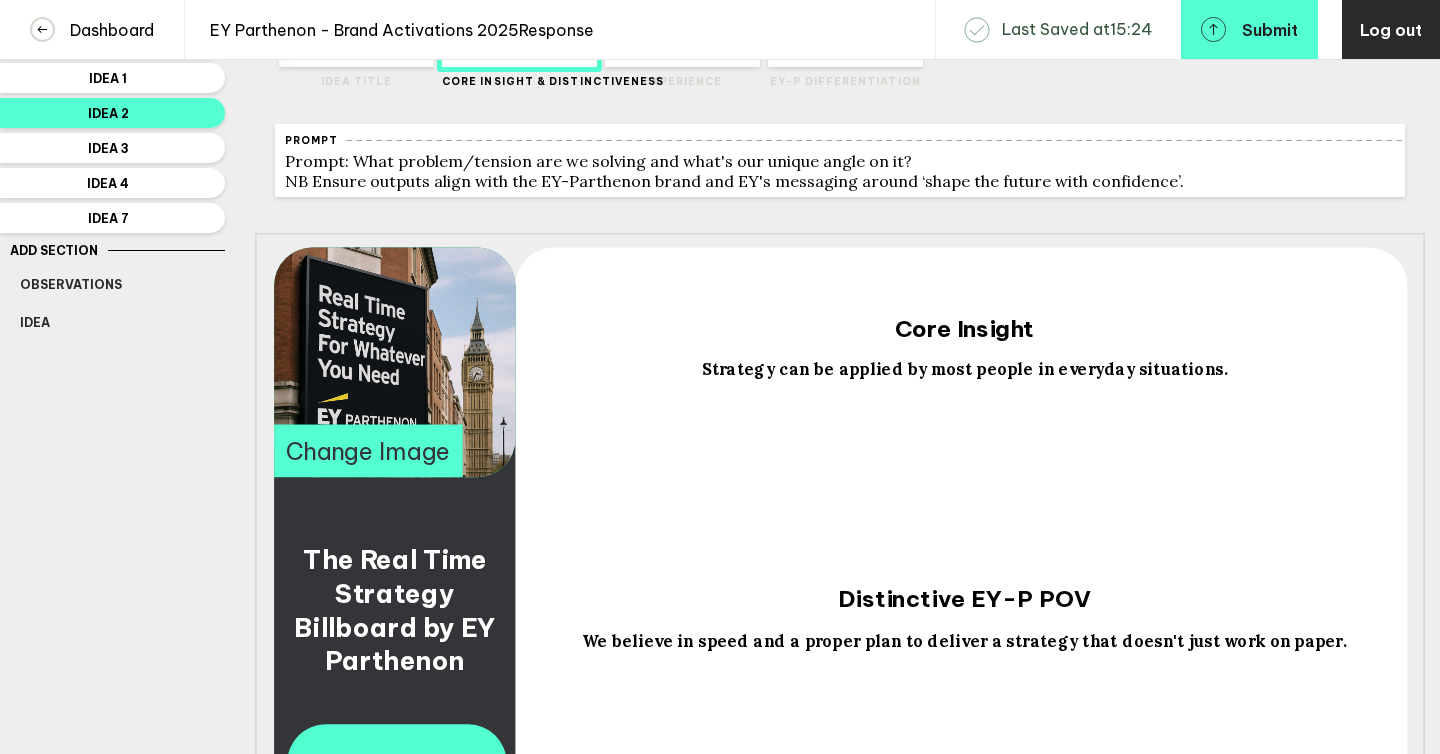 scroll, scrollTop: 205, scrollLeft: 0, axis: vertical 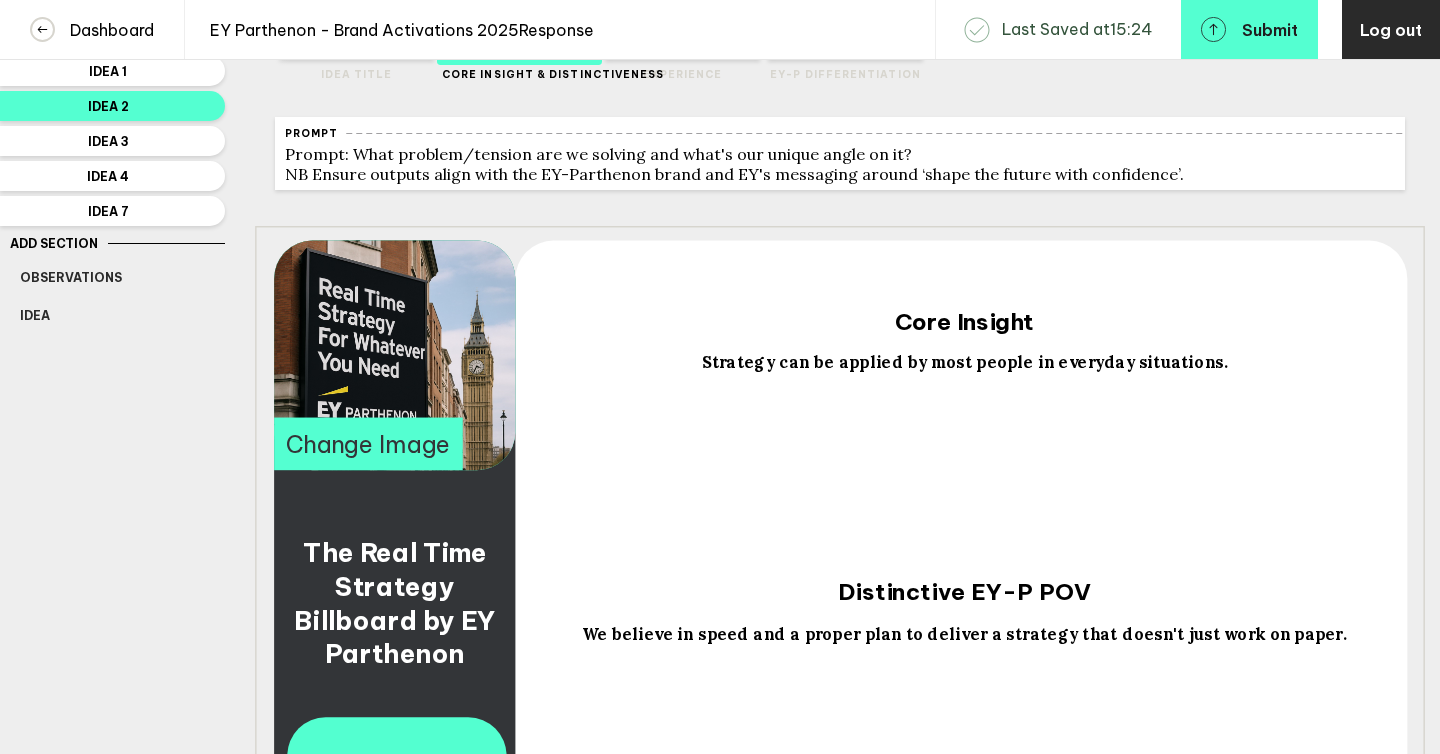 click on "We believe in speed and a proper plan to deliver a strategy that doesn't just work on paper." at bounding box center [398, 603] 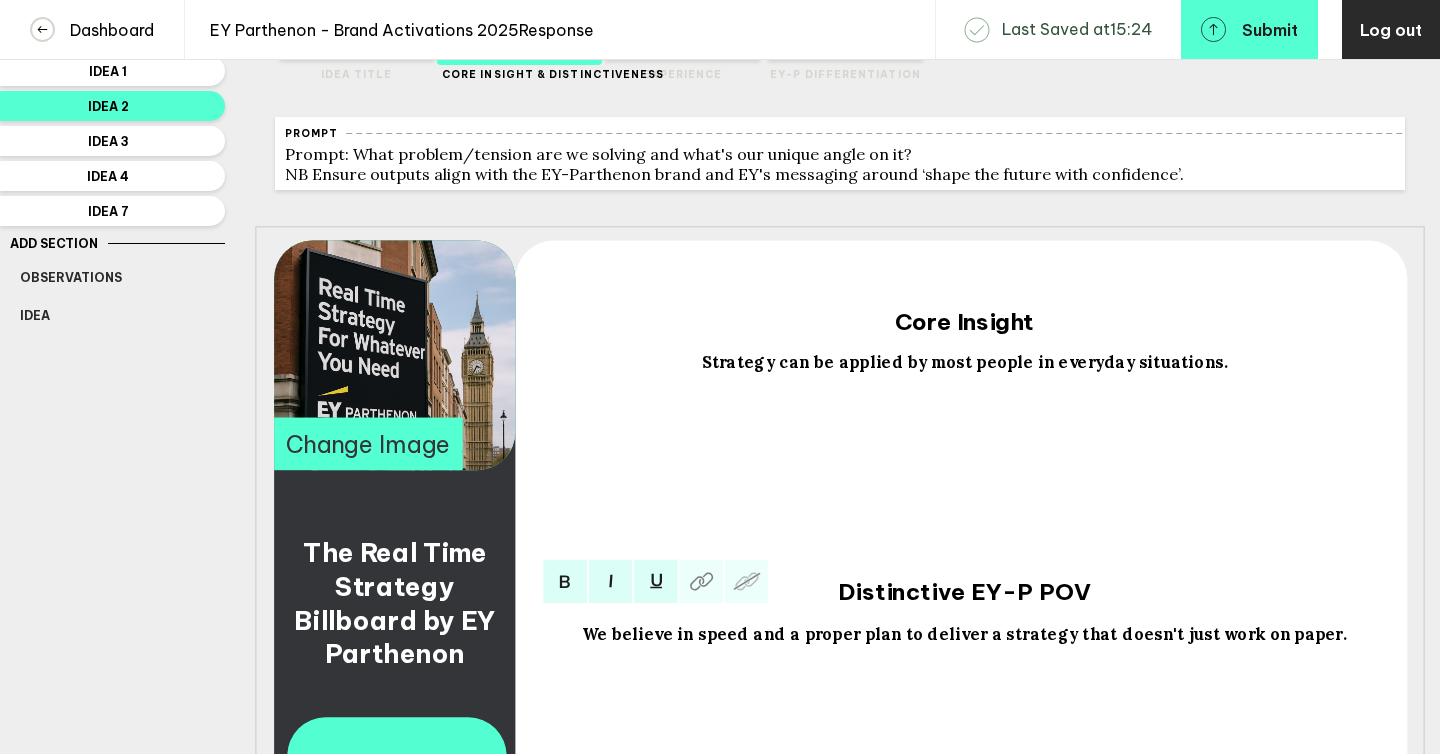 click on "We believe in speed and a proper plan to deliver a strategy that doesn't just work on paper." at bounding box center [964, 633] 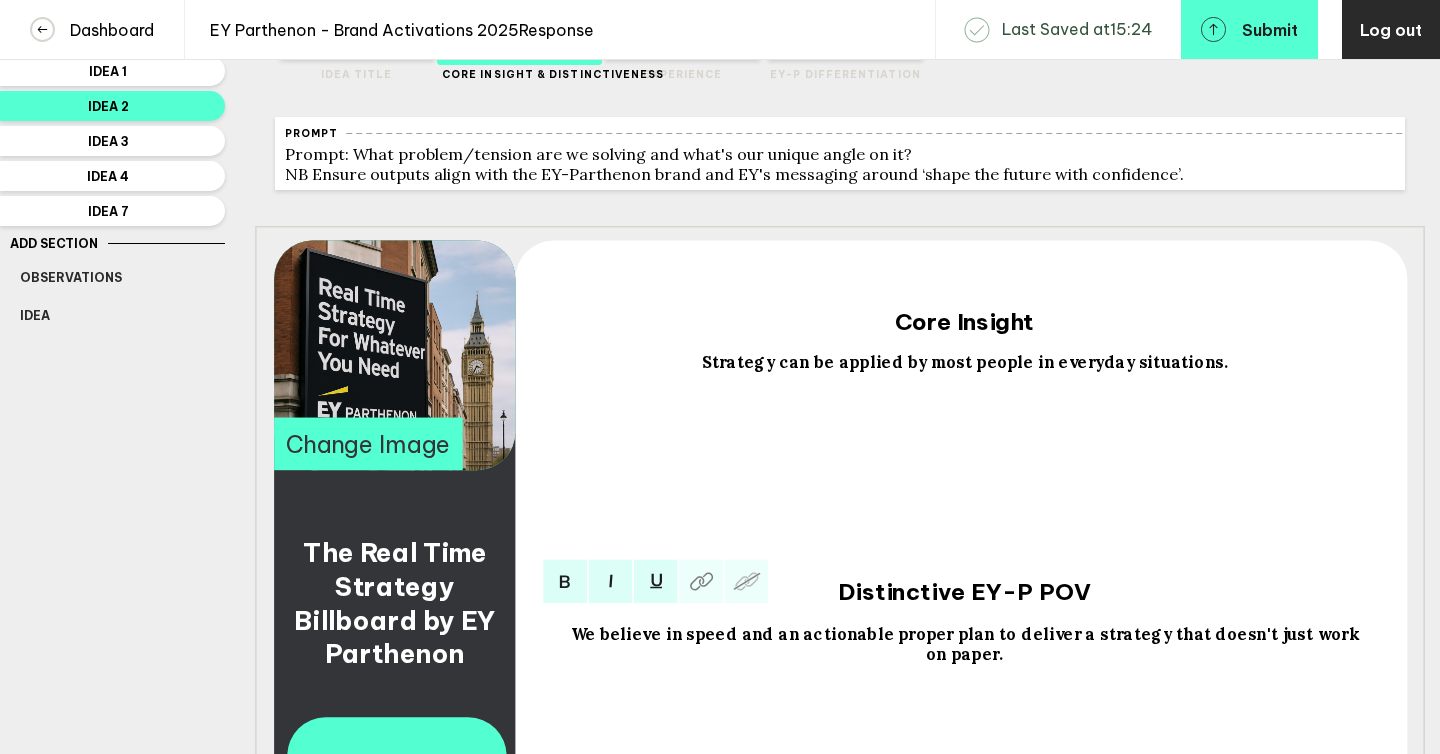 click on "Delete
Created with Sketch.
Move Left
Created with Sketch.
Move Right
Created with Sketch.
Idea Title
Delete
Created with Sketch.
Move Left
Created with Sketch." at bounding box center [840, 430] 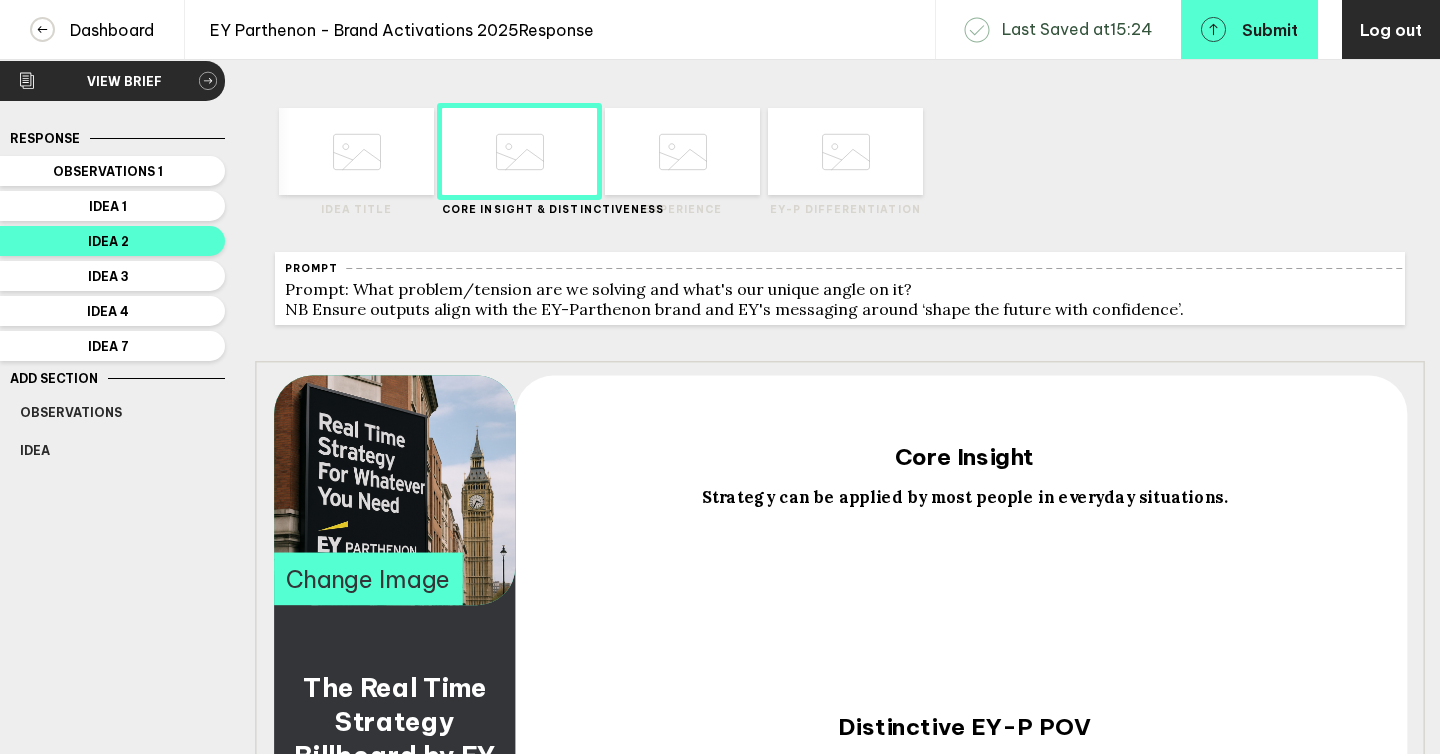scroll, scrollTop: 0, scrollLeft: 0, axis: both 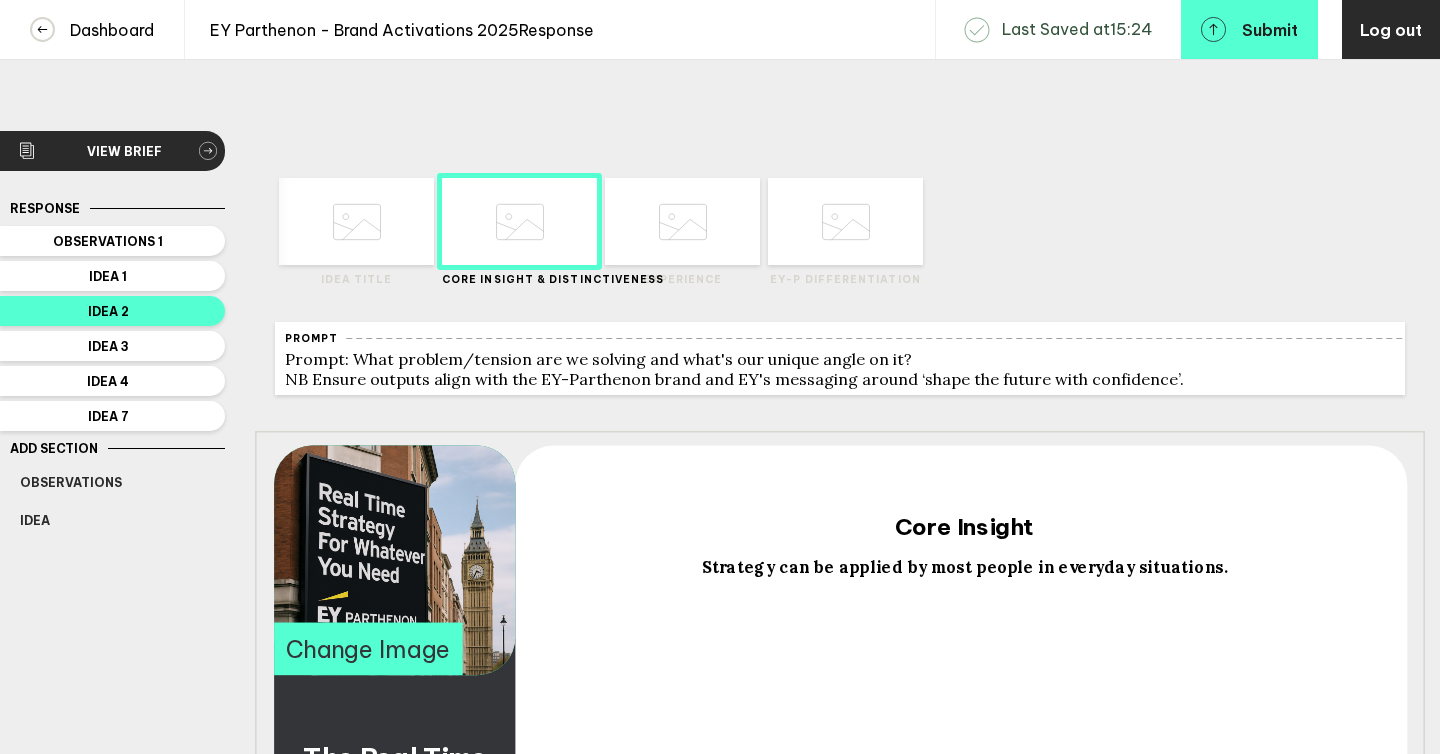 click at bounding box center [357, 222] 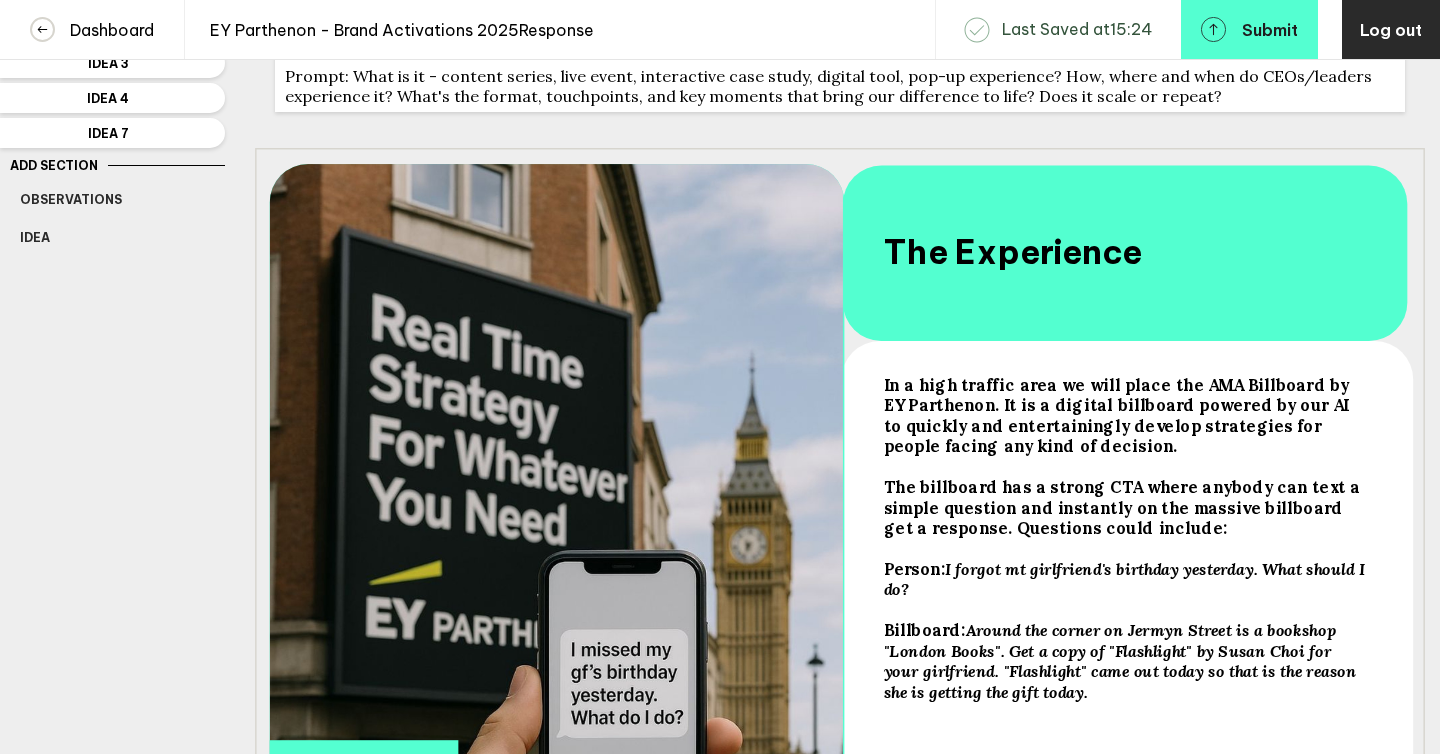 scroll, scrollTop: 285, scrollLeft: 0, axis: vertical 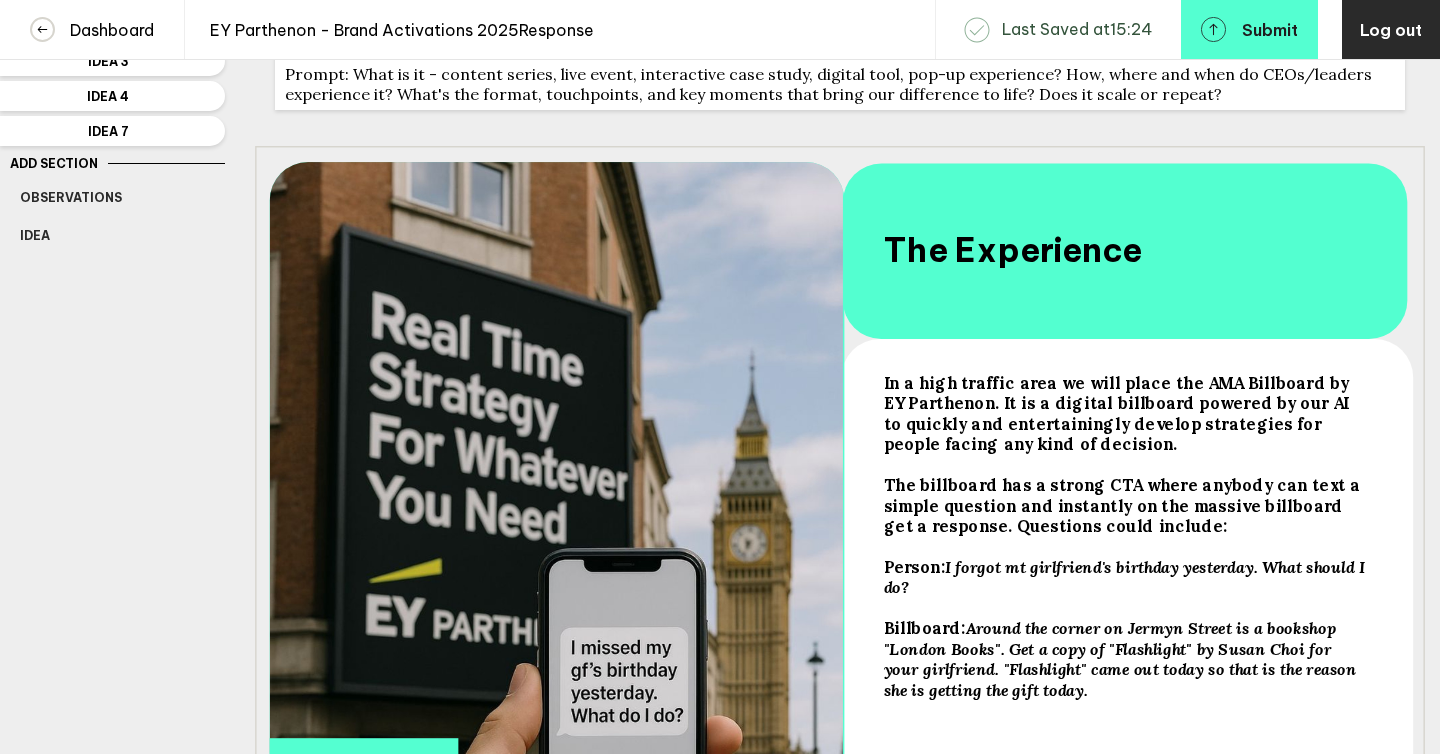 click on "In a high traffic area we will place the AMA Billboard by EY Parthenon. It is a digital billboard powered by our AI to quickly and entertainingly develop strategies for people facing any kind of decision." at bounding box center [1126, 413] 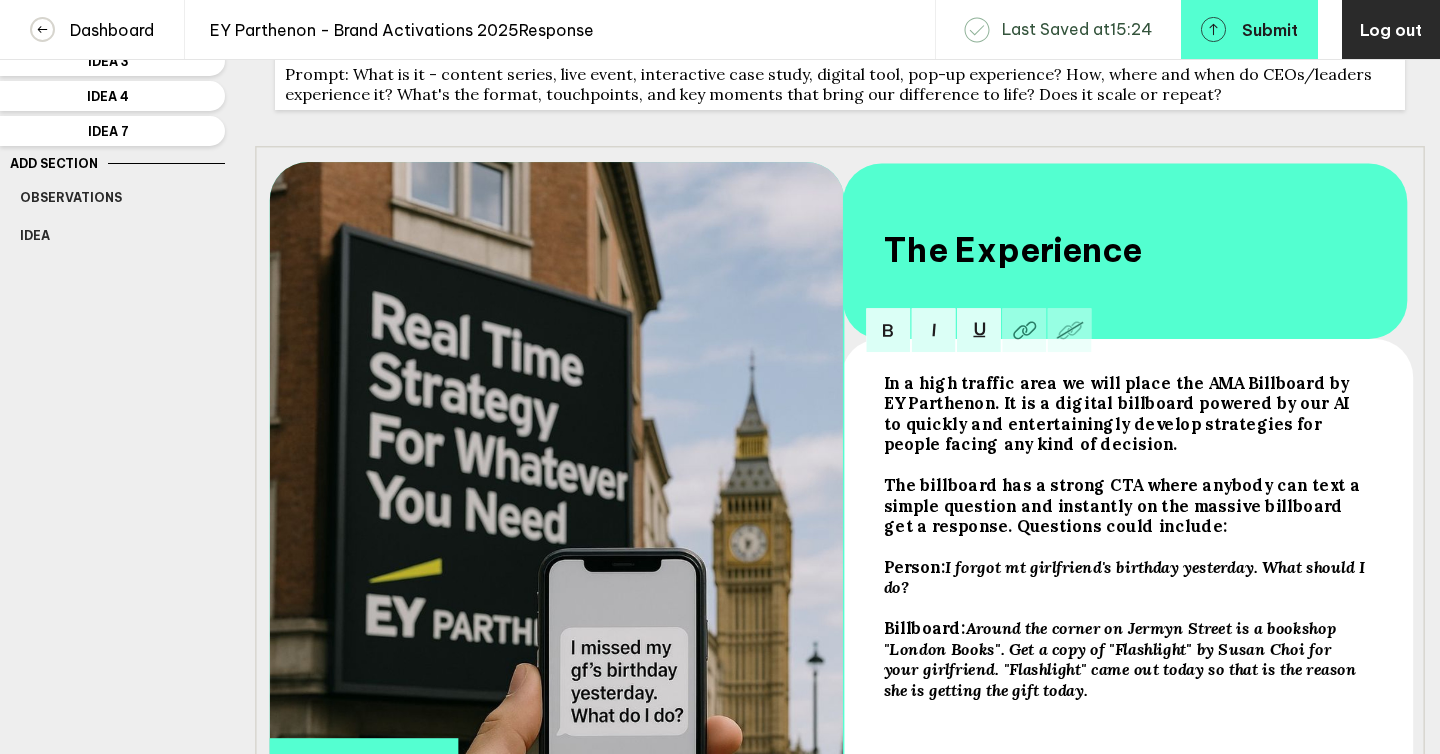 click on "In a high traffic area we will place the AMA Billboard by EY Parthenon. It is a digital billboard powered by our AI to quickly and entertainingly develop strategies for people facing any kind of decision." at bounding box center (1126, 413) 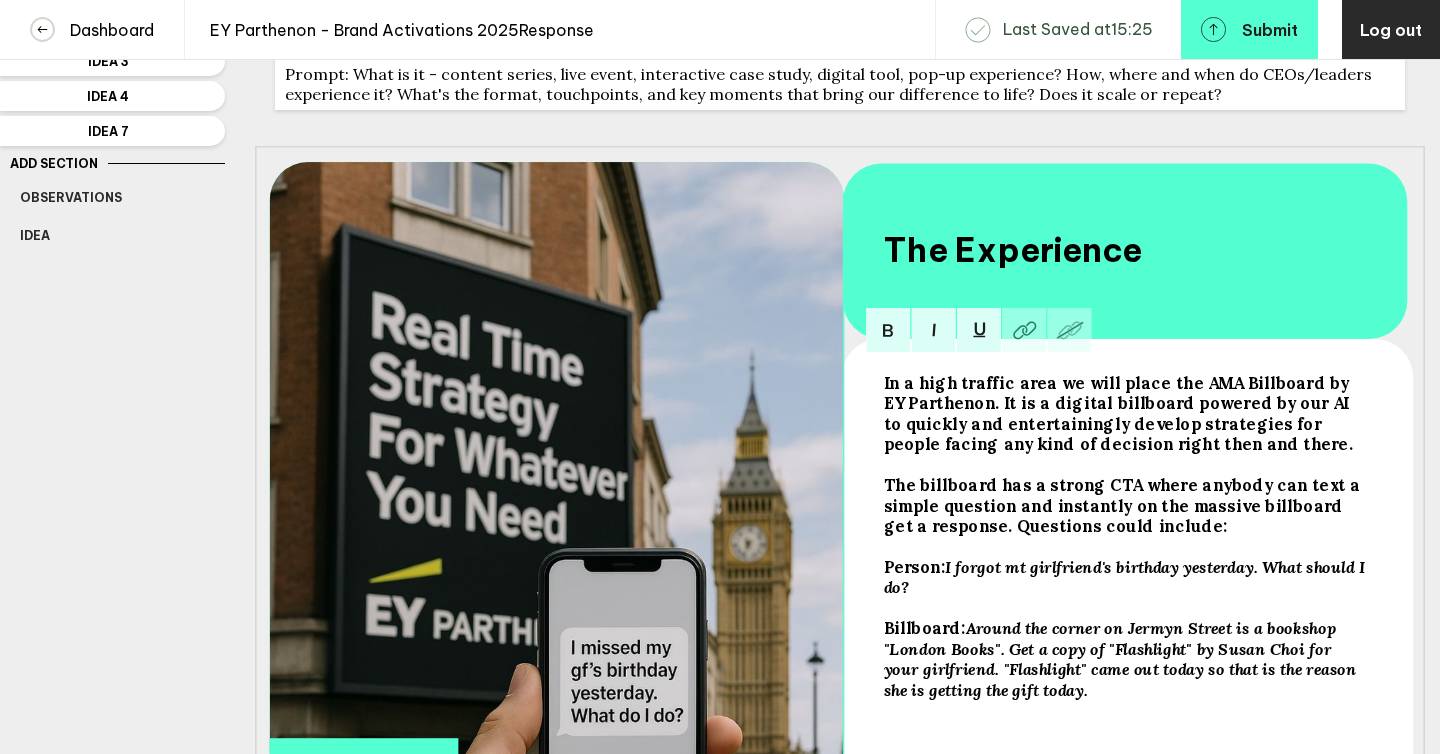 click on "The billboard has a strong CTA where anybody can text a simple question and instantly on the massive billboard get a response. Questions could include:" at bounding box center [1118, 413] 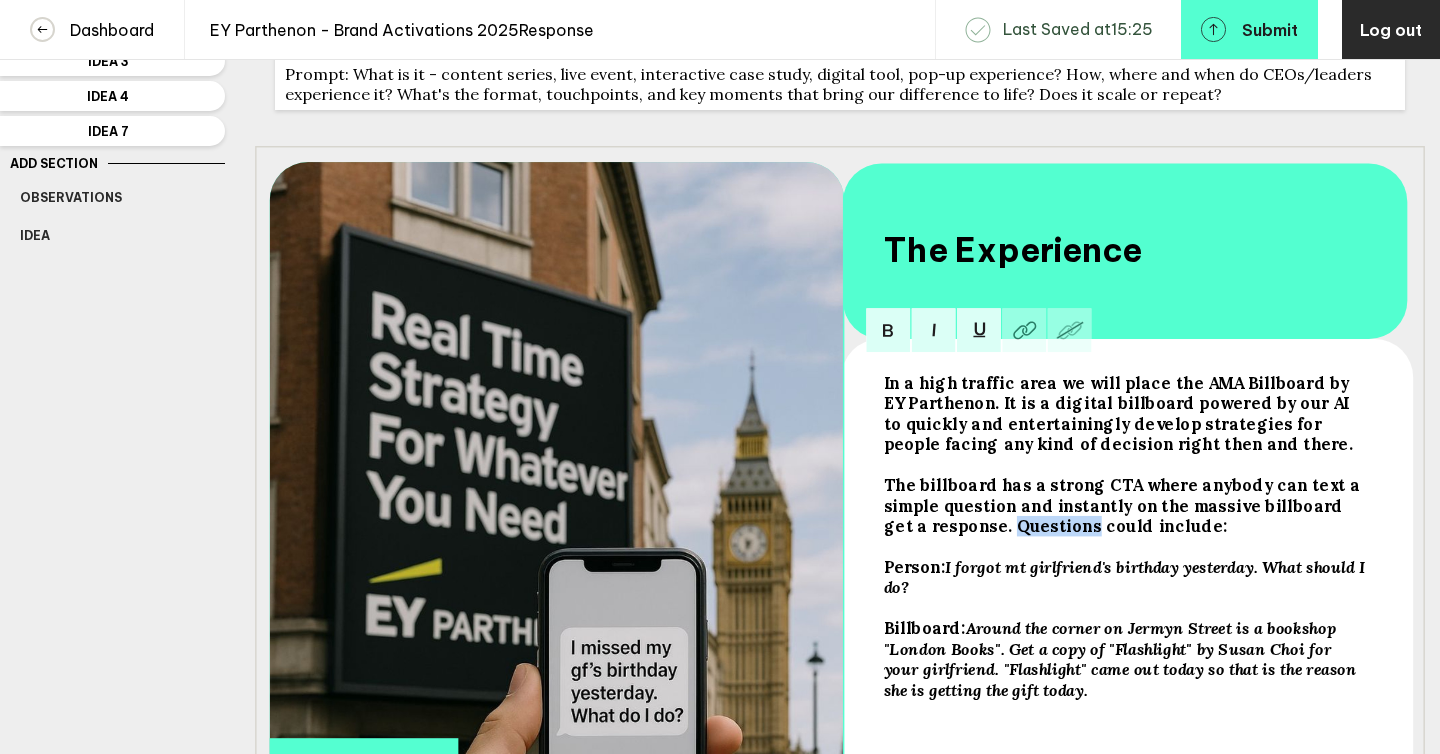 click on "The billboard has a strong CTA where anybody can text a simple question and instantly on the massive billboard get a response. Questions could include:" at bounding box center [1118, 413] 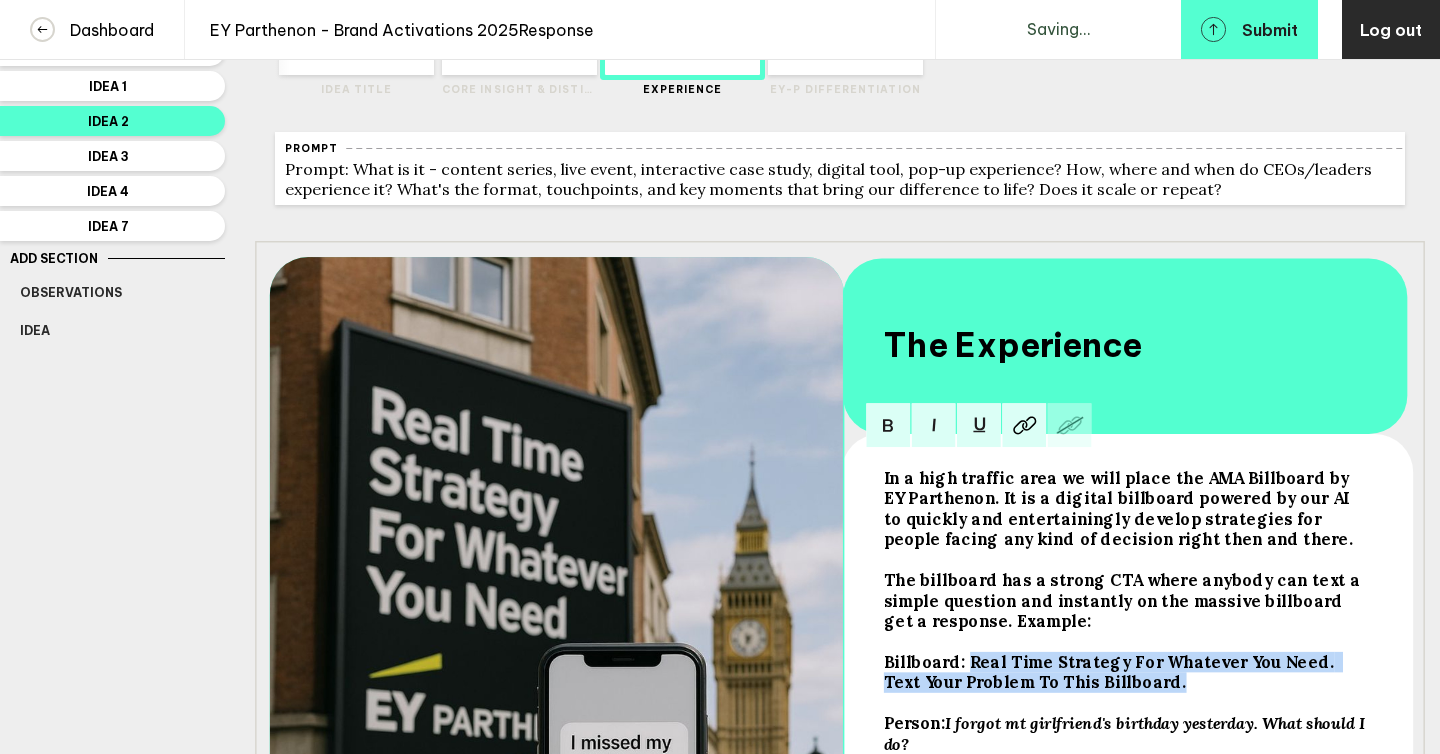 scroll, scrollTop: 186, scrollLeft: 0, axis: vertical 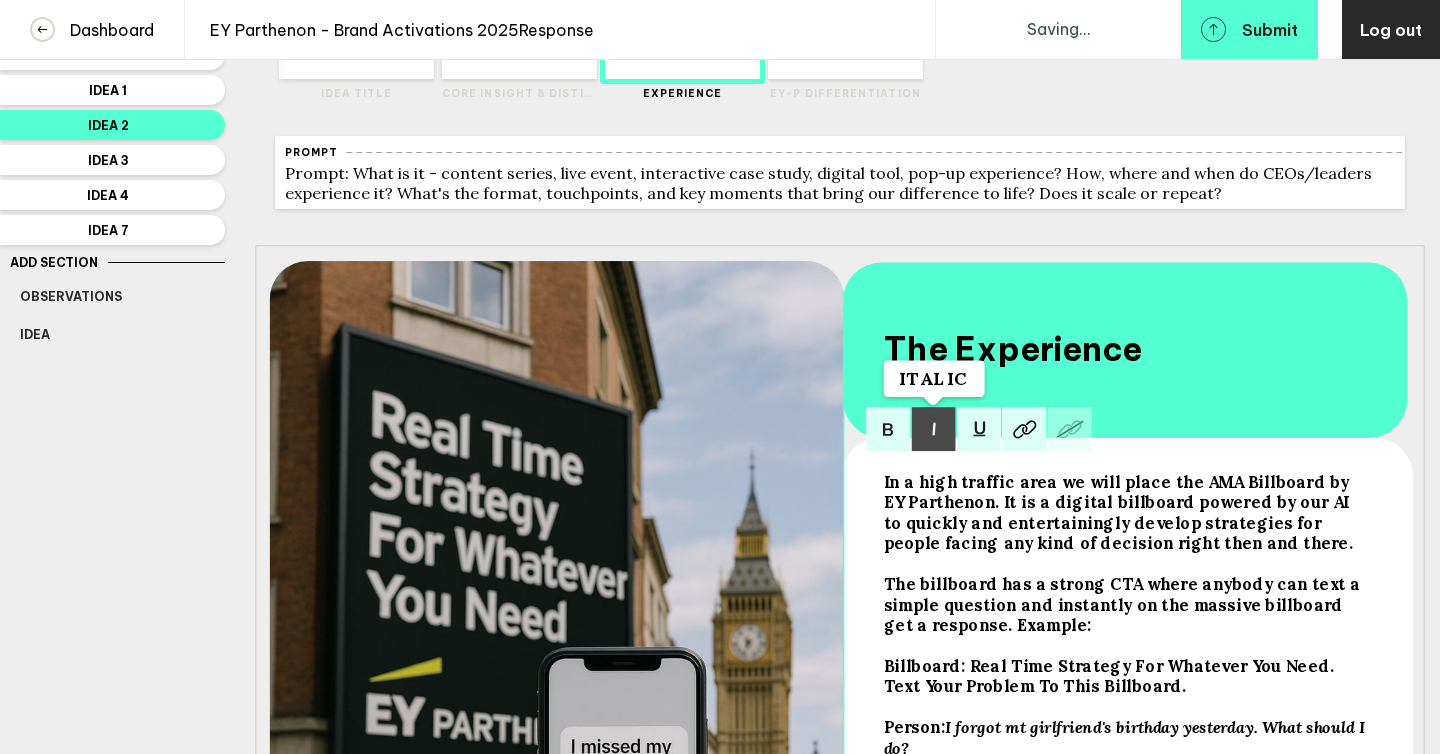 click at bounding box center (888, 429) 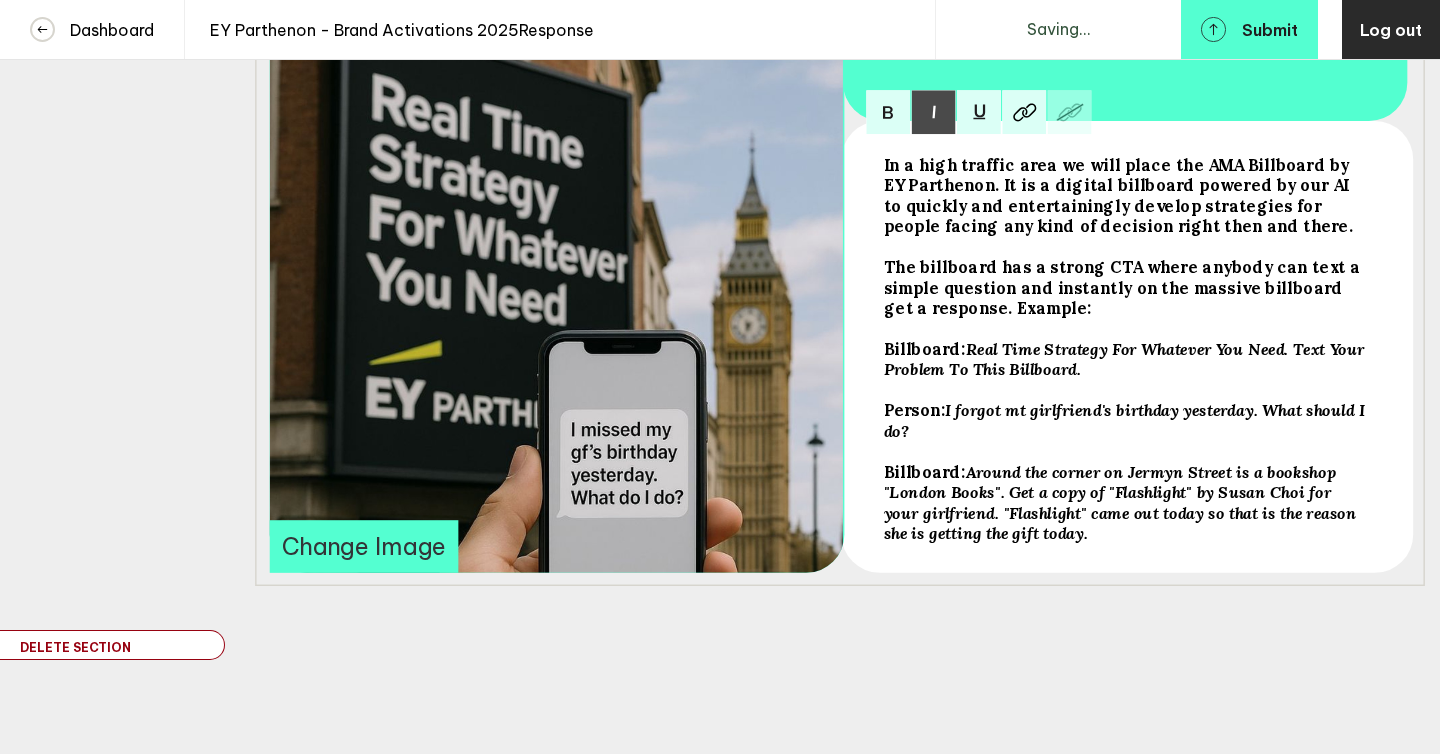 scroll, scrollTop: 515, scrollLeft: 0, axis: vertical 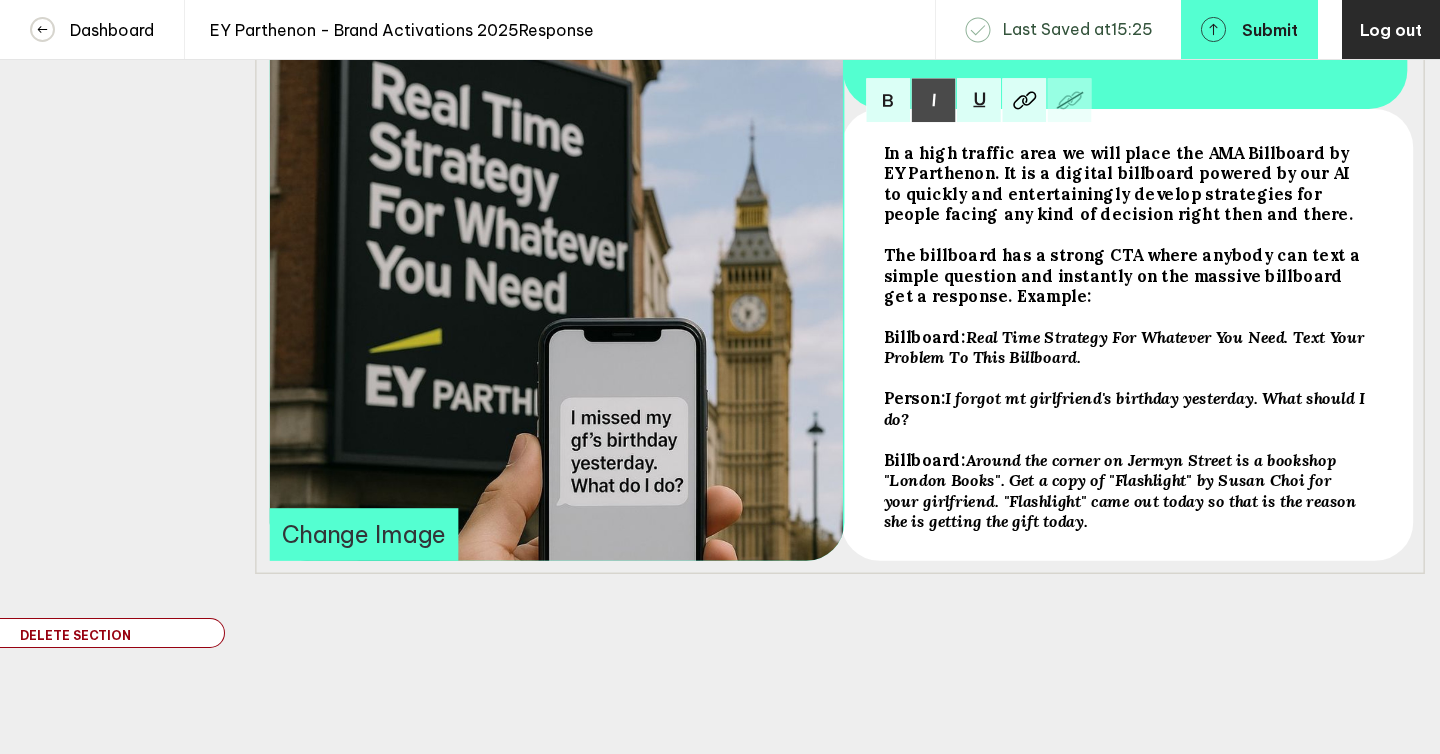 click on "Billboard:  Around the corner on Jermyn Street is a bookshop "London Books". Get a copy of "Flashlight" by [FIRST] [LAST] for your girlfriend. "Flashlight" came out today so that is the reason she is getting the gift today." at bounding box center (1126, 183) 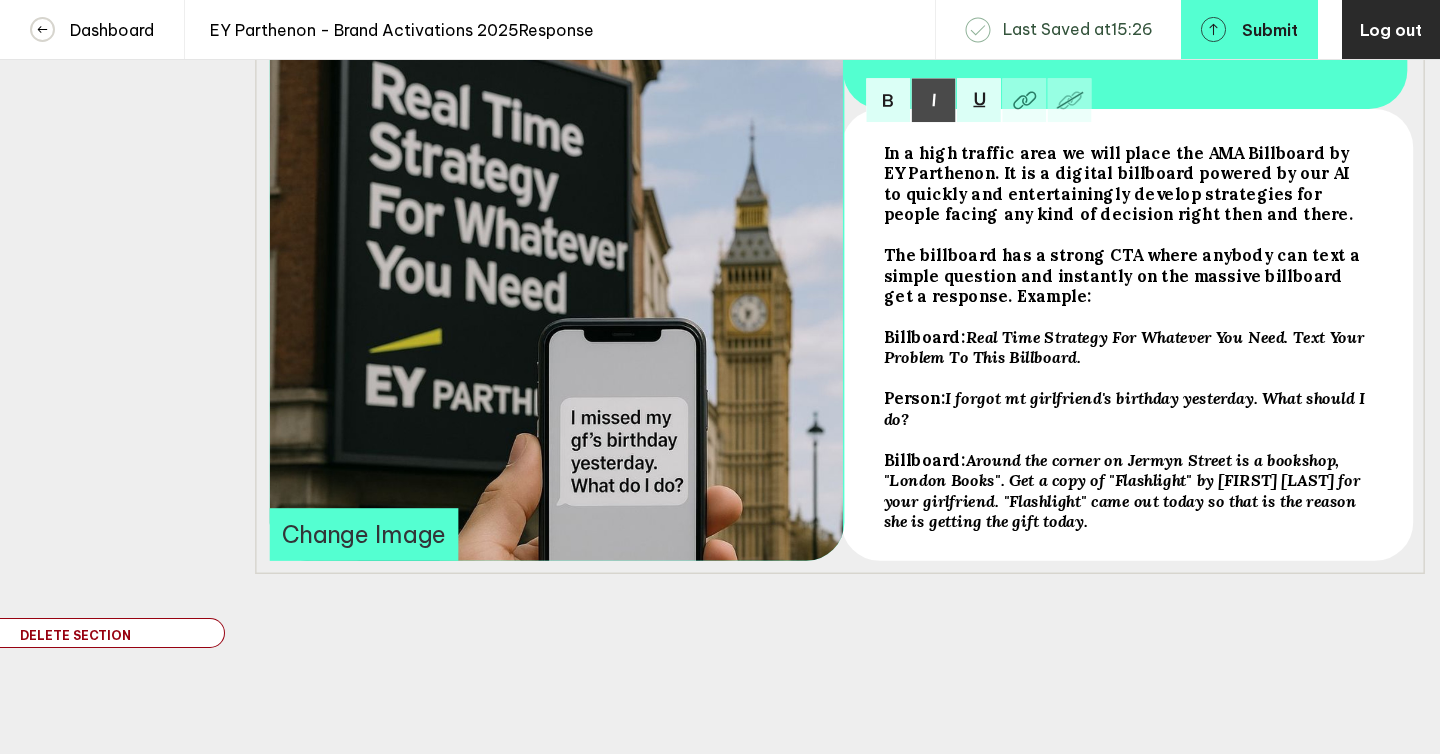 scroll, scrollTop: 512, scrollLeft: 0, axis: vertical 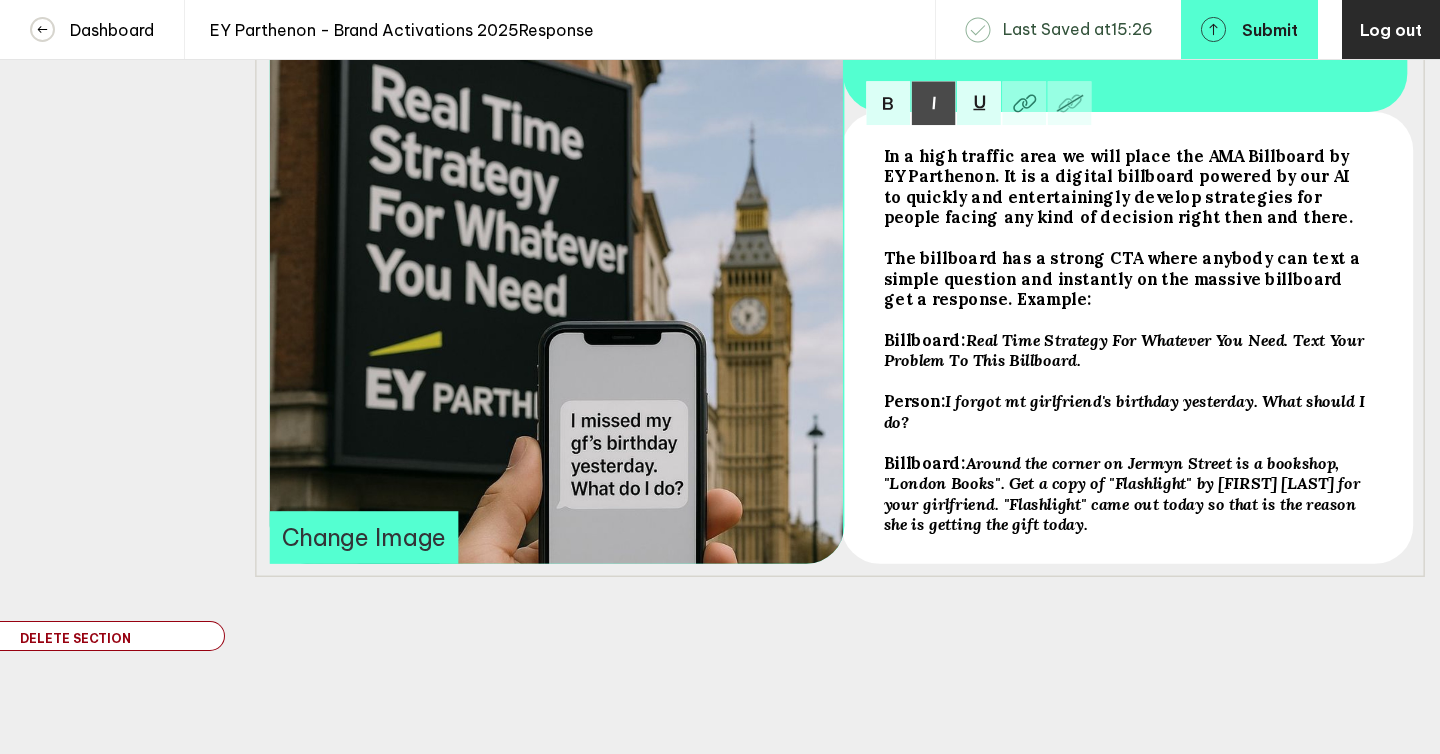 click on "Around the corner on Jermyn Street is a bookshop, "London Books". Get a copy of "Flashlight" by [FIRST] [LAST] for your girlfriend. "Flashlight" came out today so that is the reason she is getting the gift today." at bounding box center (1118, 186) 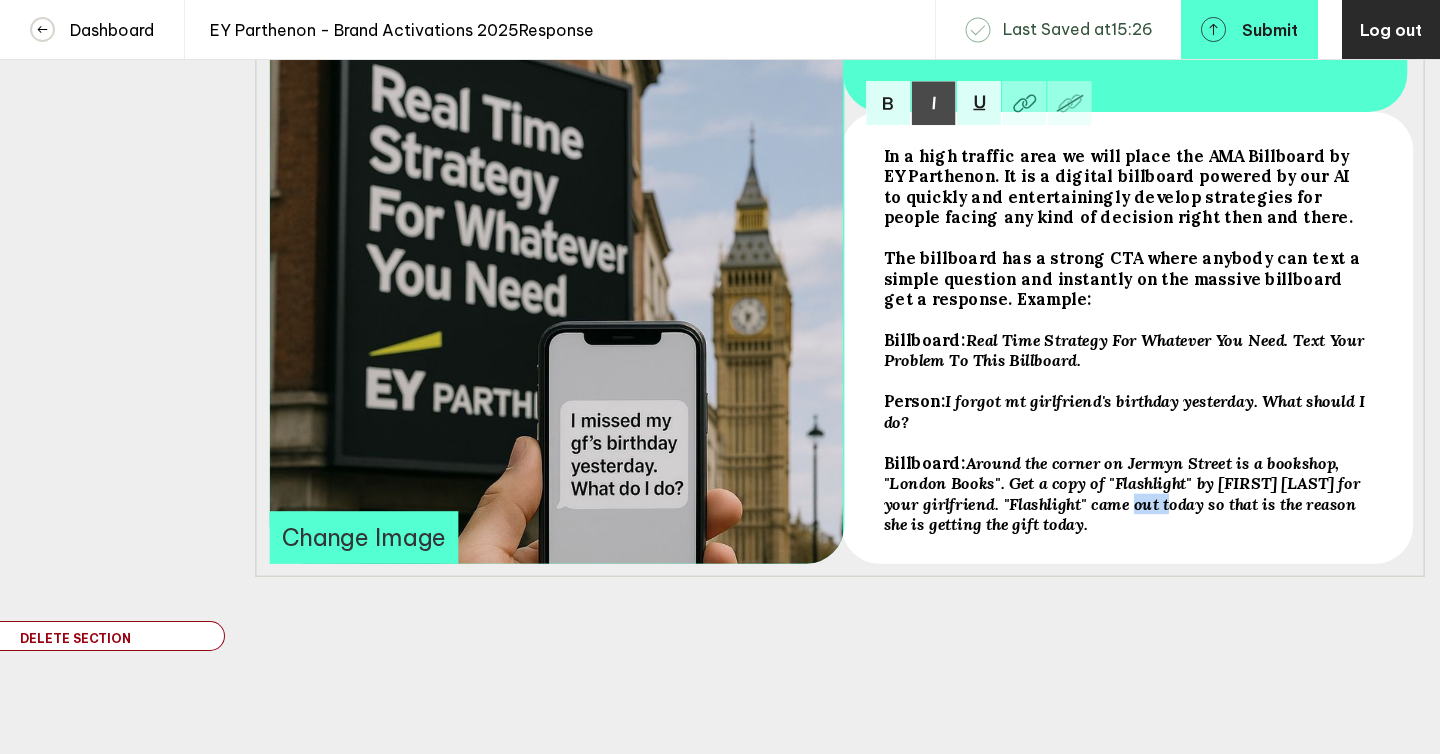 click on "Around the corner on Jermyn Street is a bookshop, "London Books". Get a copy of "Flashlight" by [FIRST] [LAST] for your girlfriend. "Flashlight" came out today so that is the reason she is getting the gift today." at bounding box center (1118, 186) 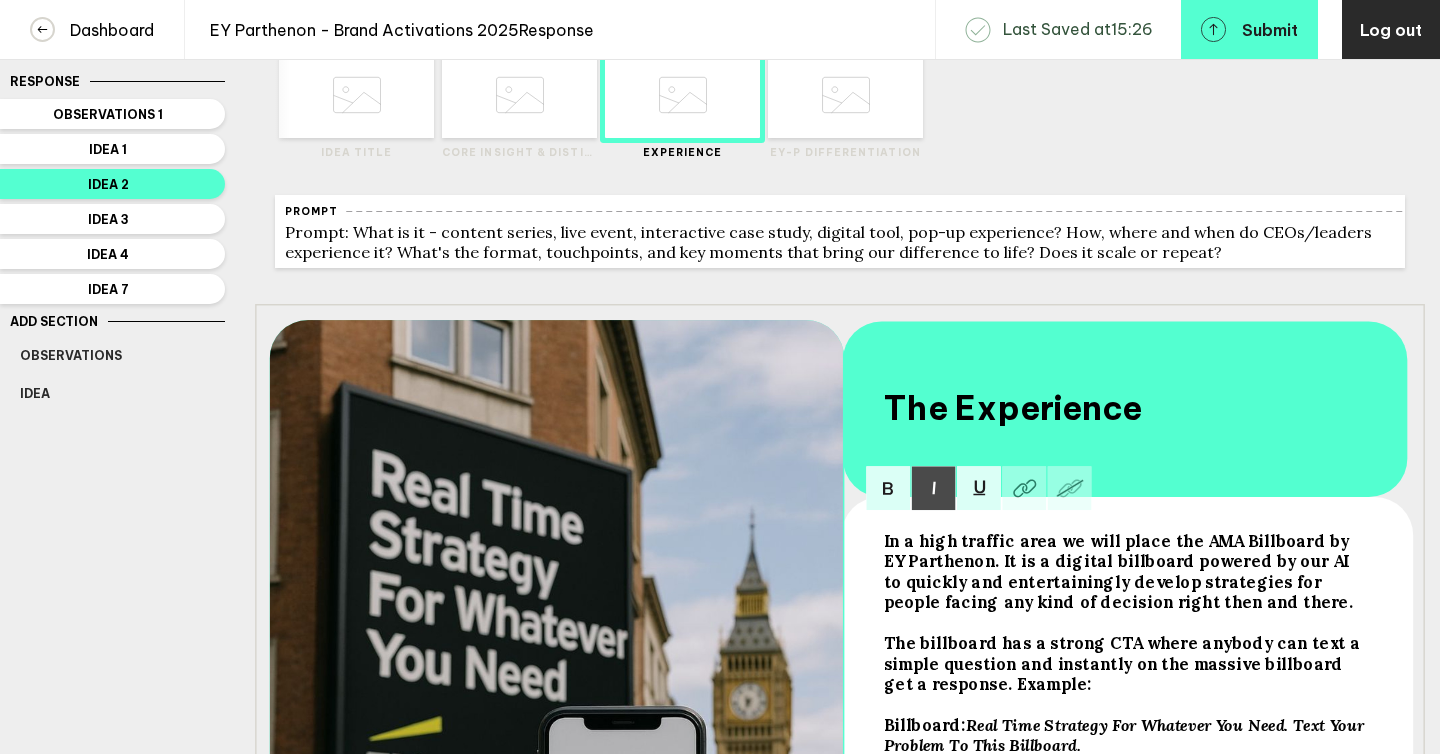 scroll, scrollTop: 0, scrollLeft: 0, axis: both 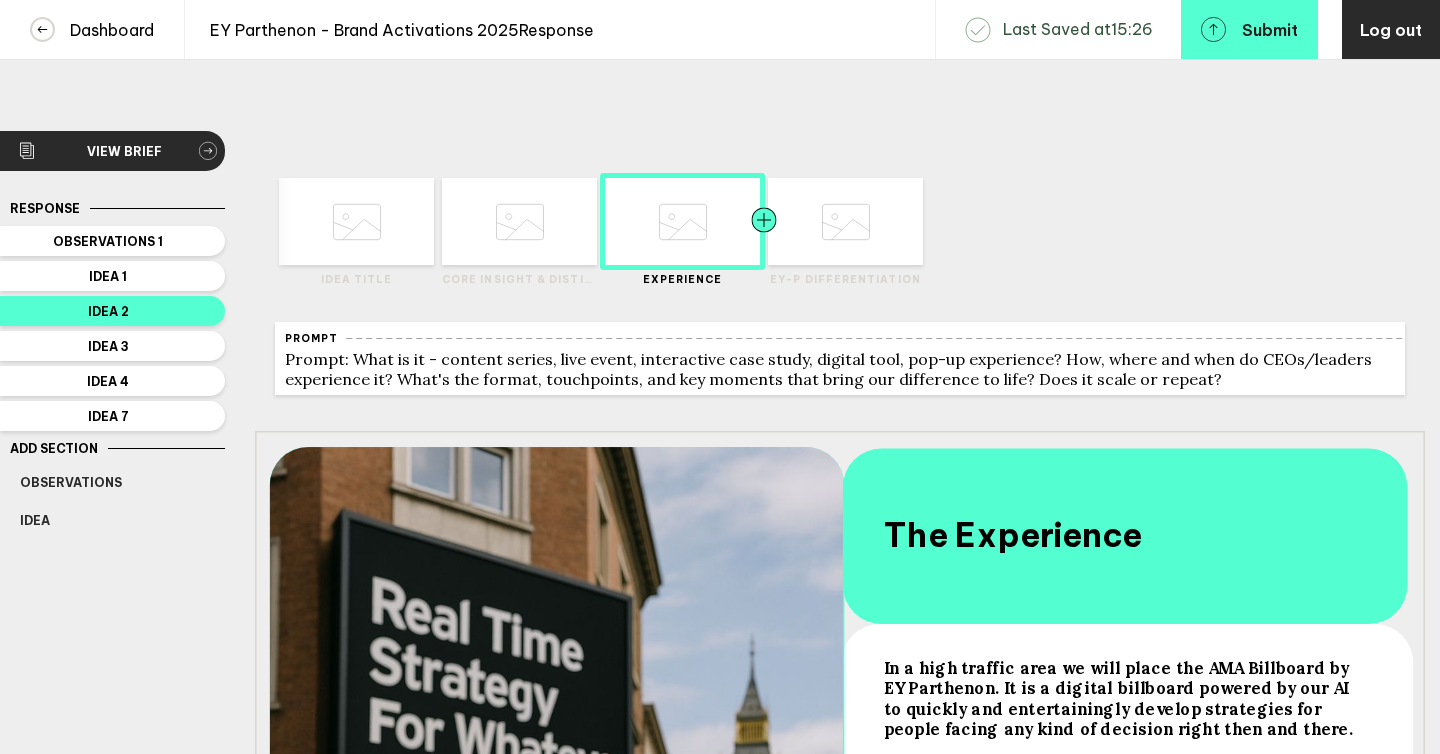 click at bounding box center (314, 221) 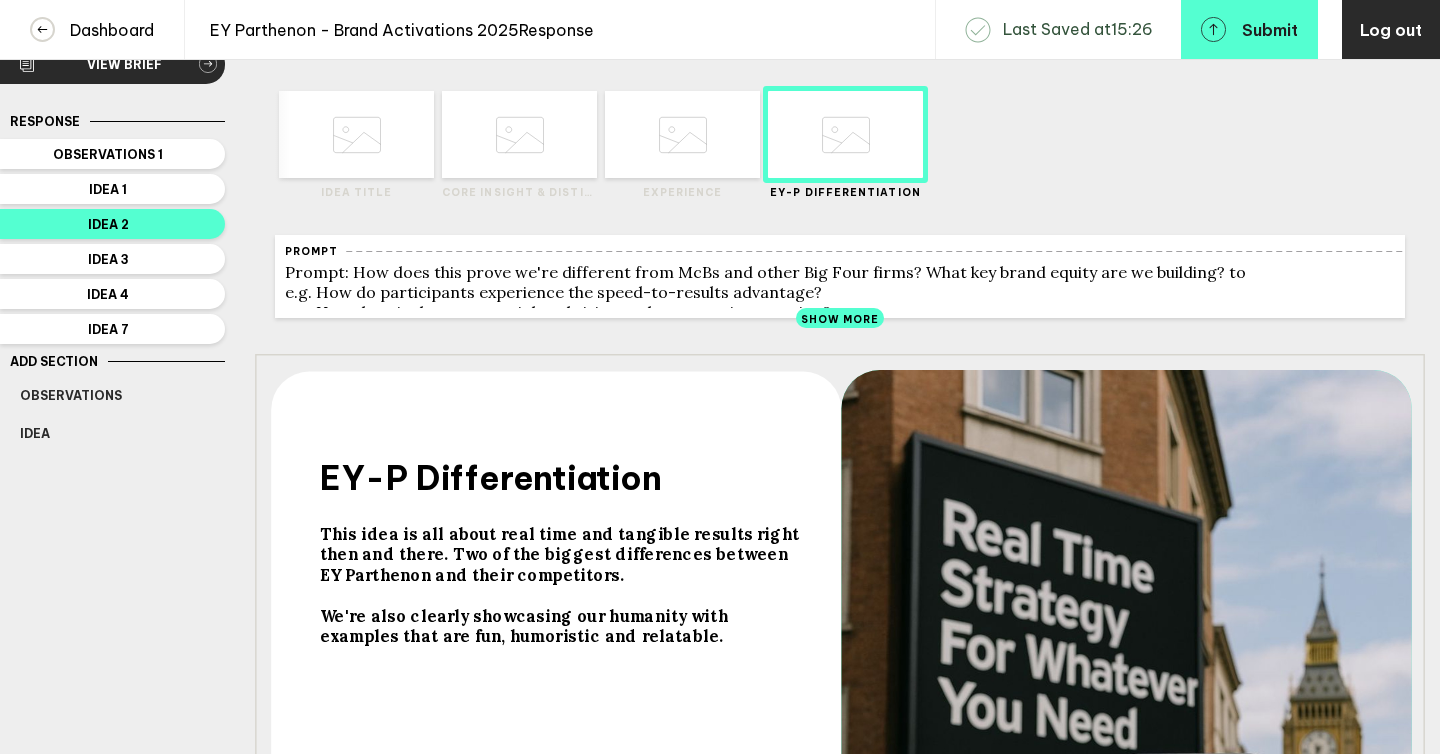 scroll, scrollTop: 101, scrollLeft: 0, axis: vertical 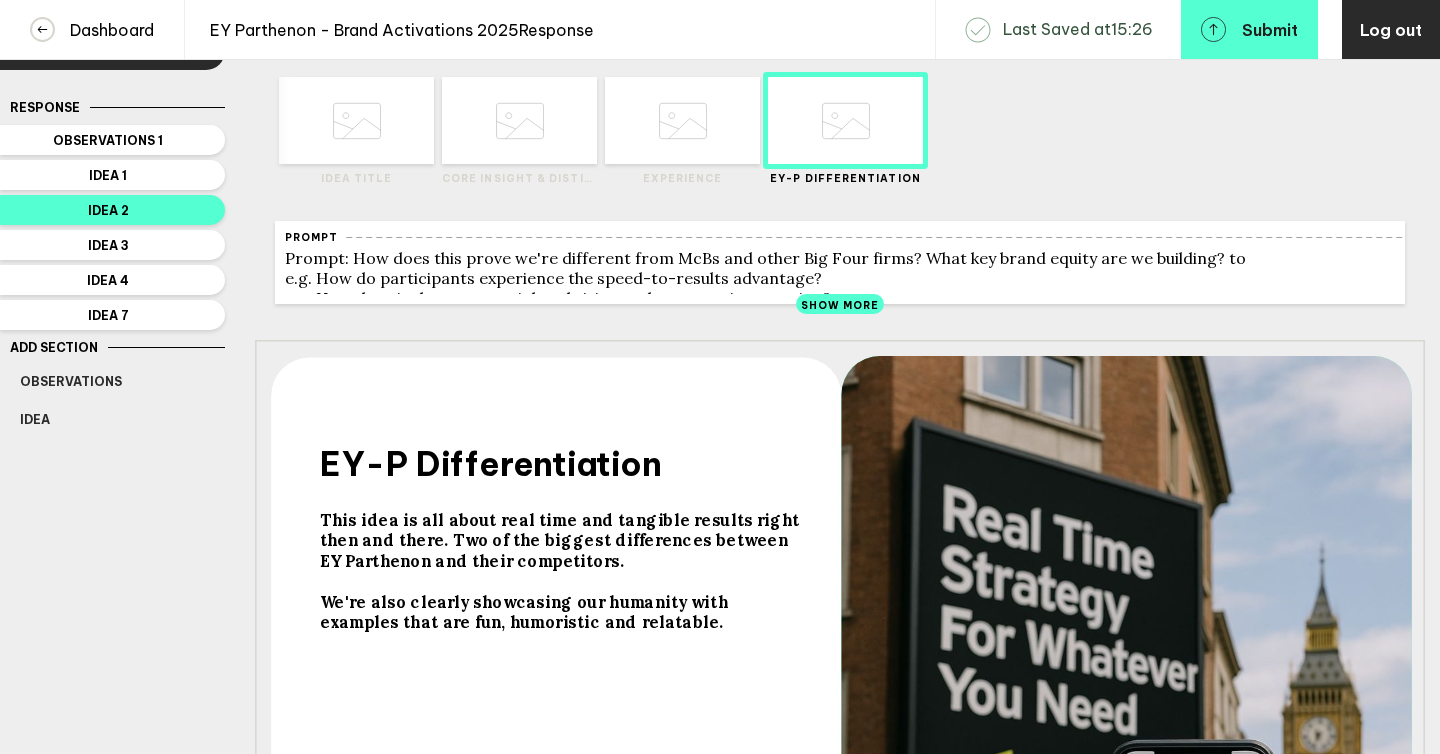 click on "This idea is all about real time and tangible results right then and there. Two of the biggest differences between EY Parthenon and their competitors." at bounding box center [562, 540] 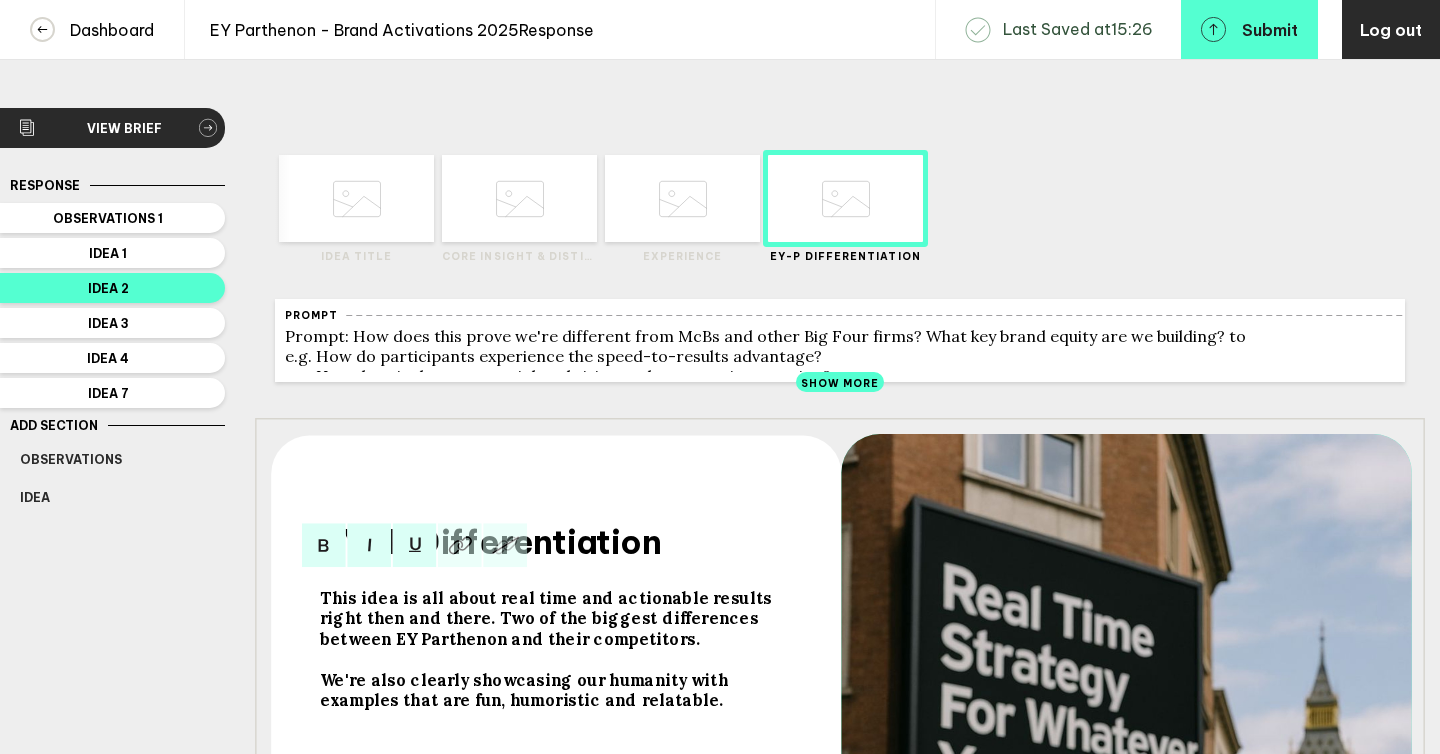 scroll, scrollTop: 21, scrollLeft: 0, axis: vertical 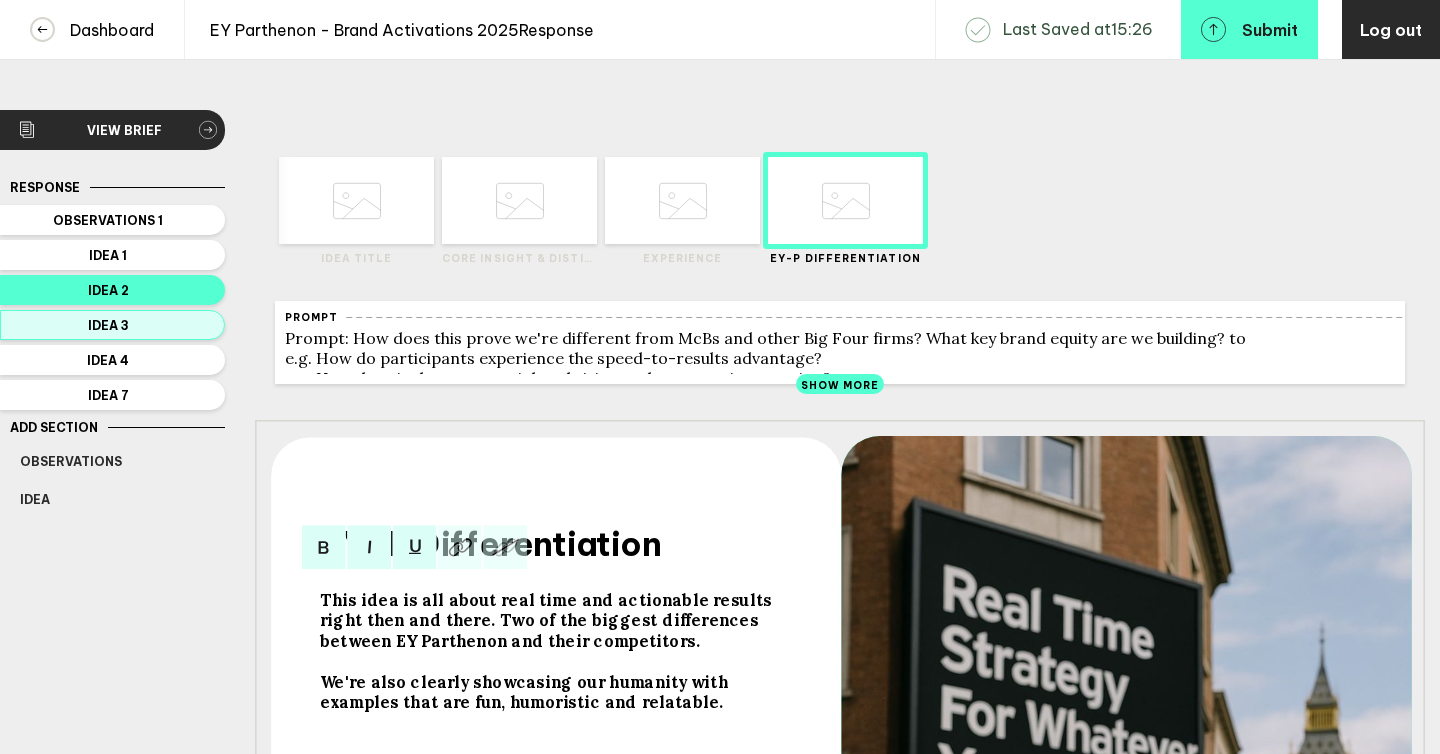 click on "Idea 3" at bounding box center [112, 325] 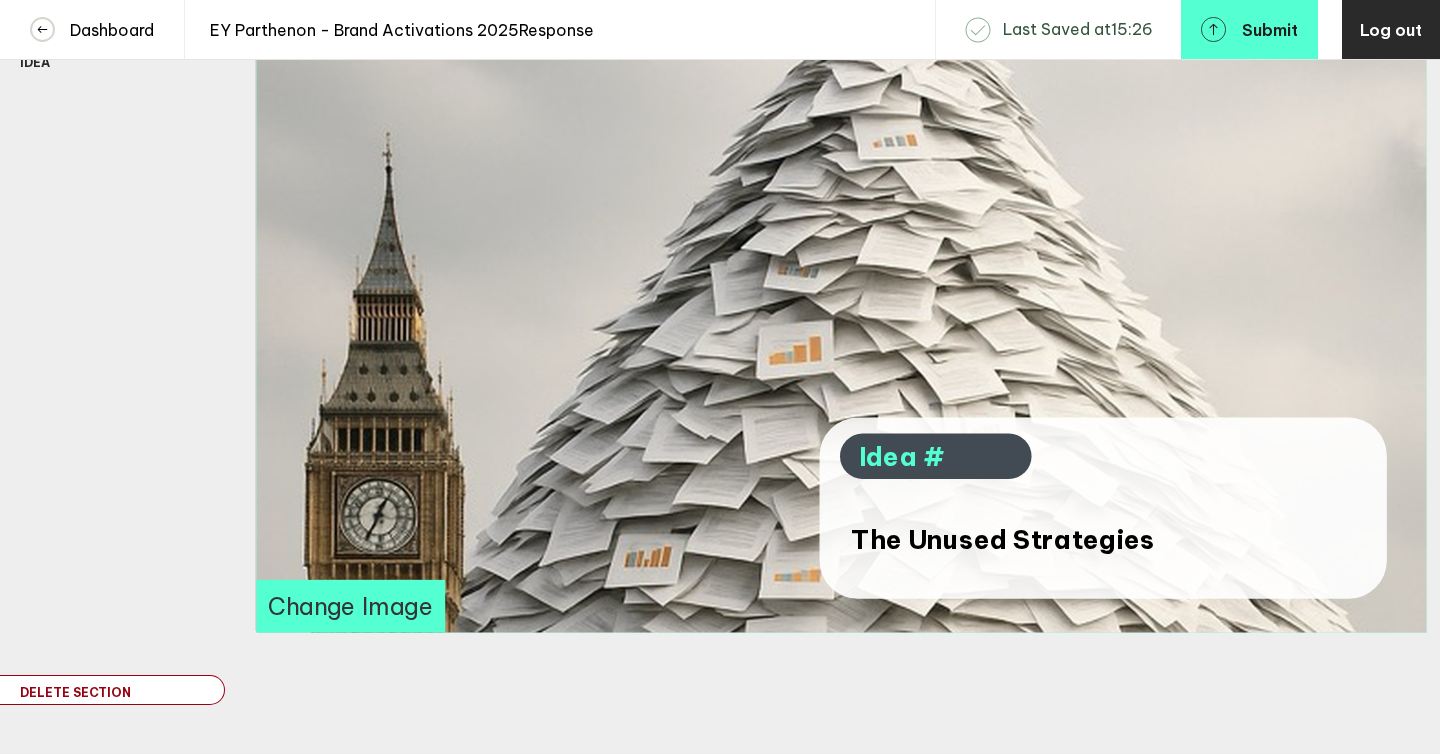 scroll, scrollTop: 0, scrollLeft: 0, axis: both 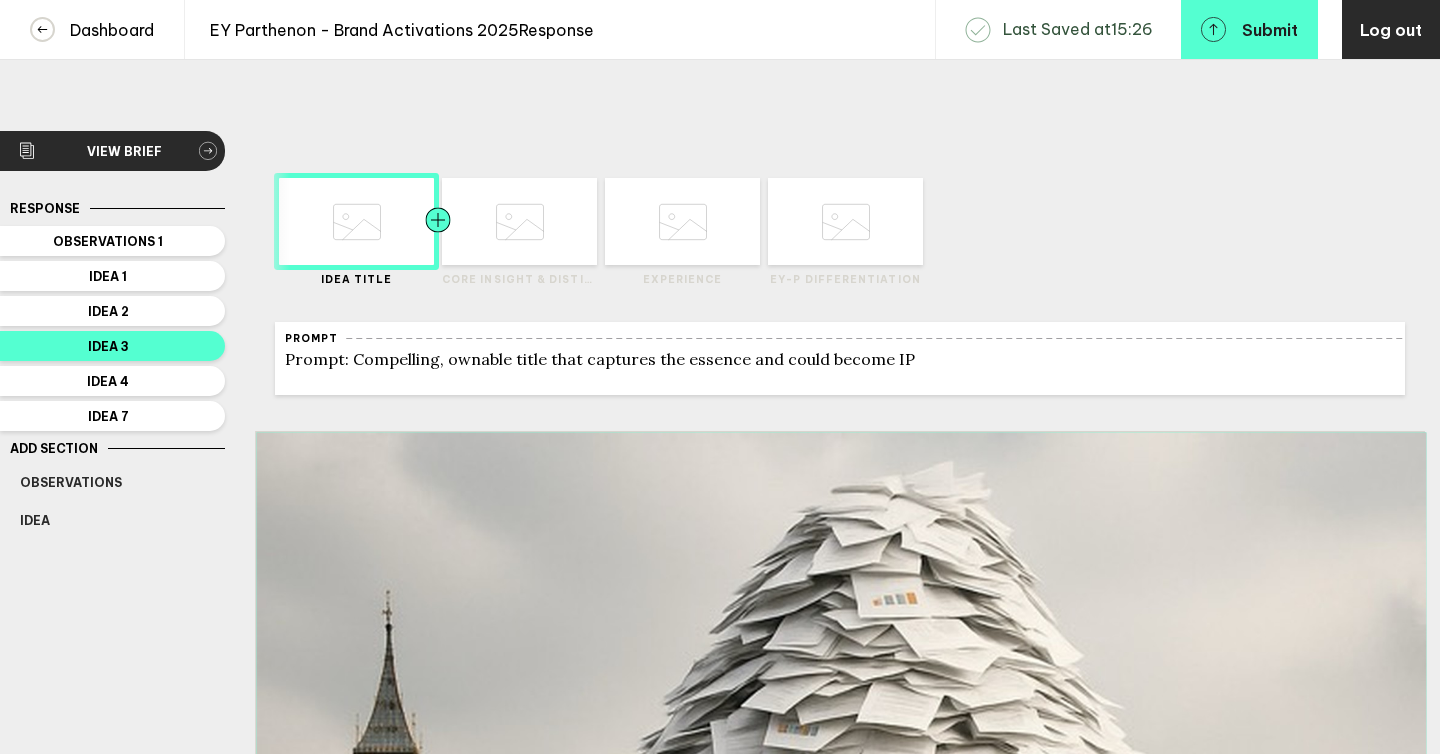 click at bounding box center [314, 221] 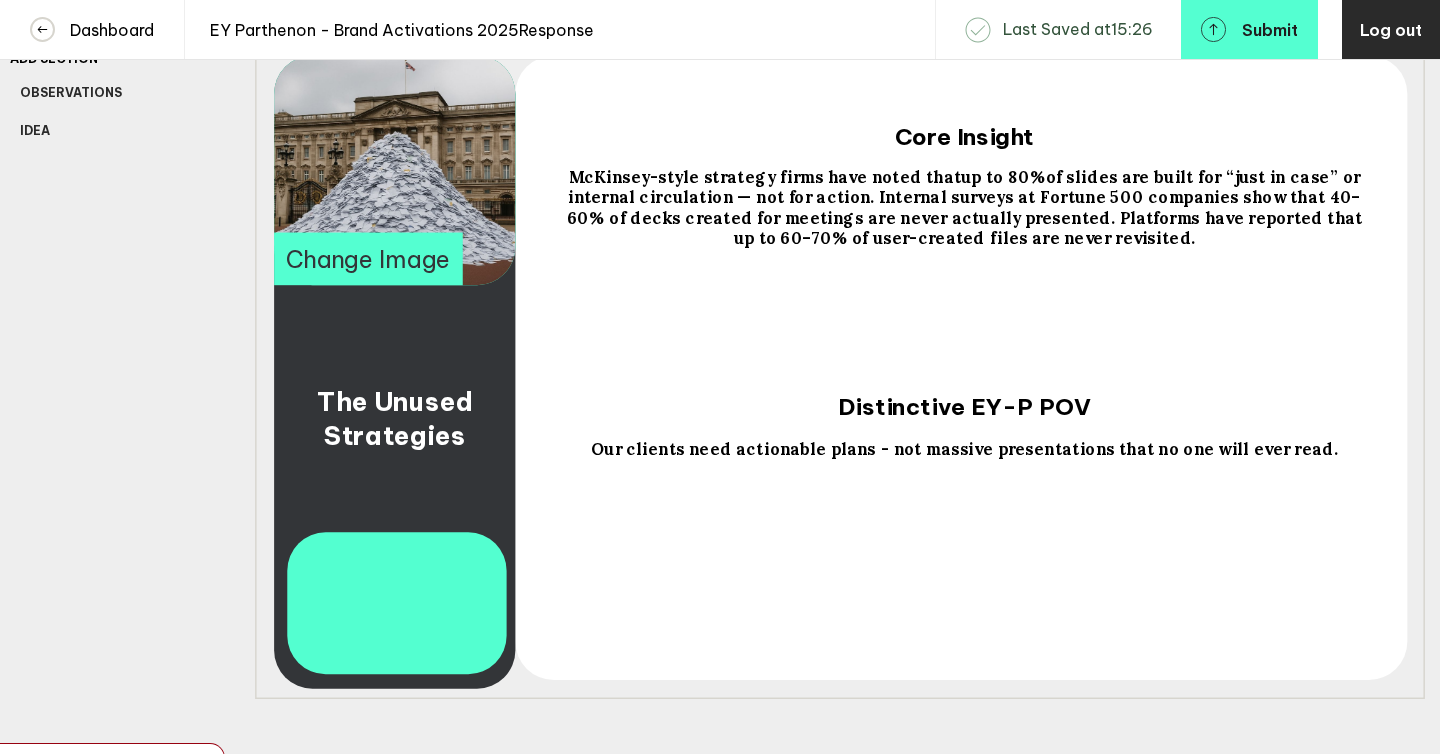 scroll, scrollTop: 387, scrollLeft: 0, axis: vertical 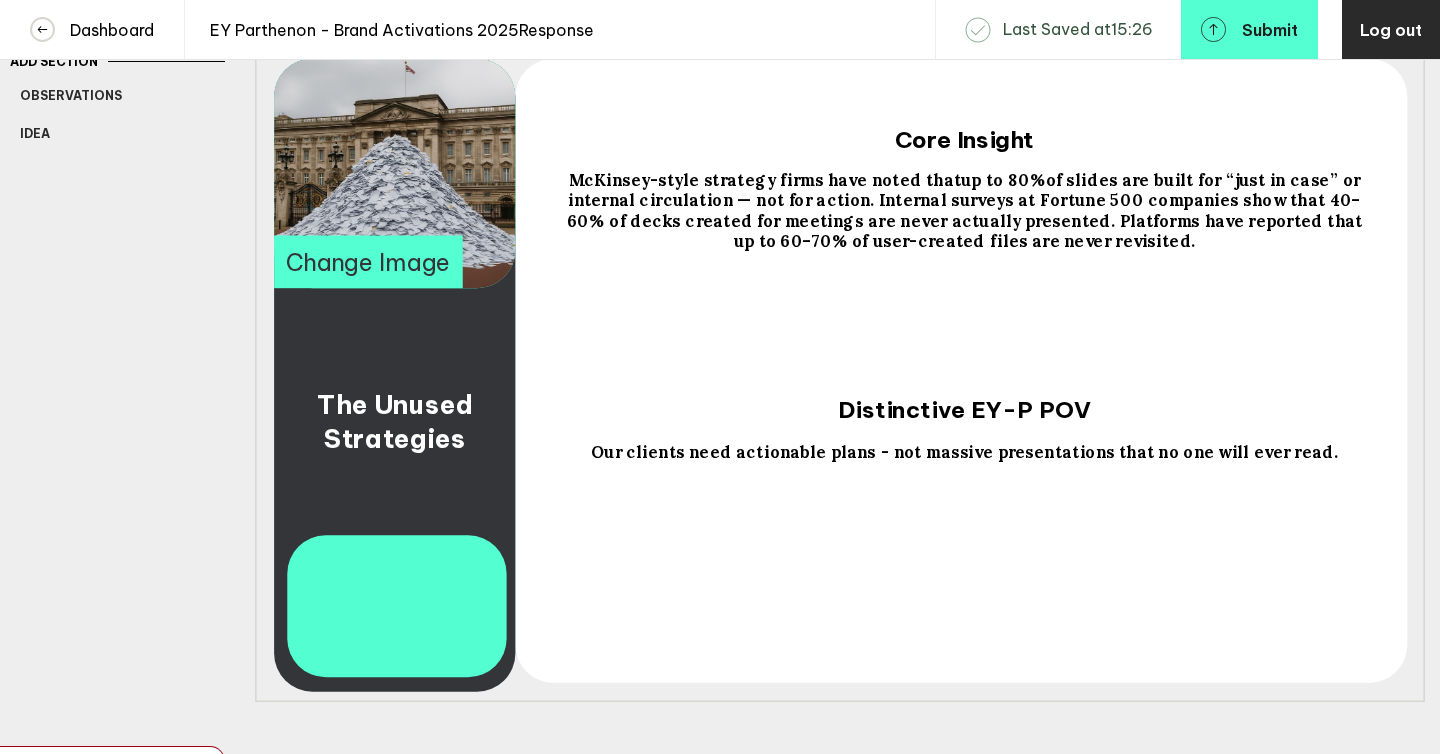 click on "Our clients need actionable plans - not massive presentations that no one will ever read." at bounding box center [398, 421] 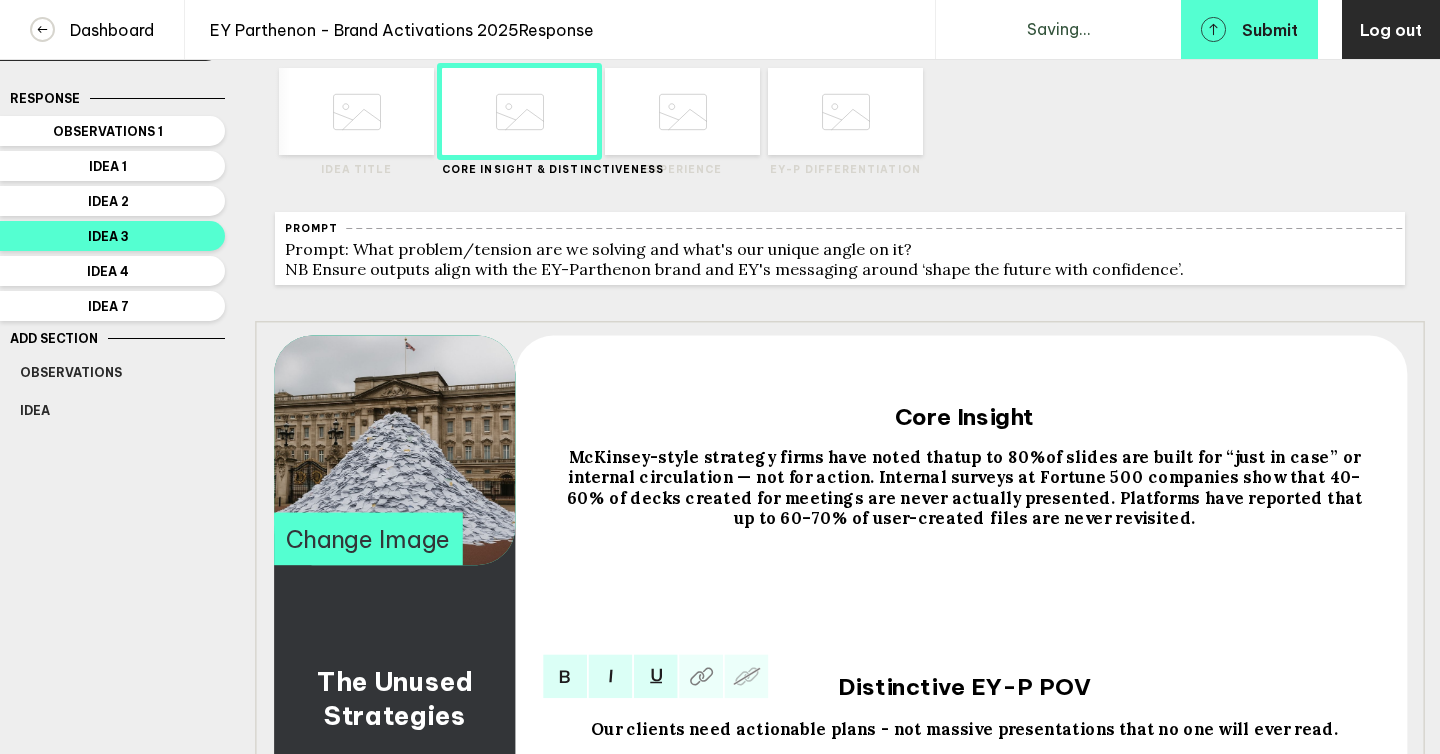scroll, scrollTop: 0, scrollLeft: 0, axis: both 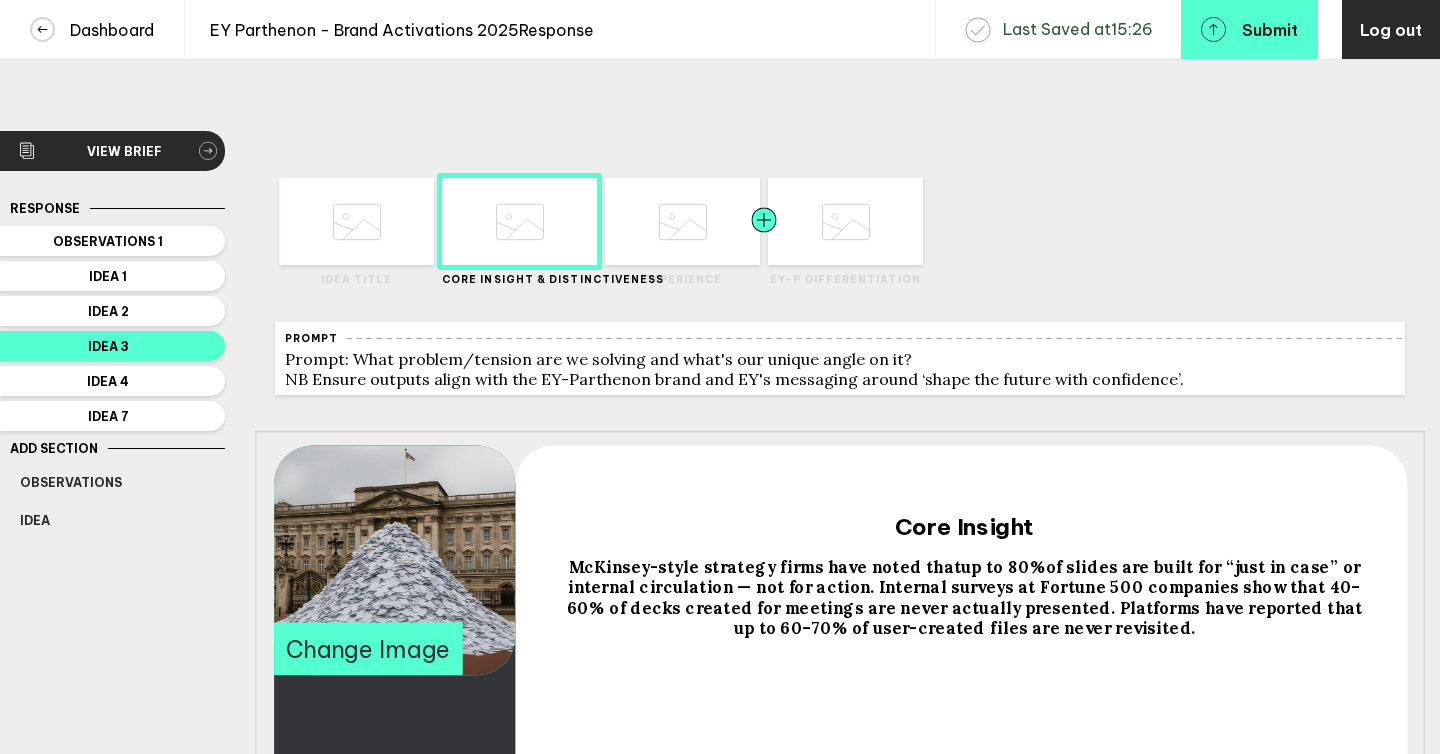 click at bounding box center [400, 221] 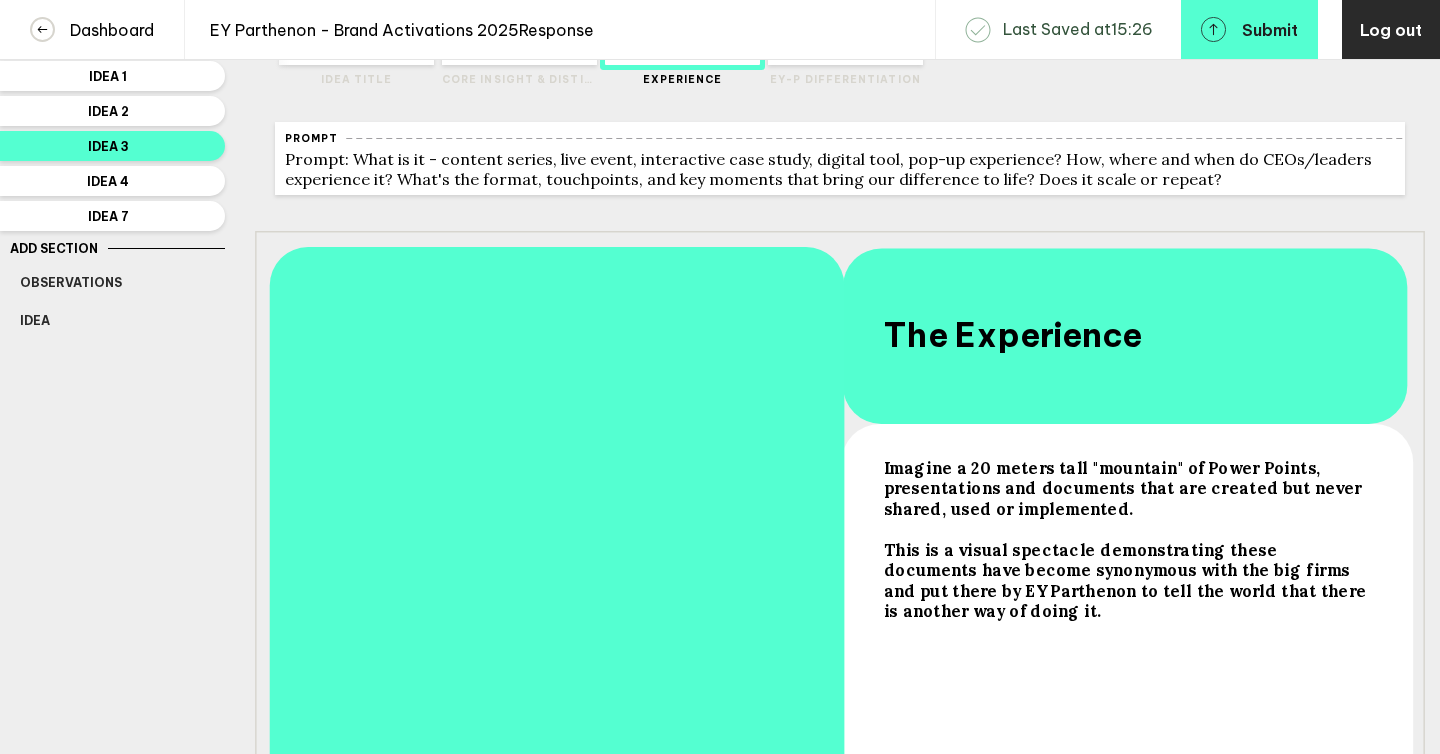 scroll, scrollTop: 302, scrollLeft: 0, axis: vertical 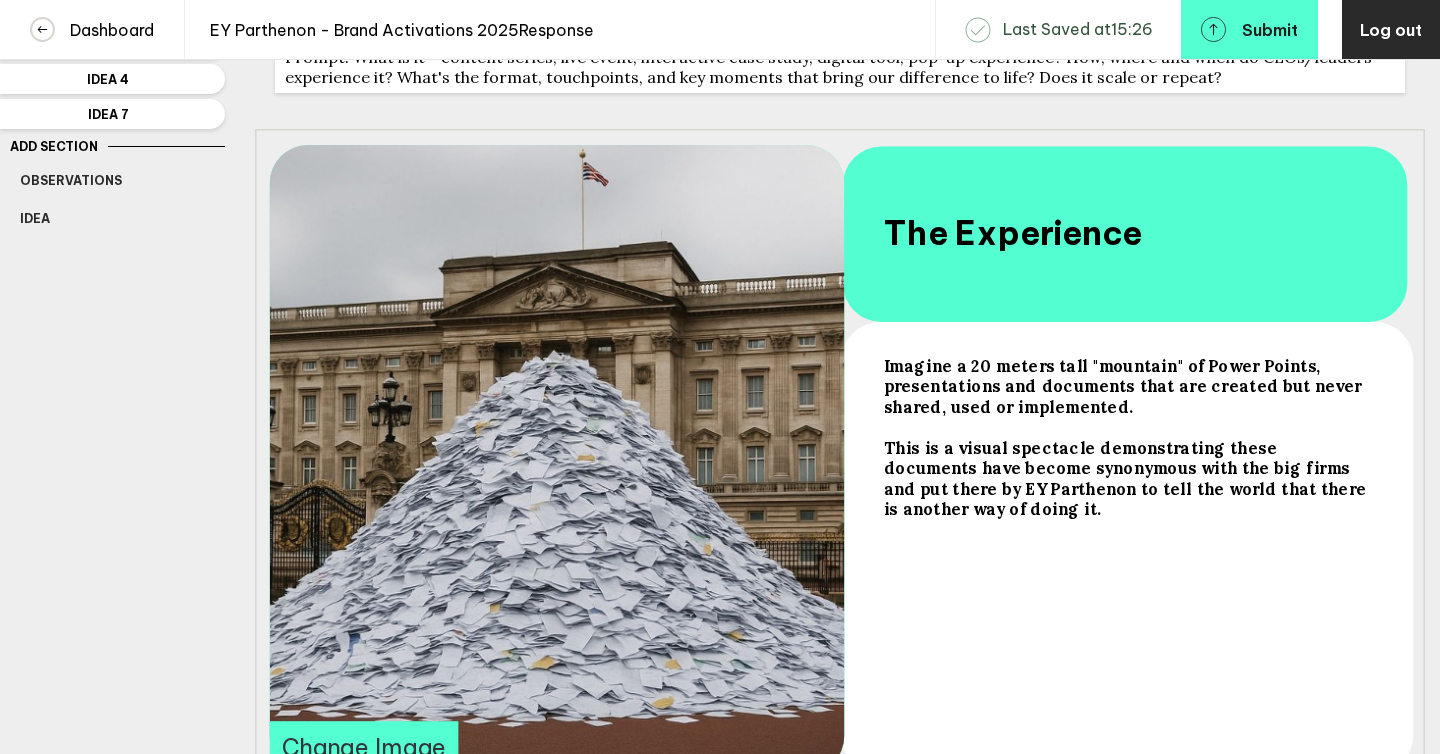 click on "Imagine a 20 meters tall "mountain" of Power Points, presentations and documents that are created but never shared, used or implemented." at bounding box center (1125, 385) 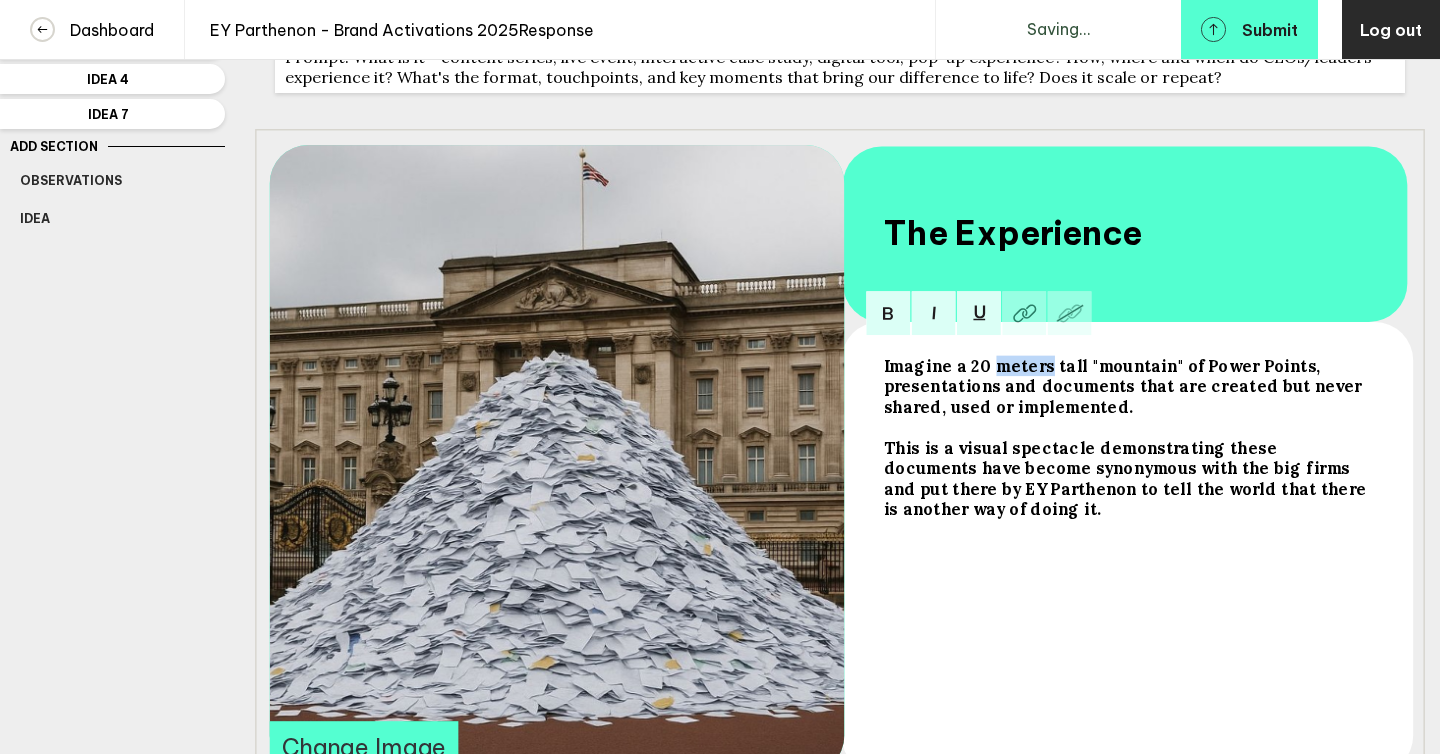 click on "Imagine a 20 meters tall "mountain" of Power Points, presentations and documents that are created but never shared, used or implemented." at bounding box center [1125, 385] 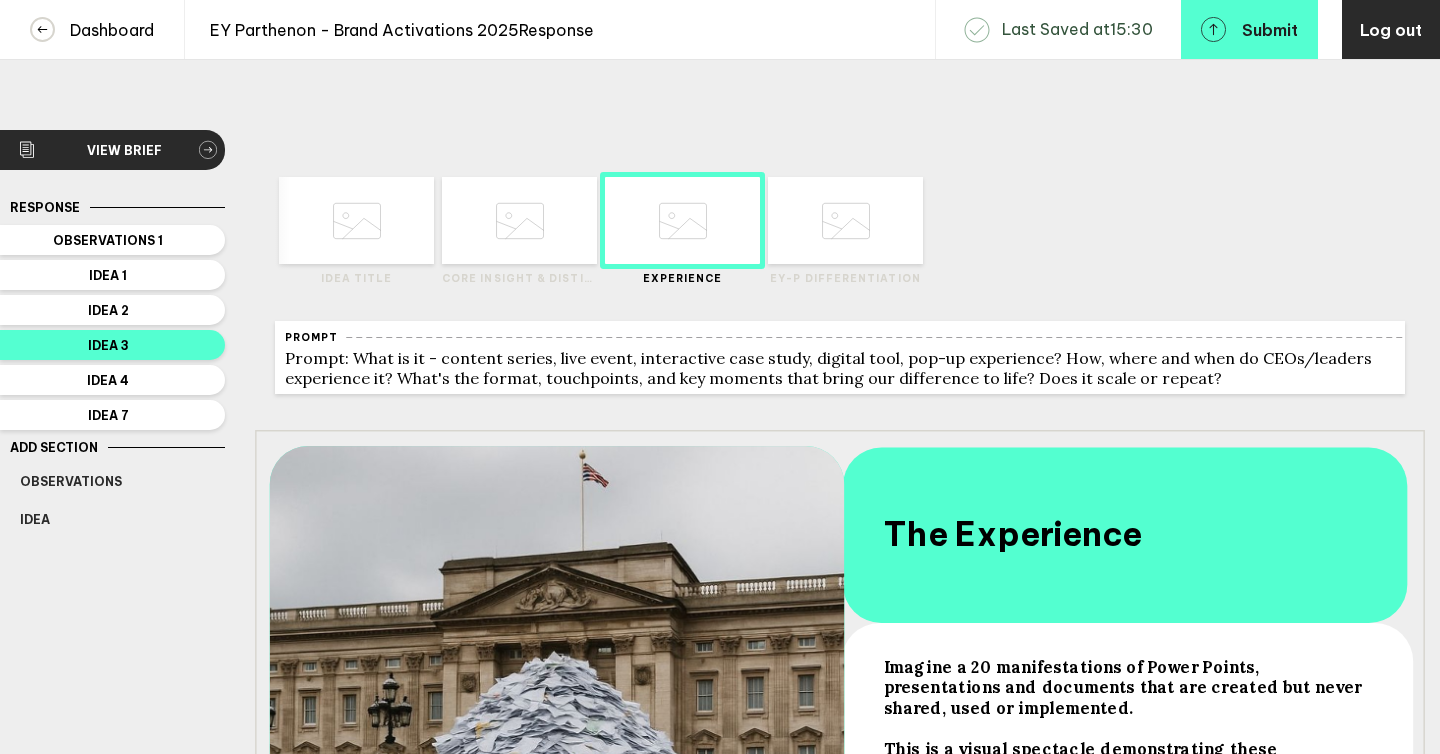 scroll, scrollTop: 0, scrollLeft: 0, axis: both 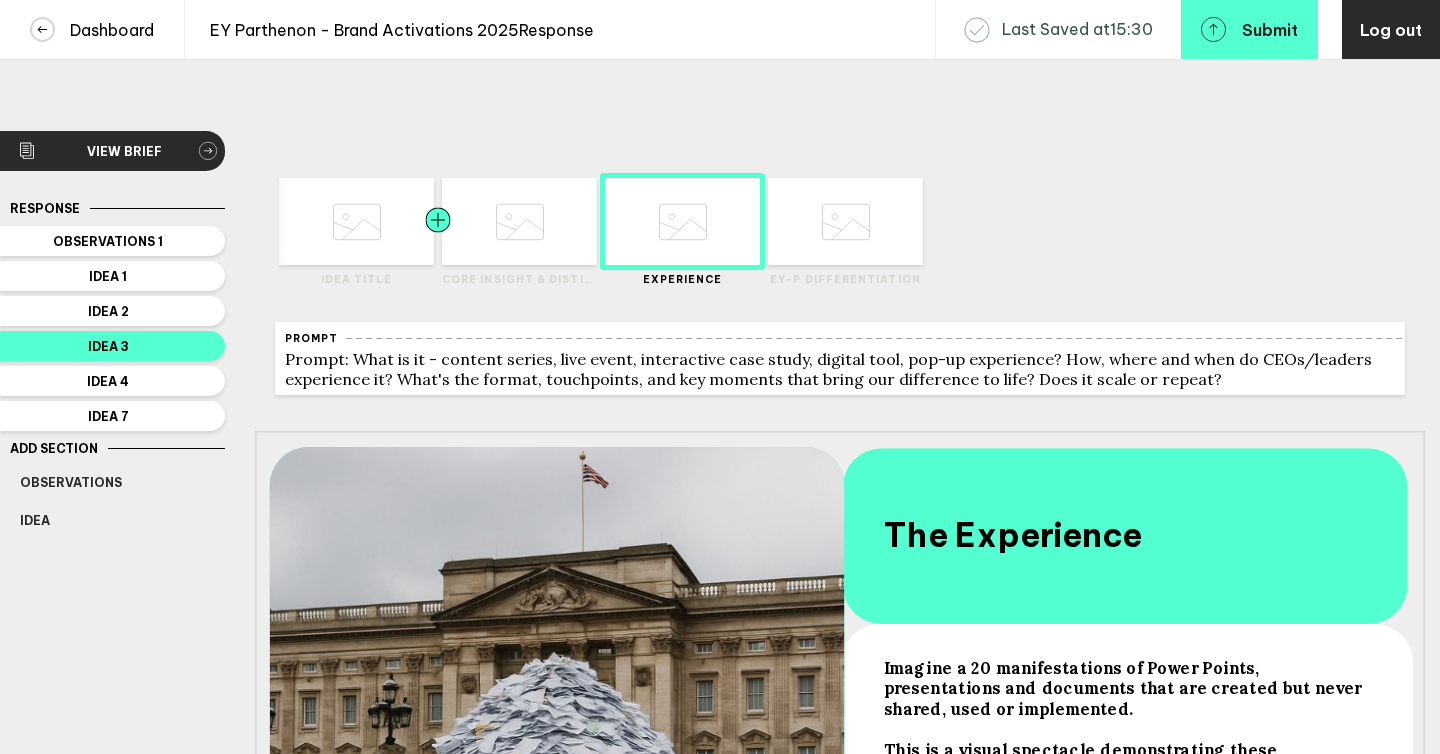 click at bounding box center (400, 221) 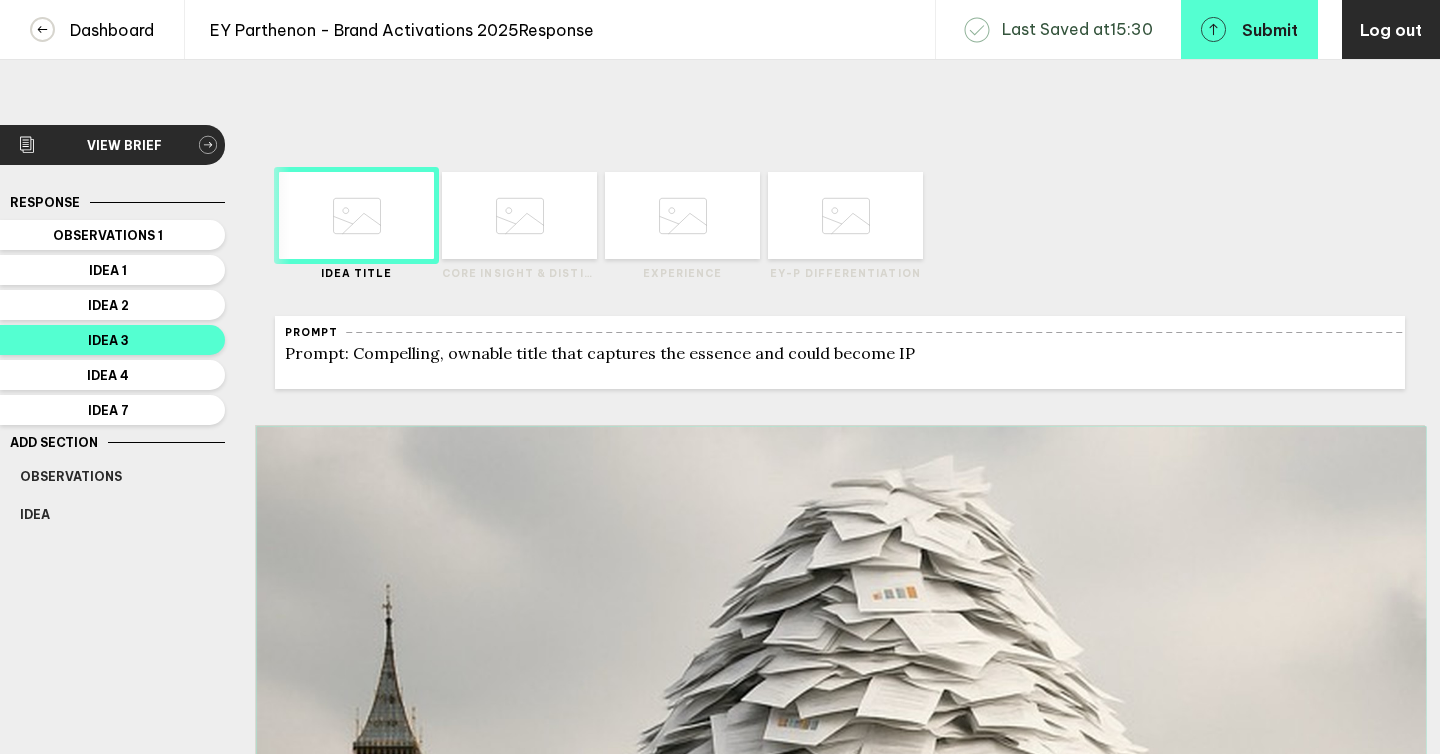 scroll, scrollTop: 0, scrollLeft: 0, axis: both 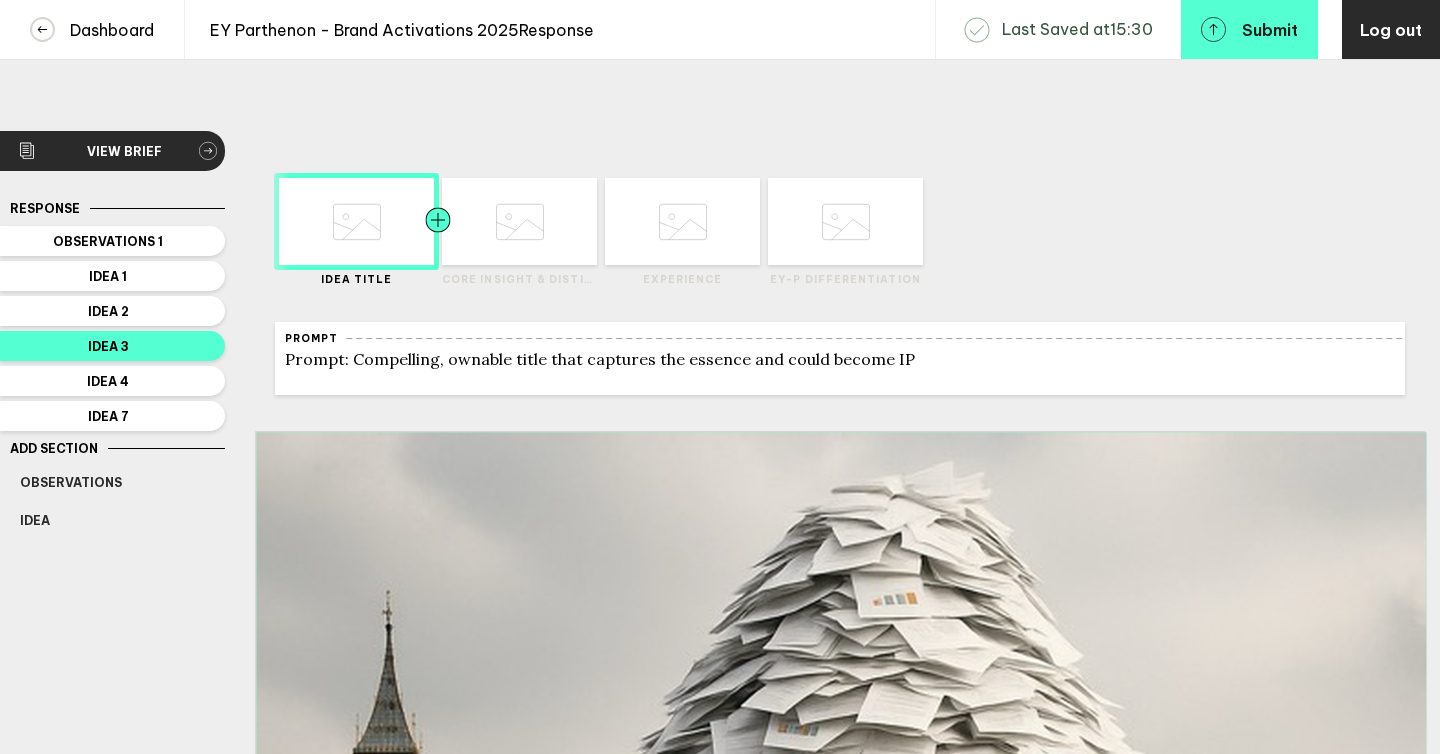 click at bounding box center [314, 221] 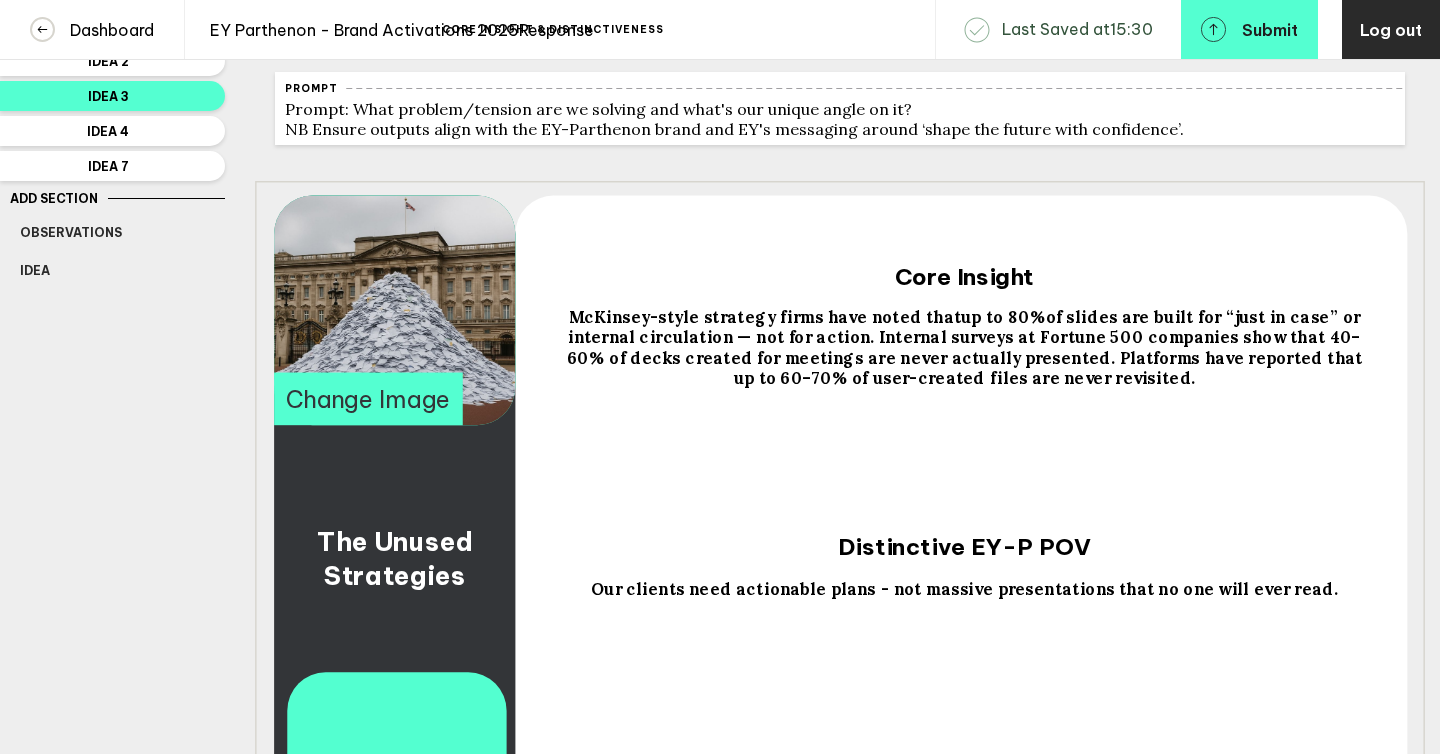 scroll, scrollTop: 0, scrollLeft: 0, axis: both 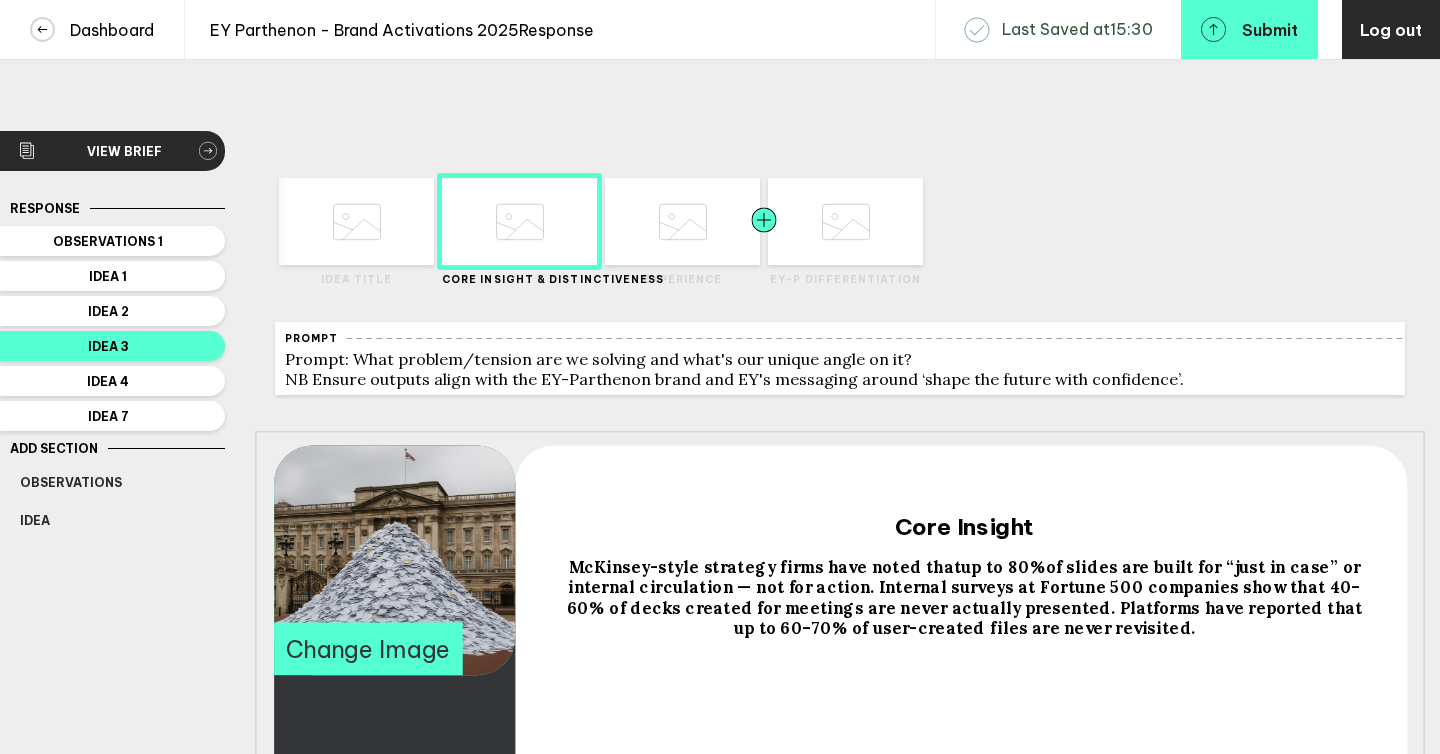 click at bounding box center [400, 221] 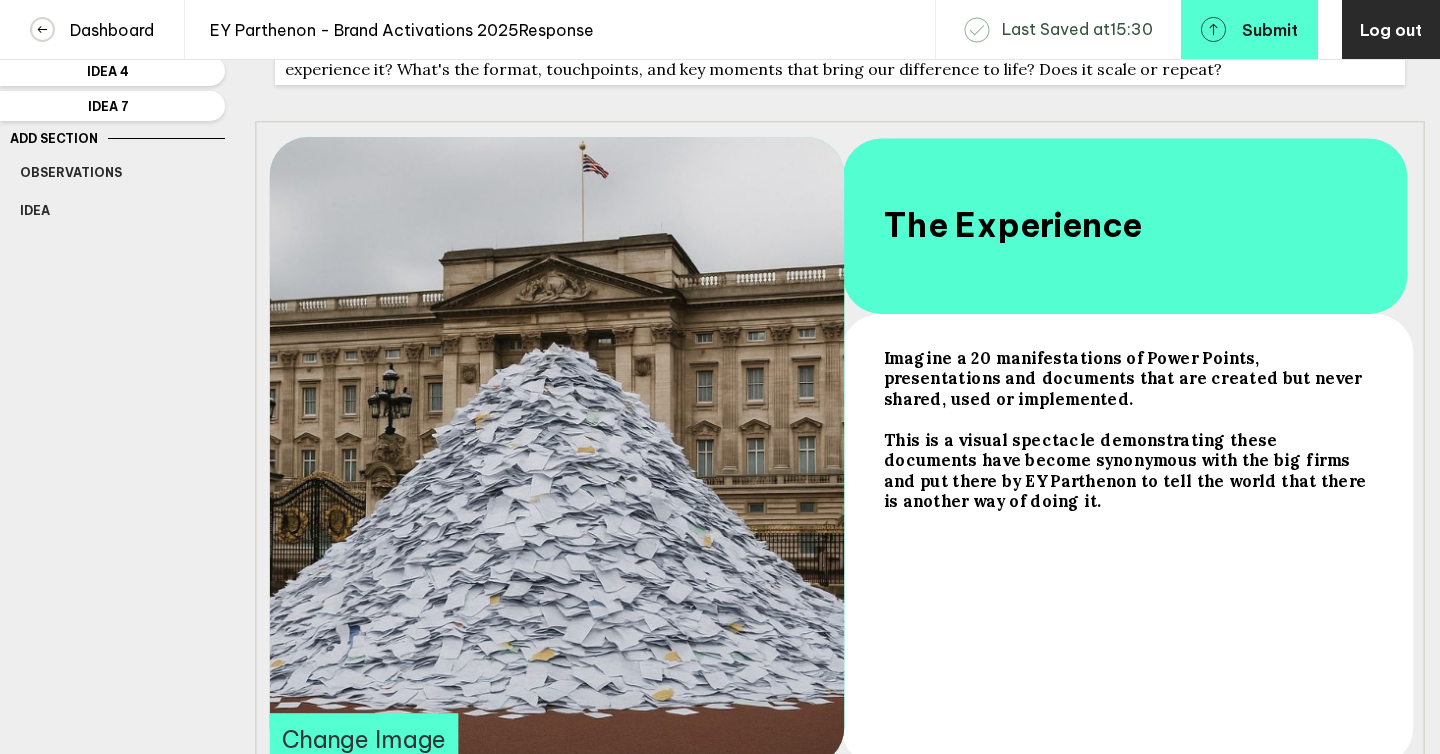 scroll, scrollTop: 0, scrollLeft: 0, axis: both 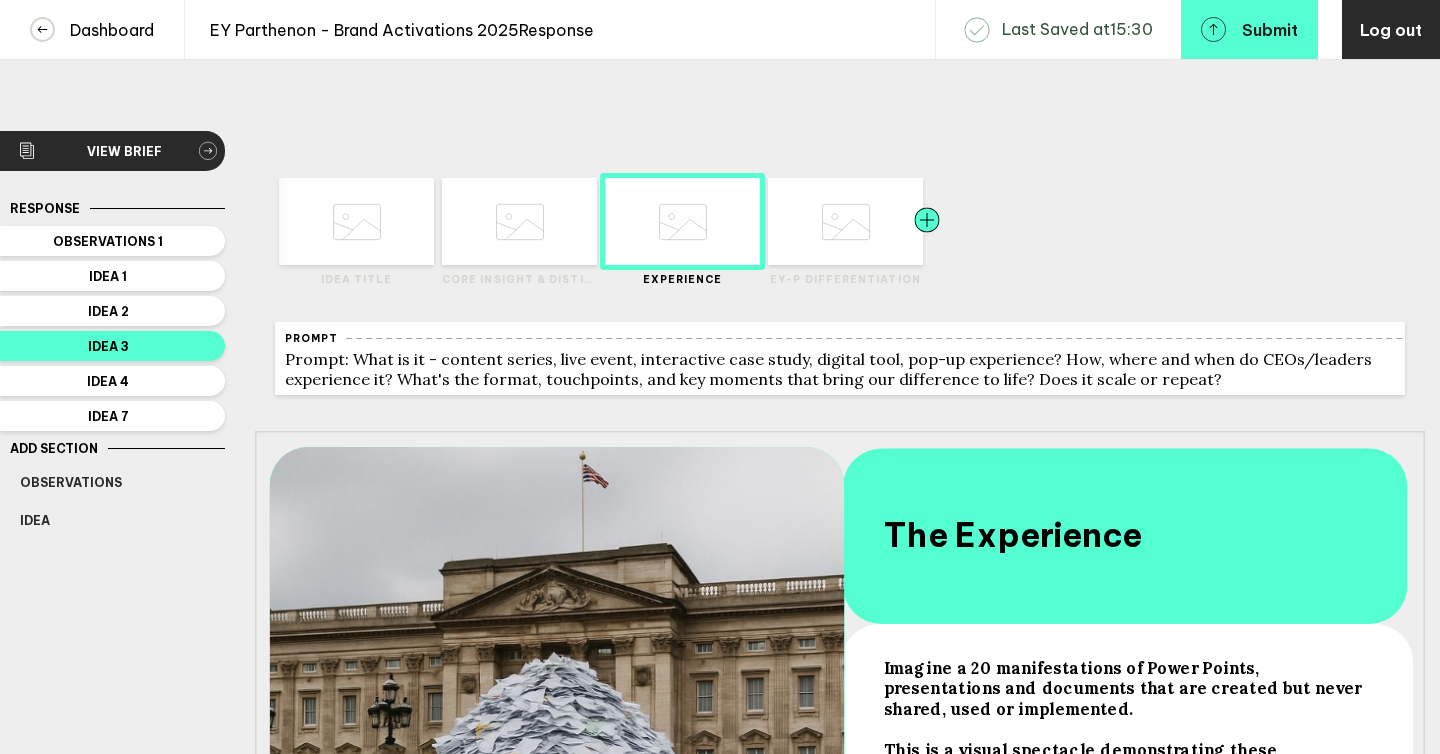 click at bounding box center (400, 221) 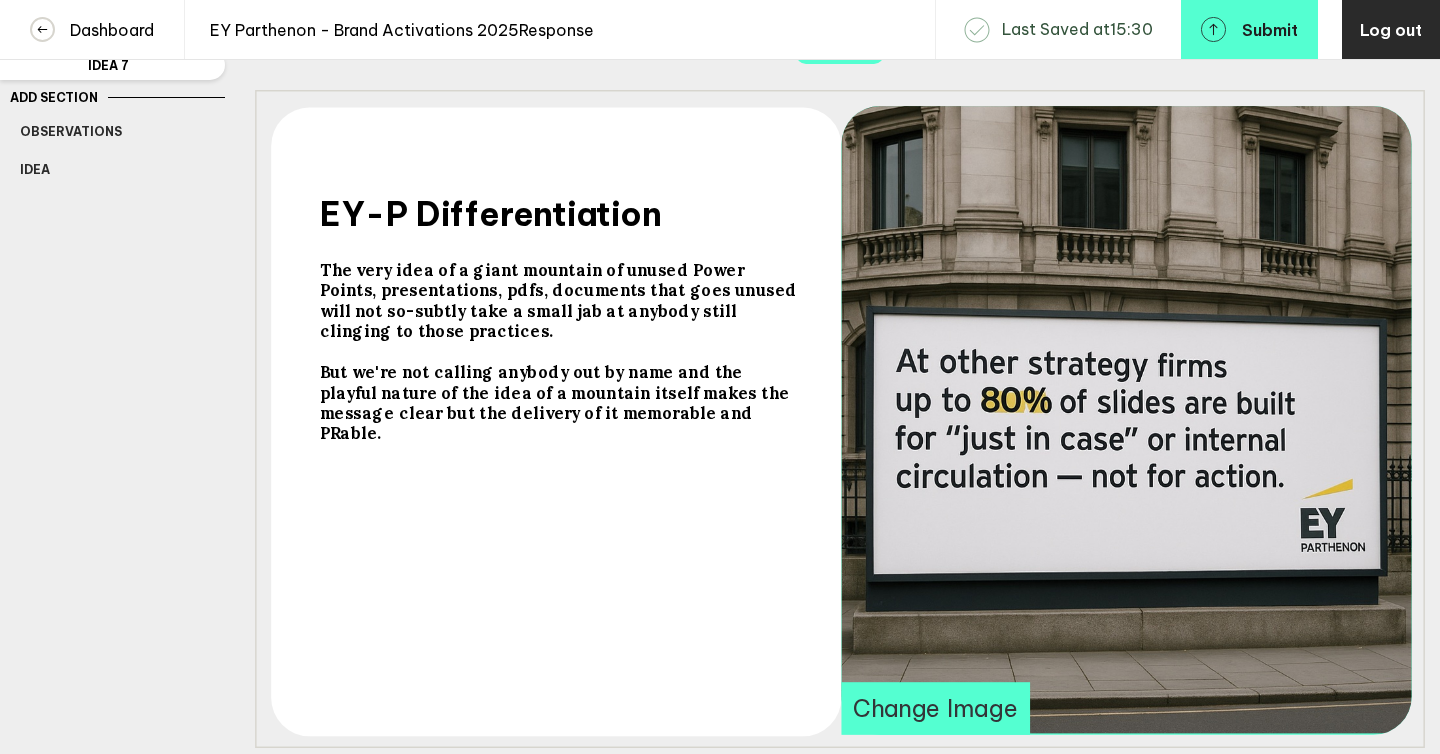 scroll, scrollTop: 0, scrollLeft: 0, axis: both 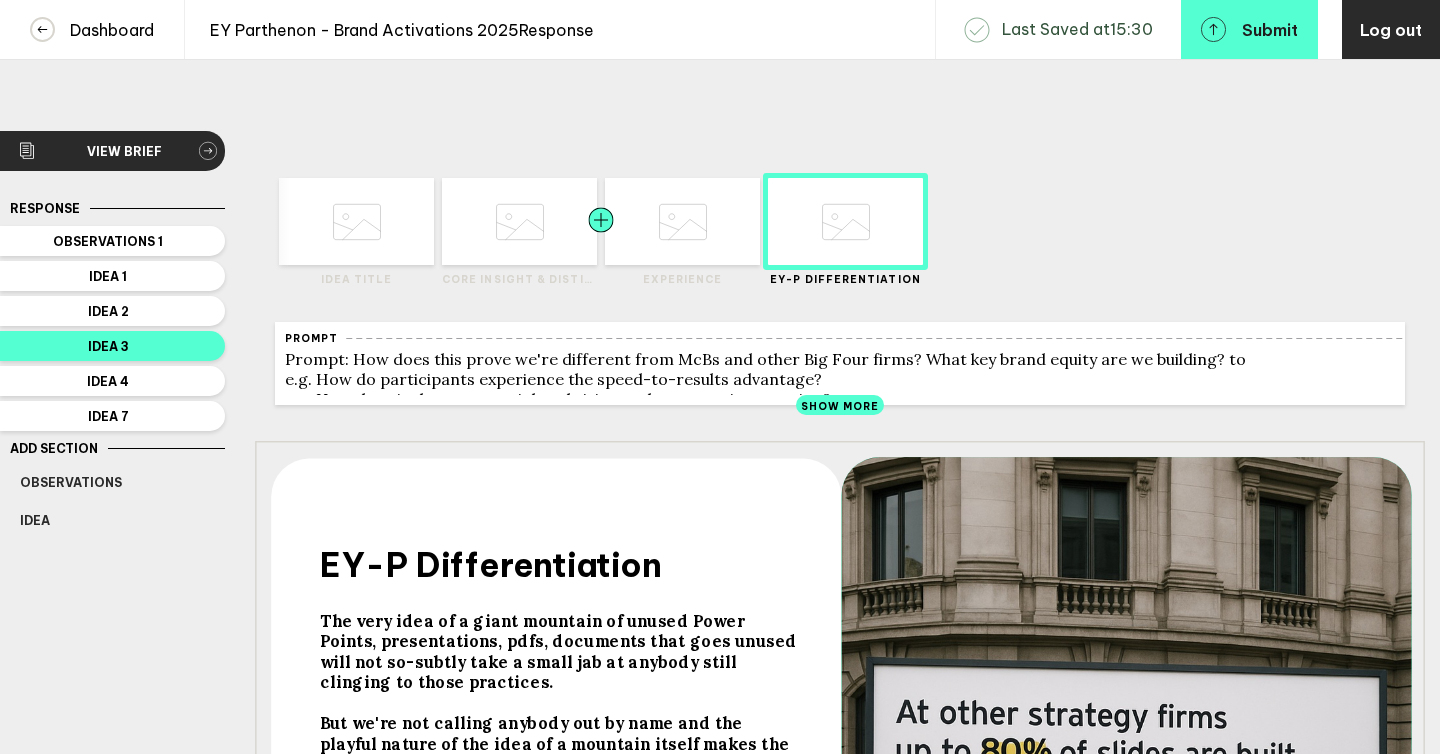 click at bounding box center (314, 221) 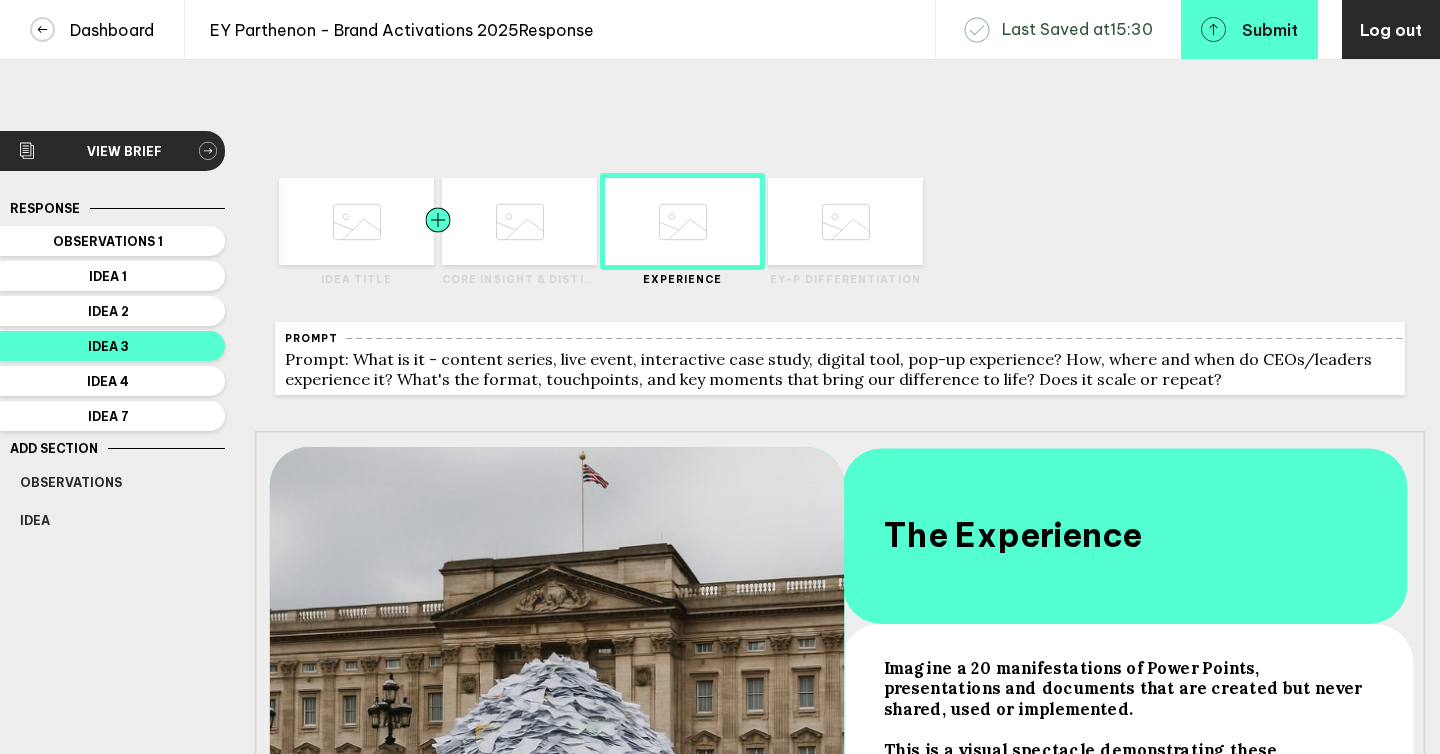 click at bounding box center [314, 221] 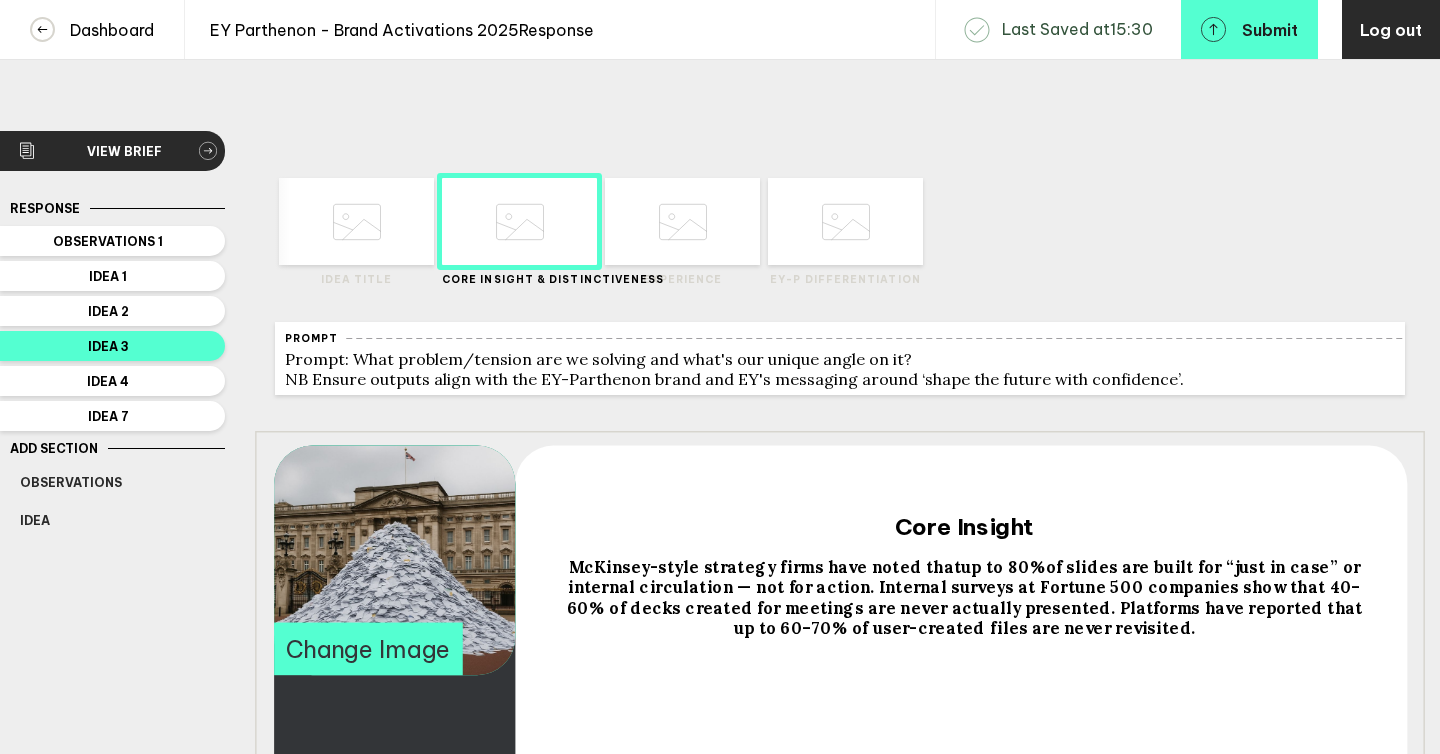 click on "Change Image" at bounding box center (368, 648) 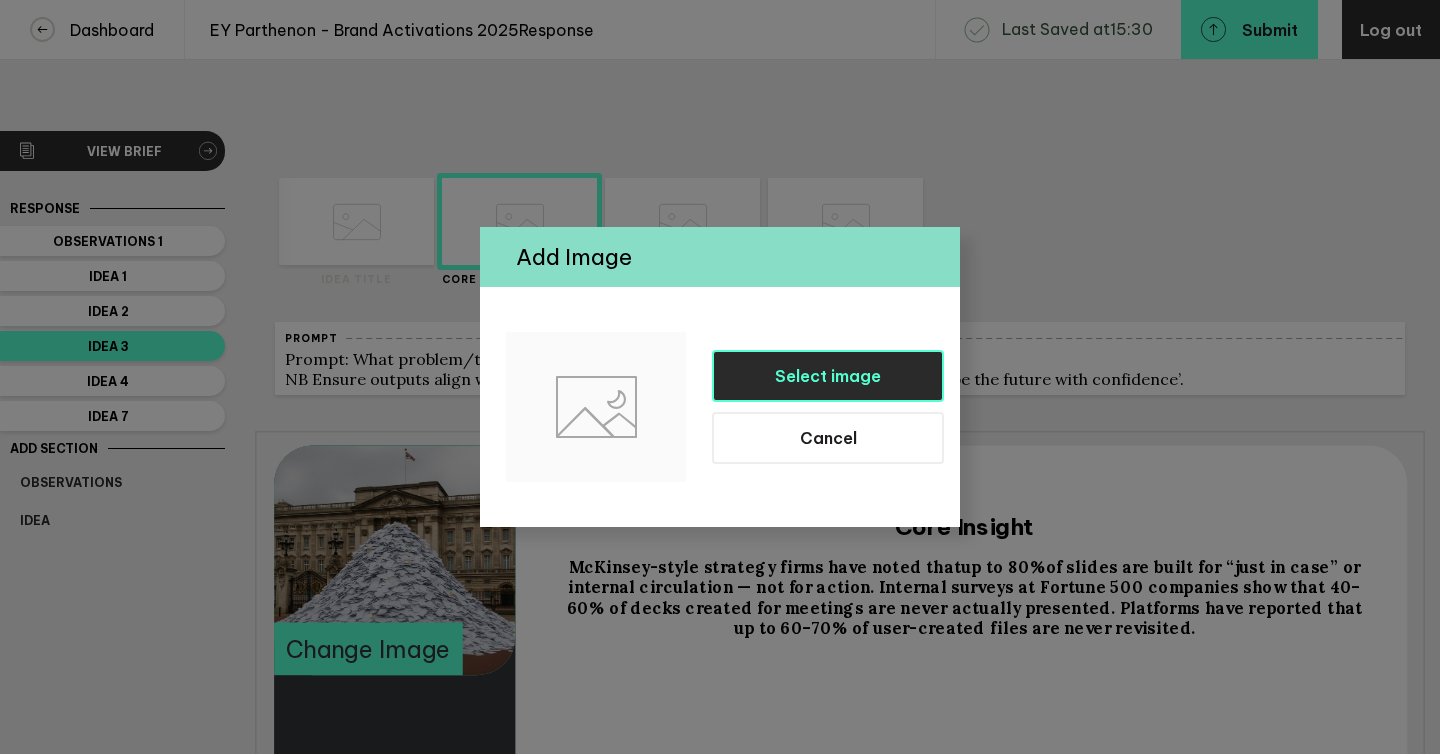 click on "Select image" at bounding box center (828, 376) 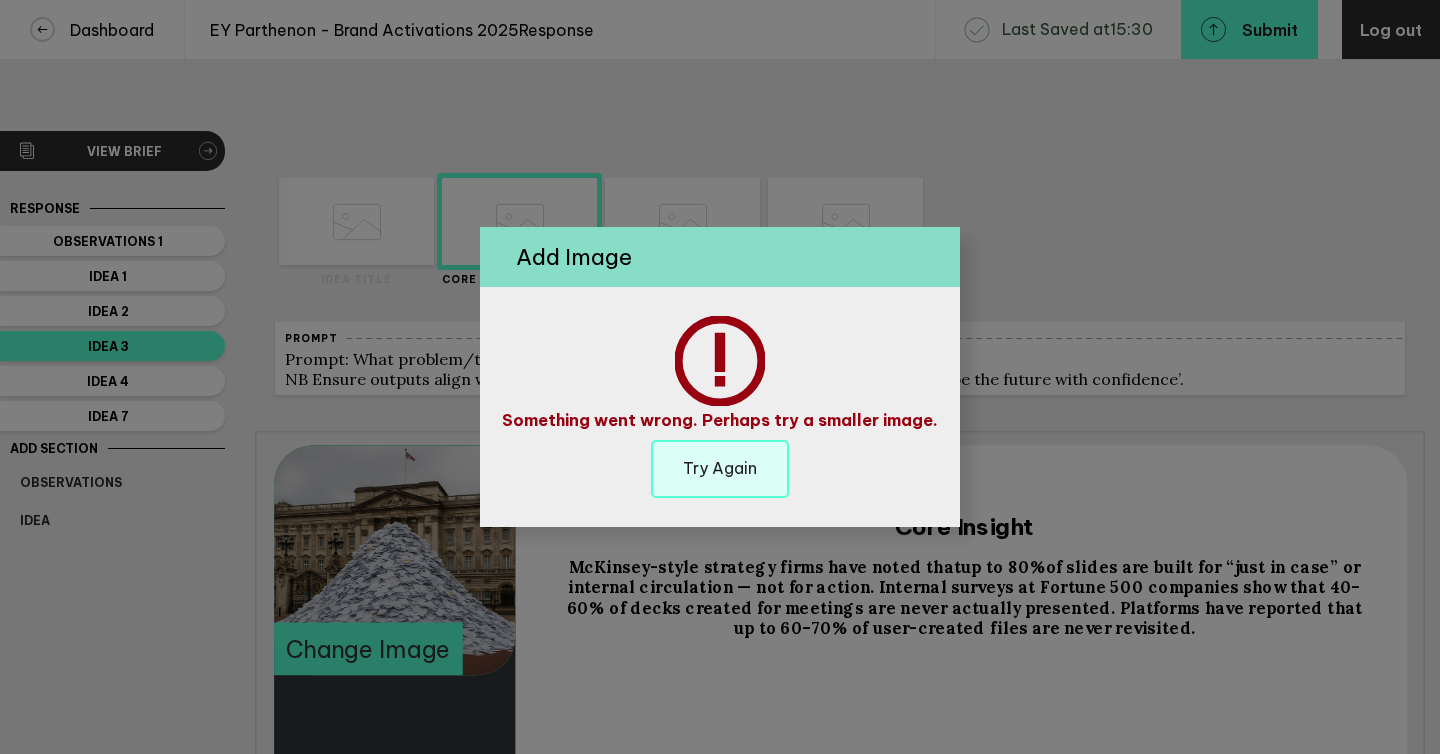 click on "Try Again" at bounding box center [720, 468] 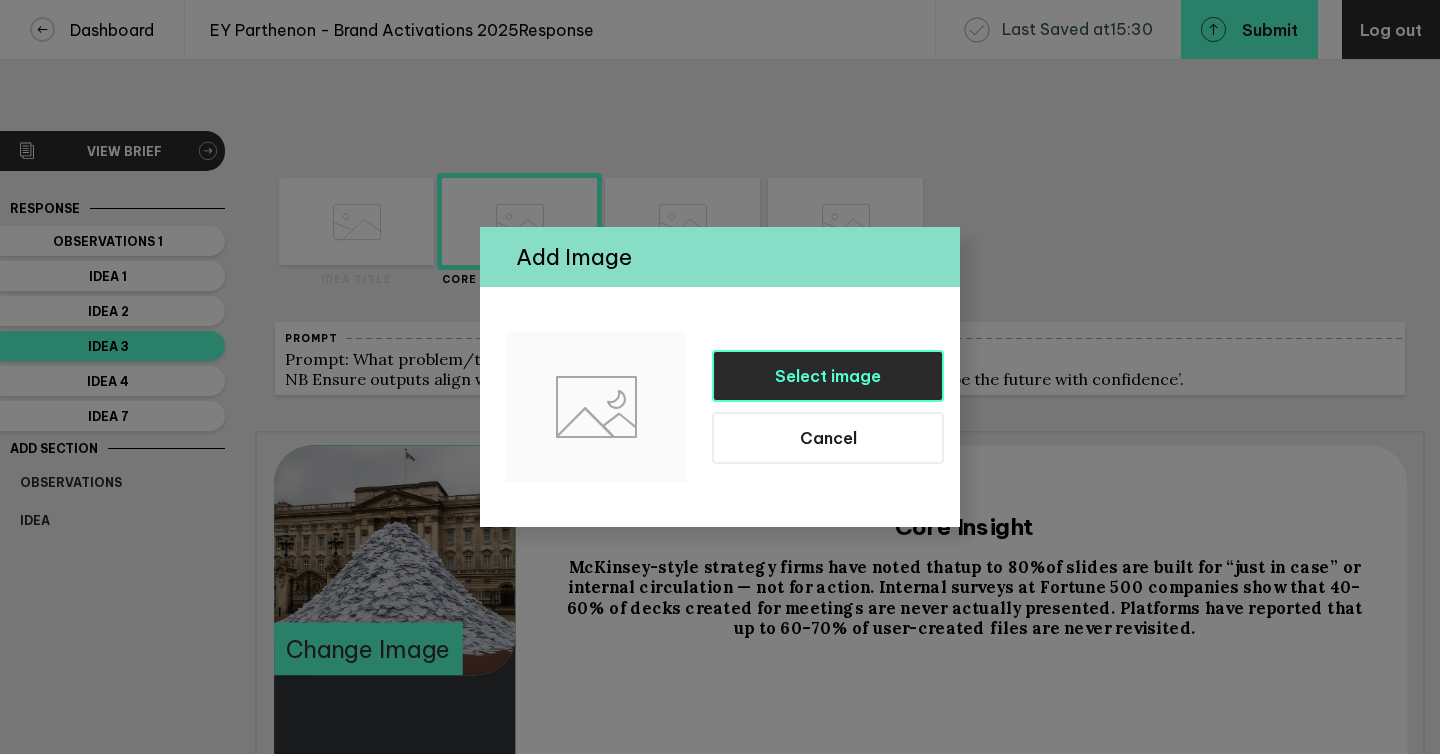 click on "Select image" at bounding box center [828, 376] 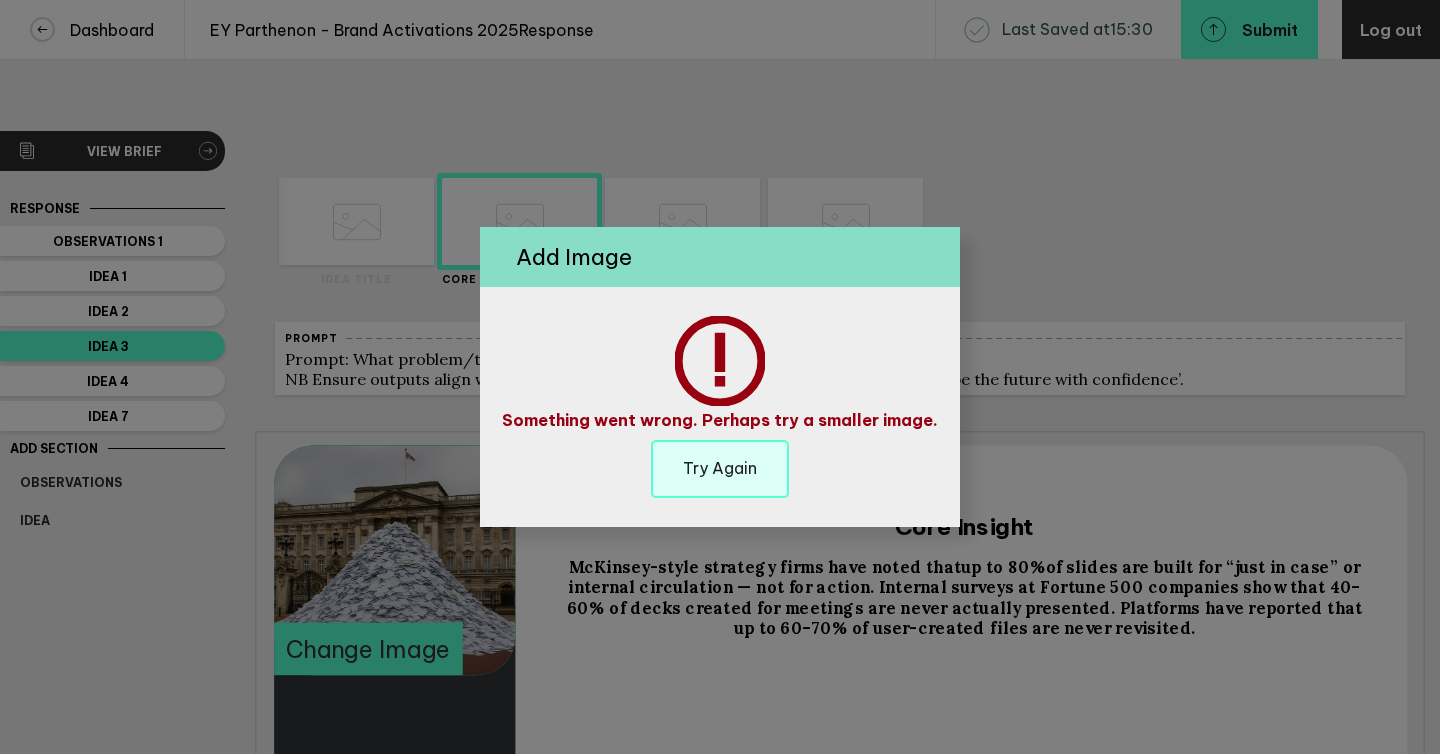 click on "Try Again" at bounding box center (720, 468) 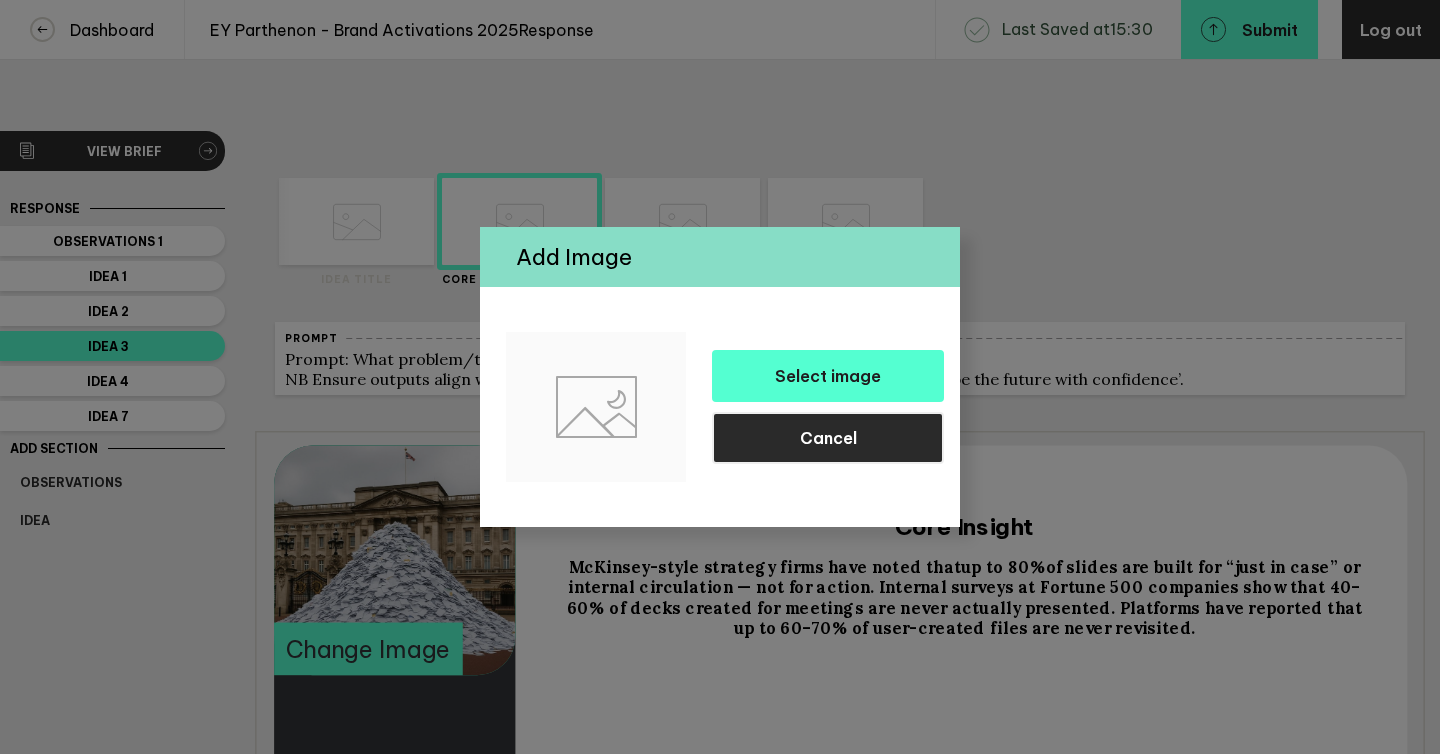 click on "Cancel" at bounding box center [828, 438] 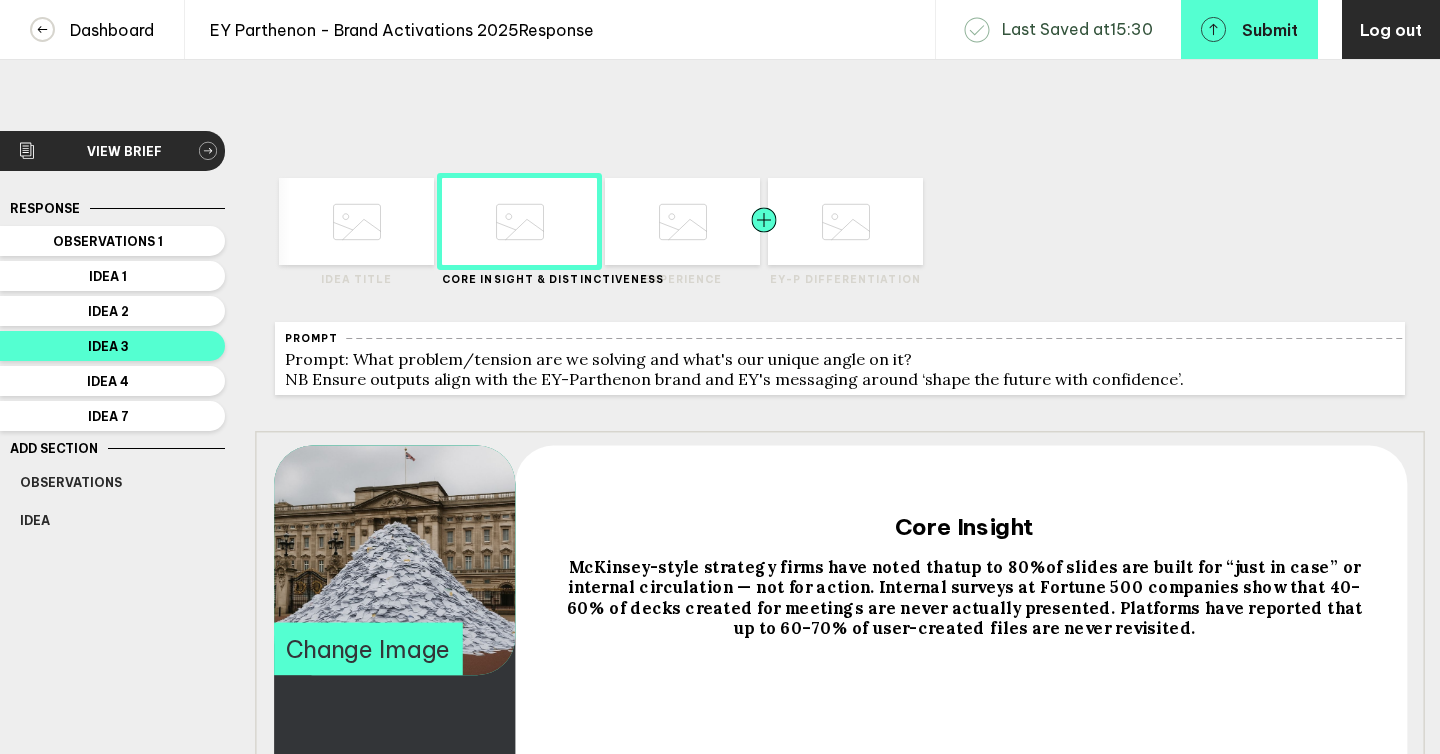 click at bounding box center [400, 221] 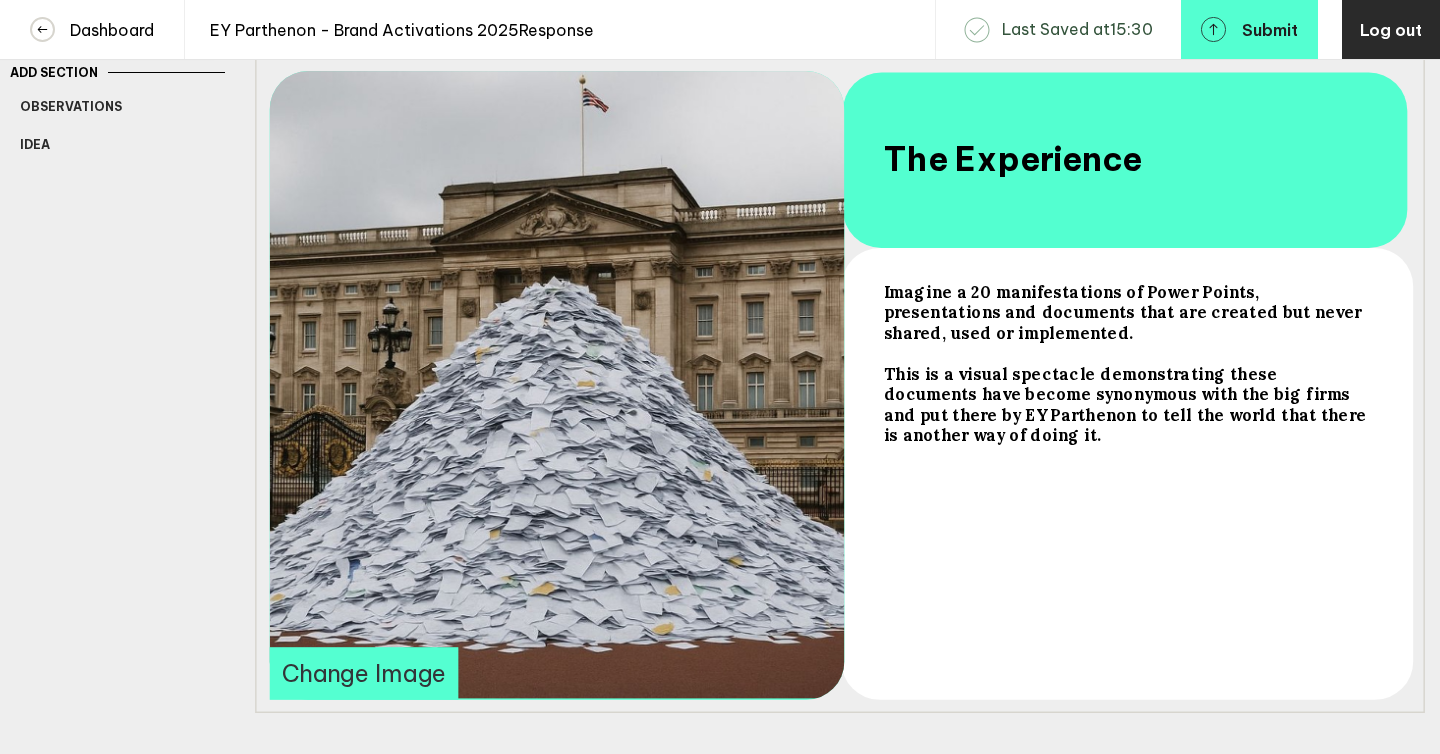 scroll, scrollTop: 383, scrollLeft: 0, axis: vertical 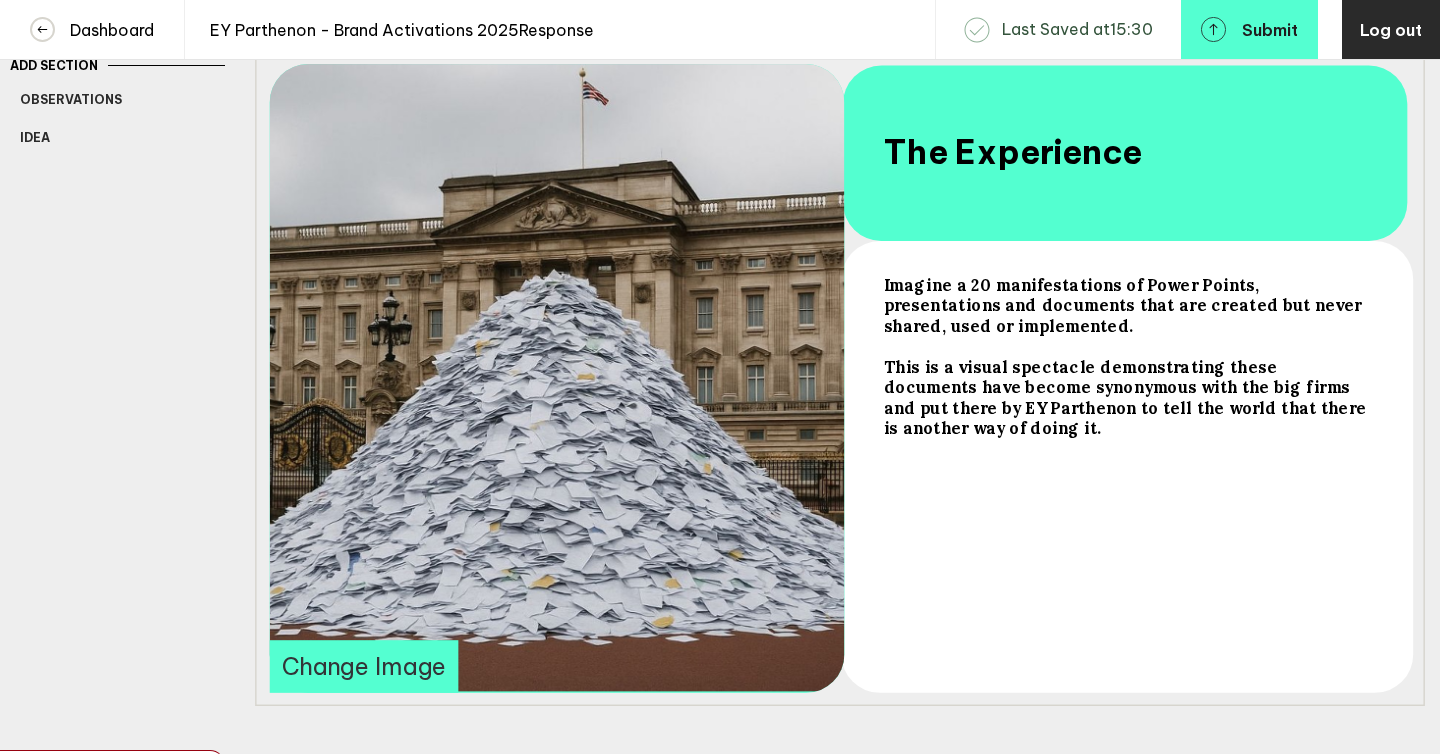 click on "Change Image" at bounding box center [364, 666] 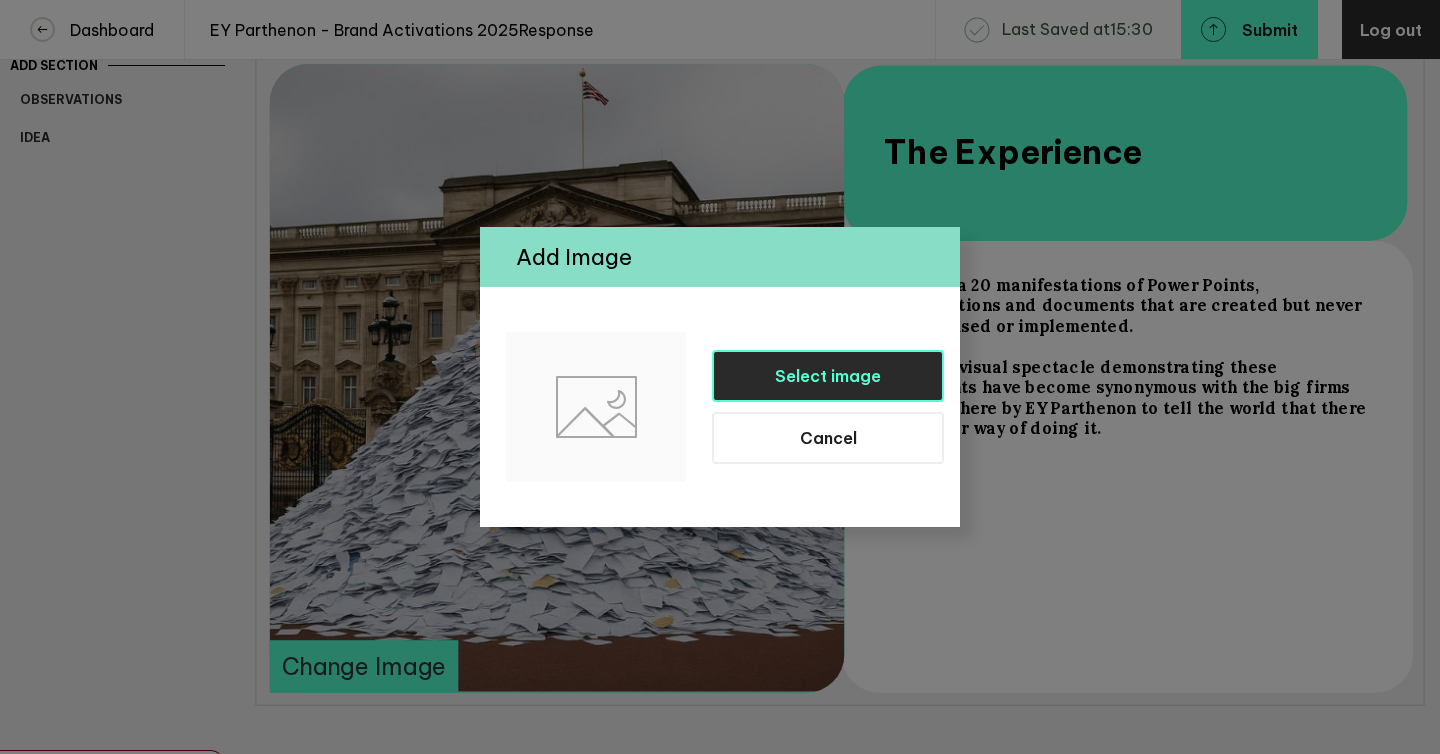 click on "Select image" at bounding box center (828, 376) 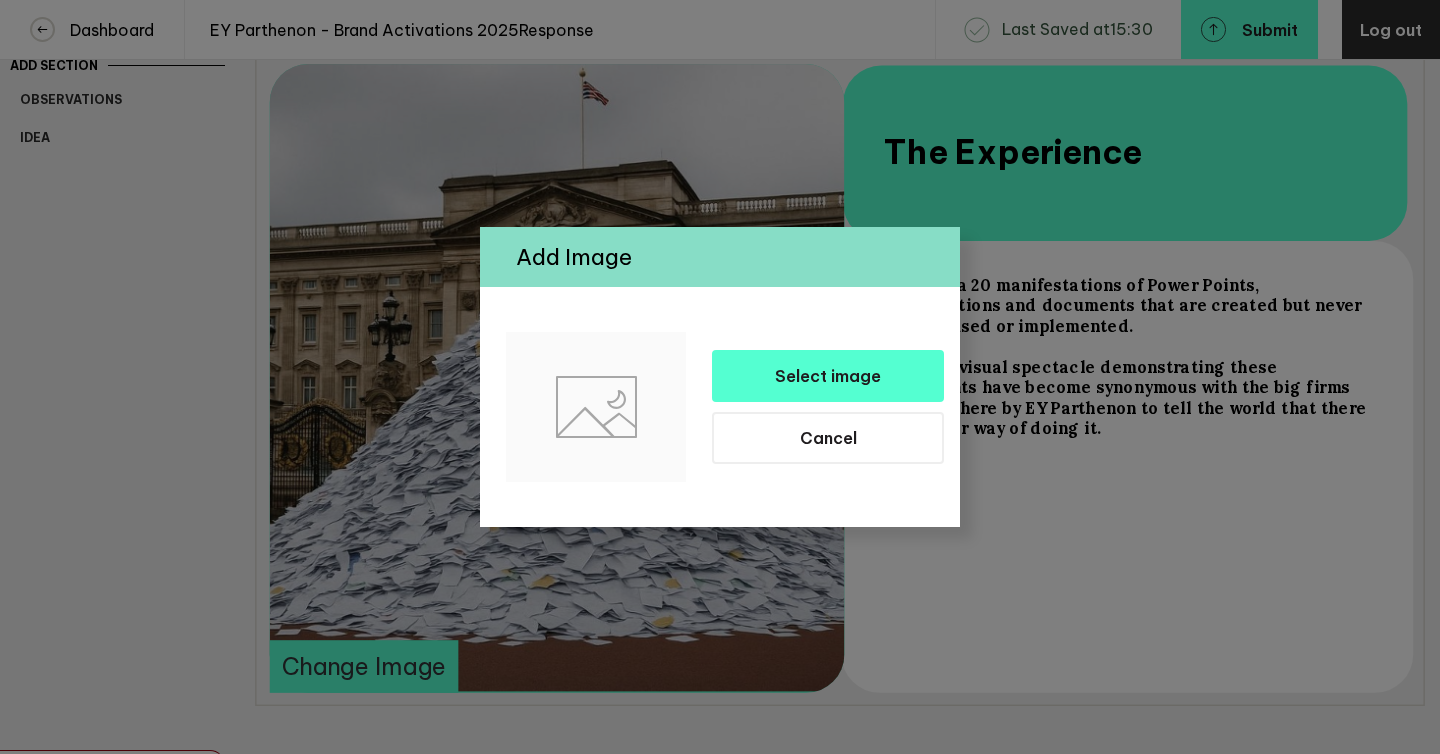 type 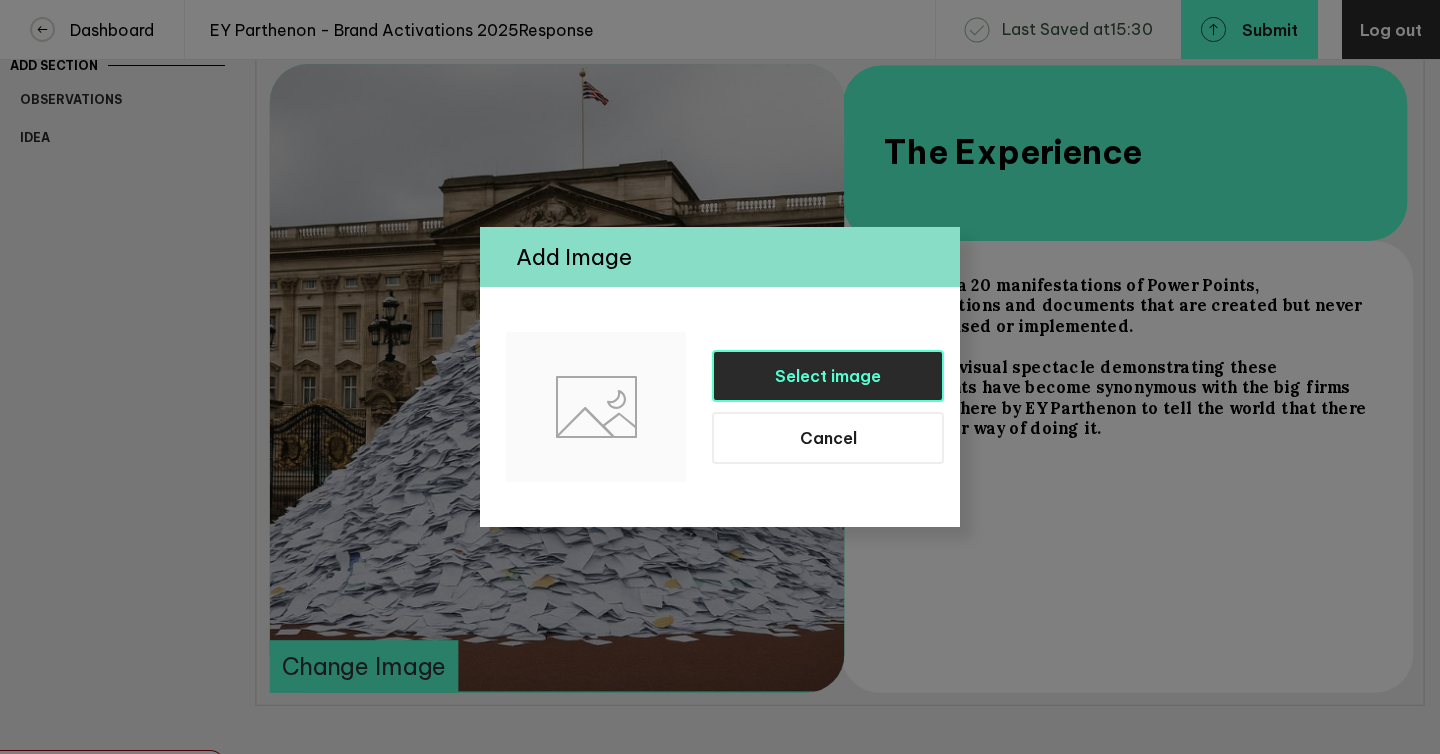 click on "Select image" at bounding box center [828, 376] 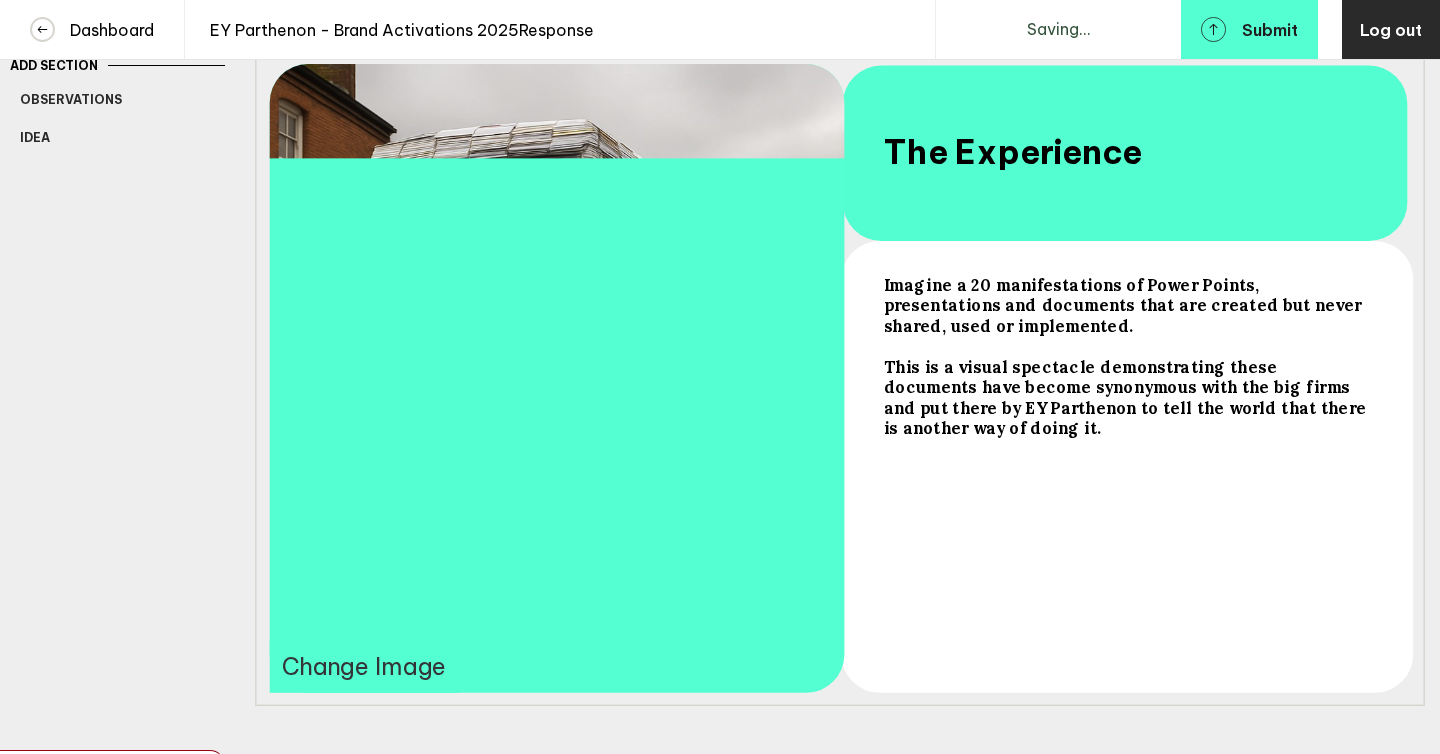 scroll, scrollTop: 360, scrollLeft: 0, axis: vertical 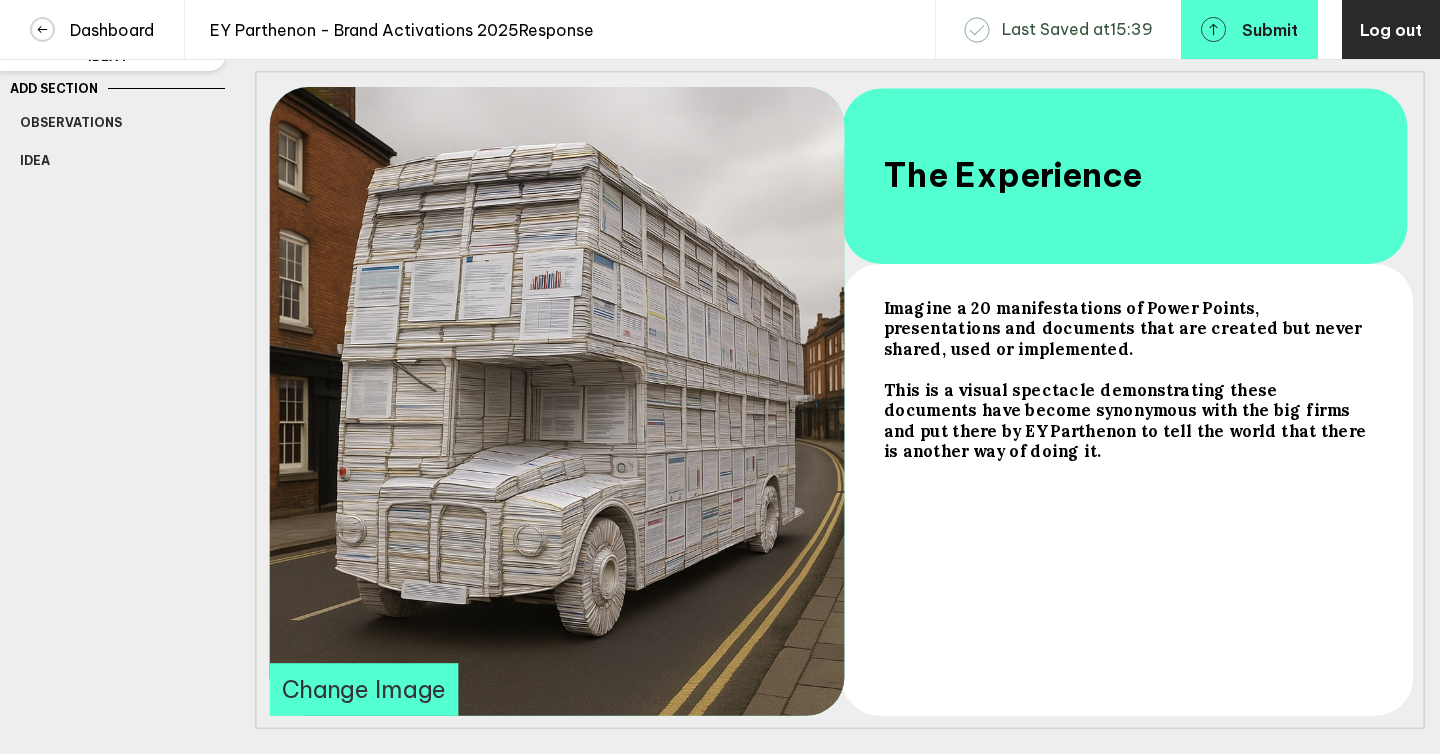 click on "Imagine a 20 manifestations of Power Points, presentations and documents that are created but never shared, used or implemented." at bounding box center [1125, 327] 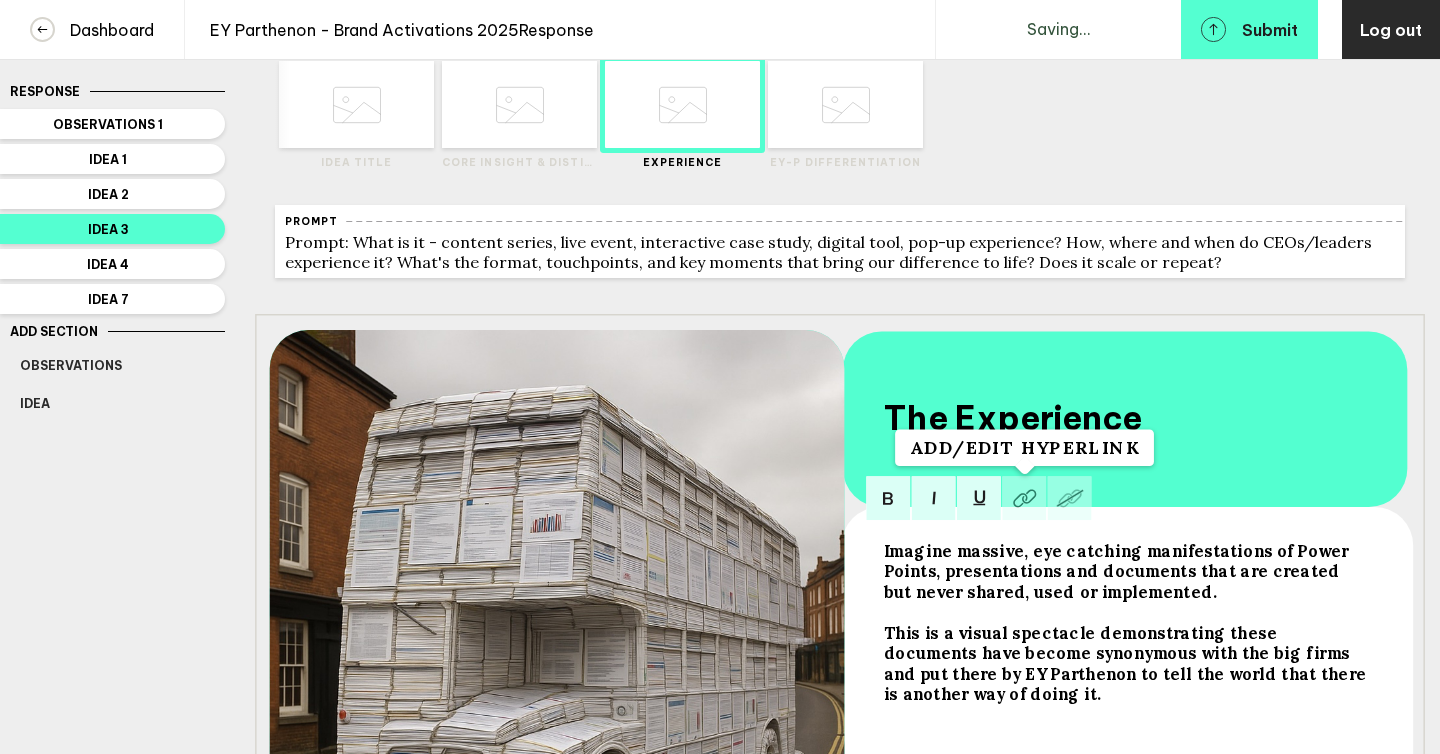 scroll, scrollTop: 0, scrollLeft: 0, axis: both 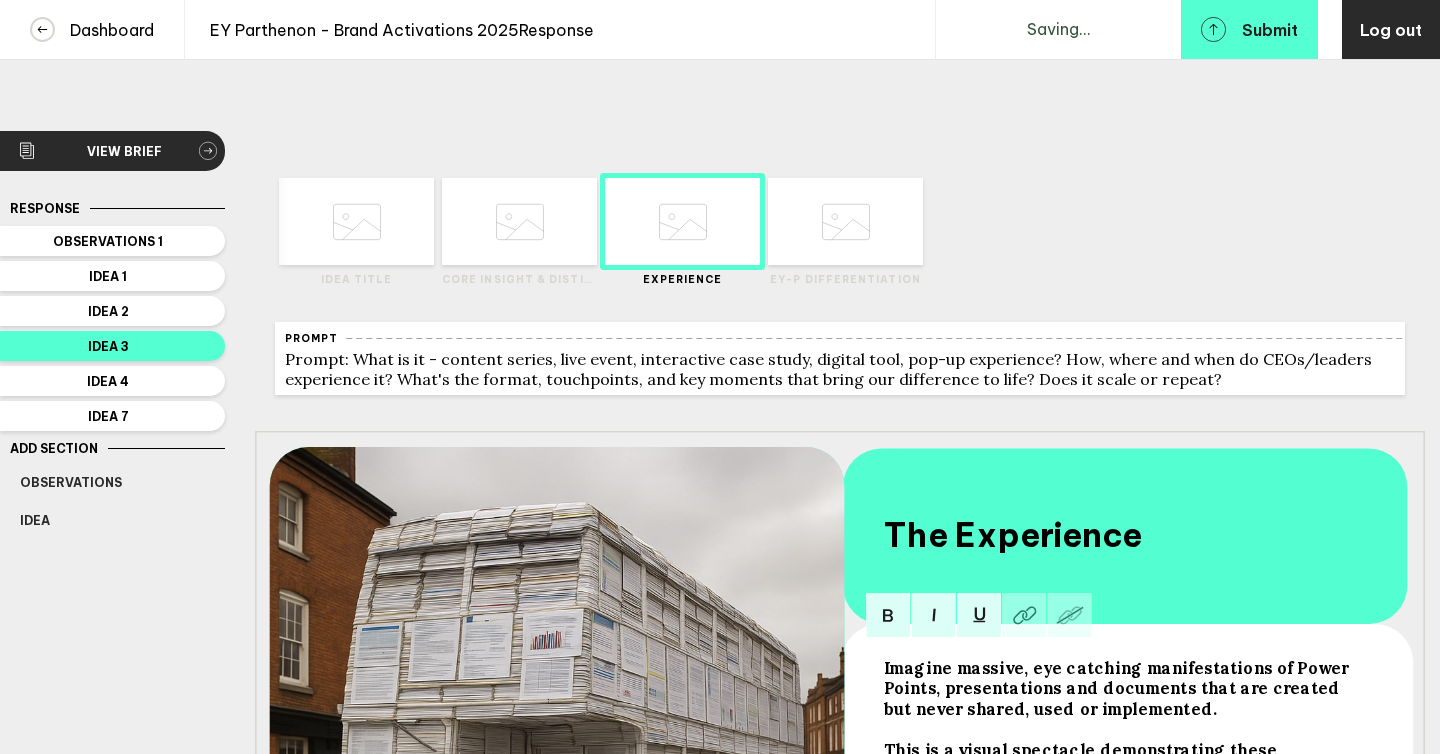 click at bounding box center (357, 222) 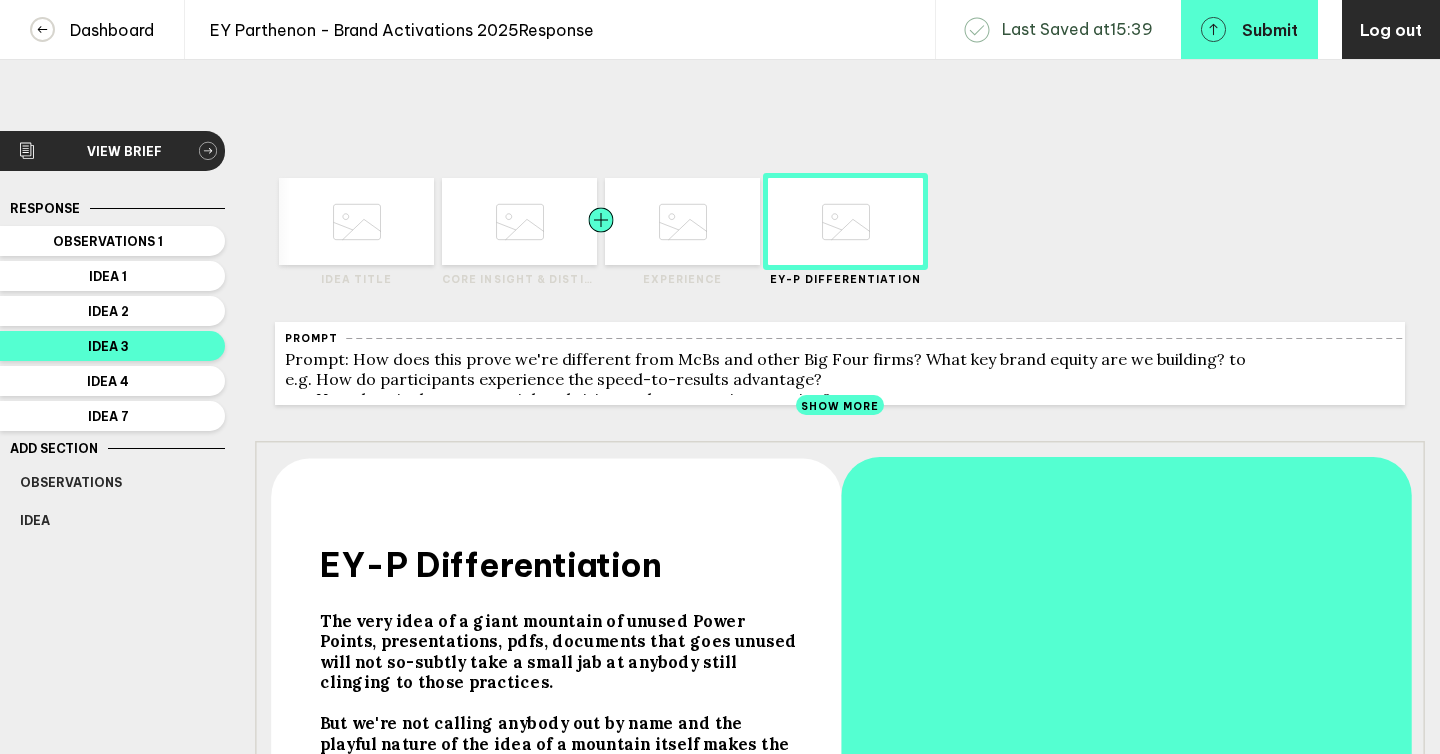 click at bounding box center (314, 221) 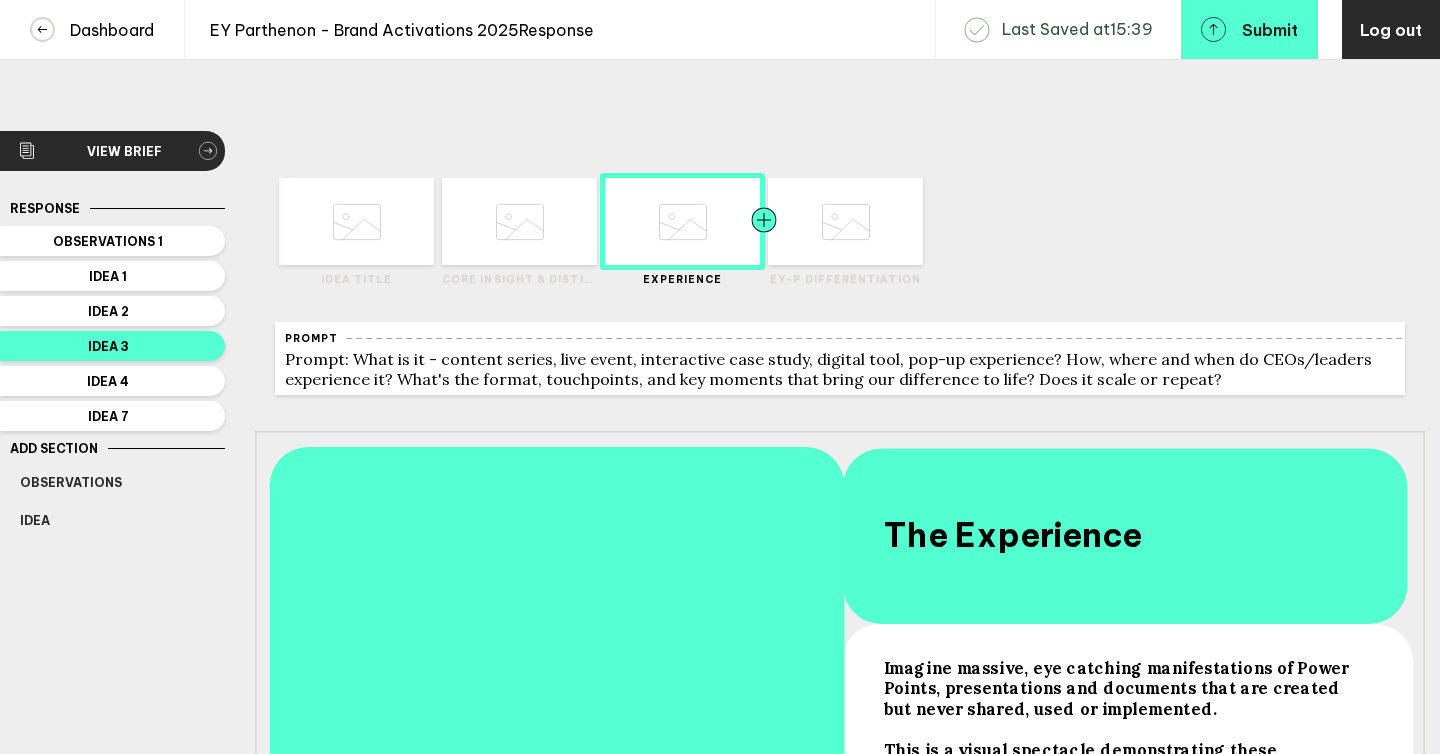 click at bounding box center [314, 221] 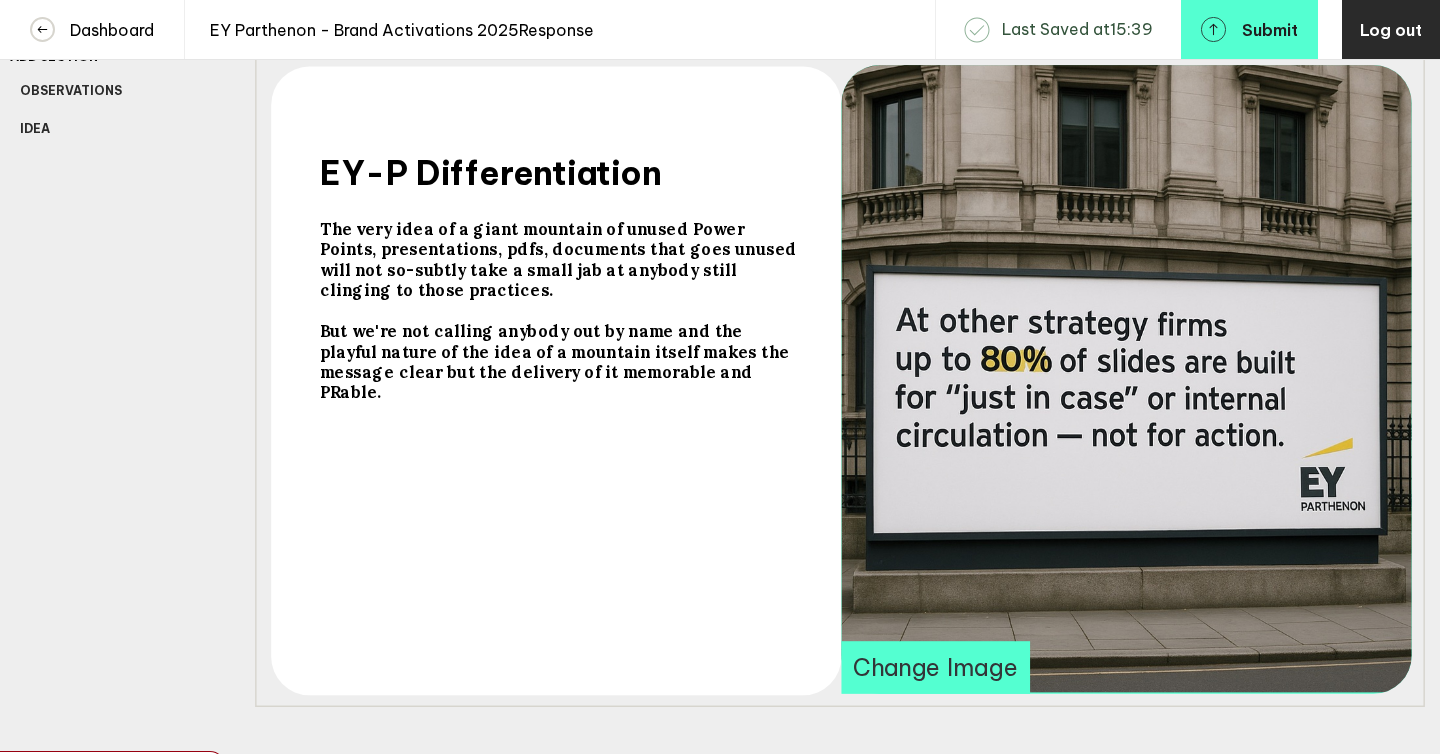 scroll, scrollTop: 0, scrollLeft: 0, axis: both 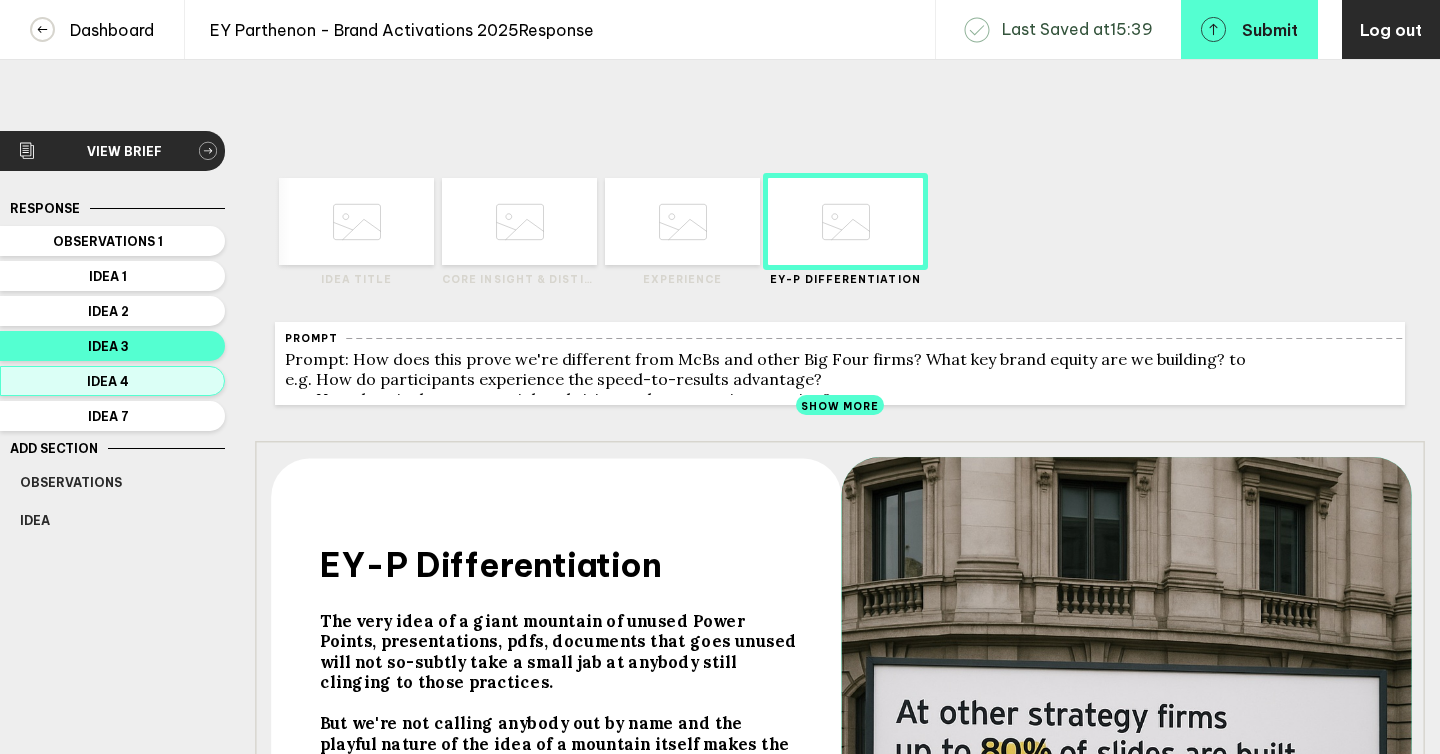 click on "Idea 4" at bounding box center [112, 381] 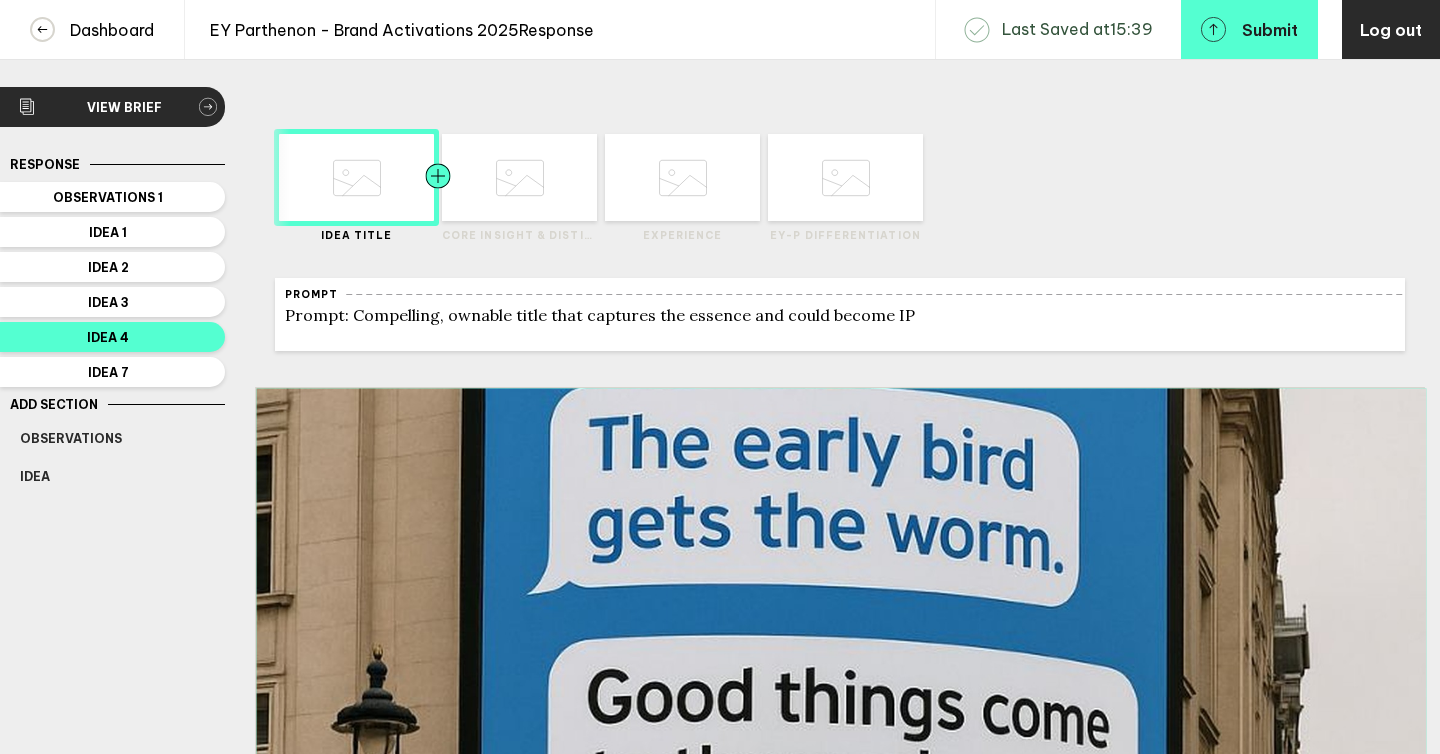 click at bounding box center (314, 177) 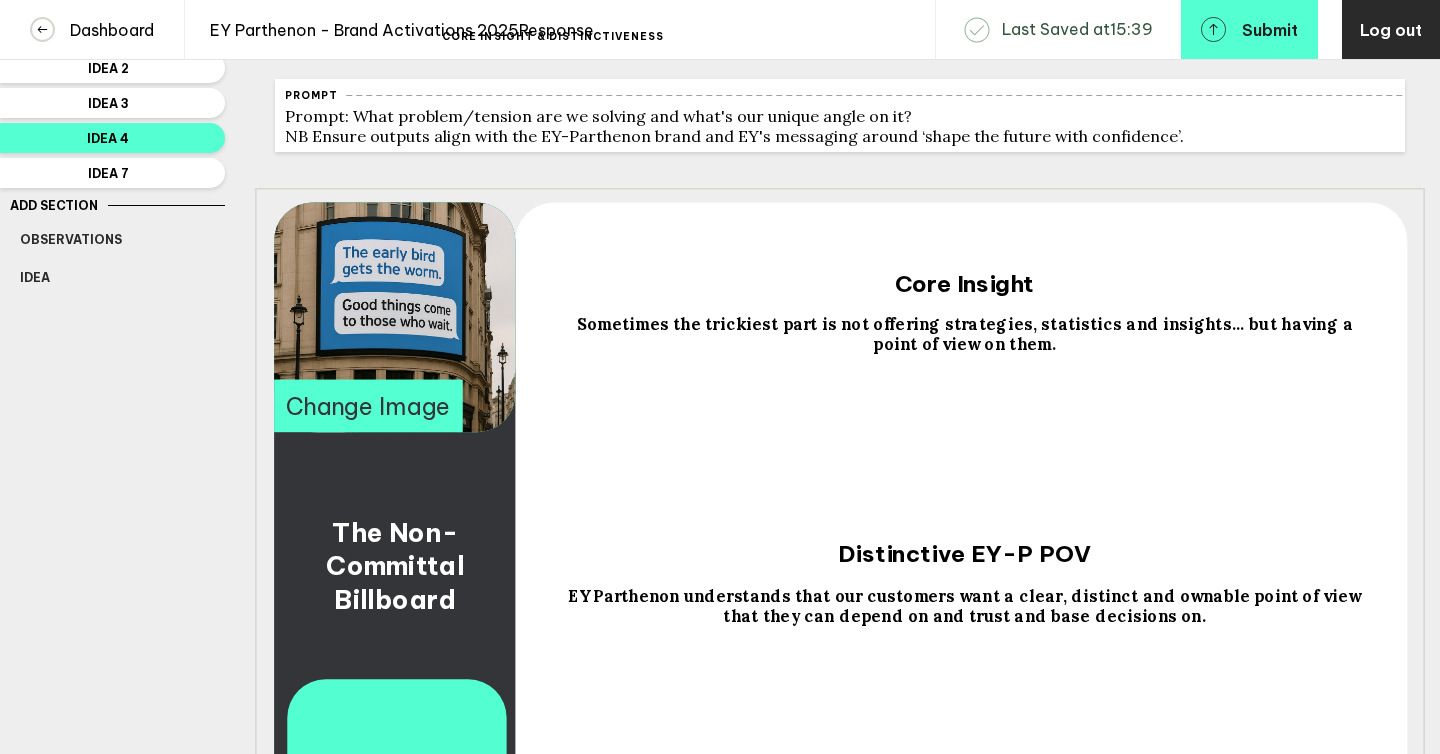 scroll, scrollTop: 0, scrollLeft: 0, axis: both 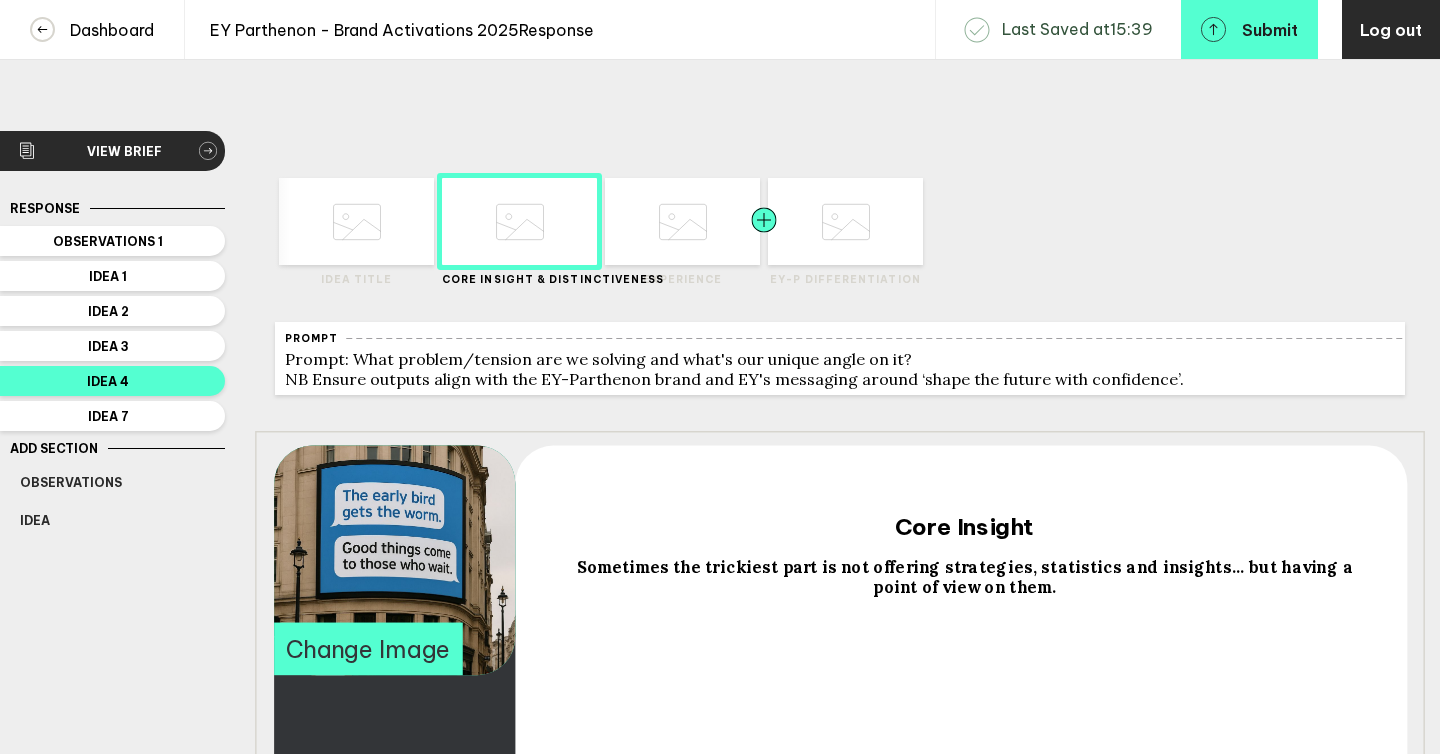 click at bounding box center (400, 221) 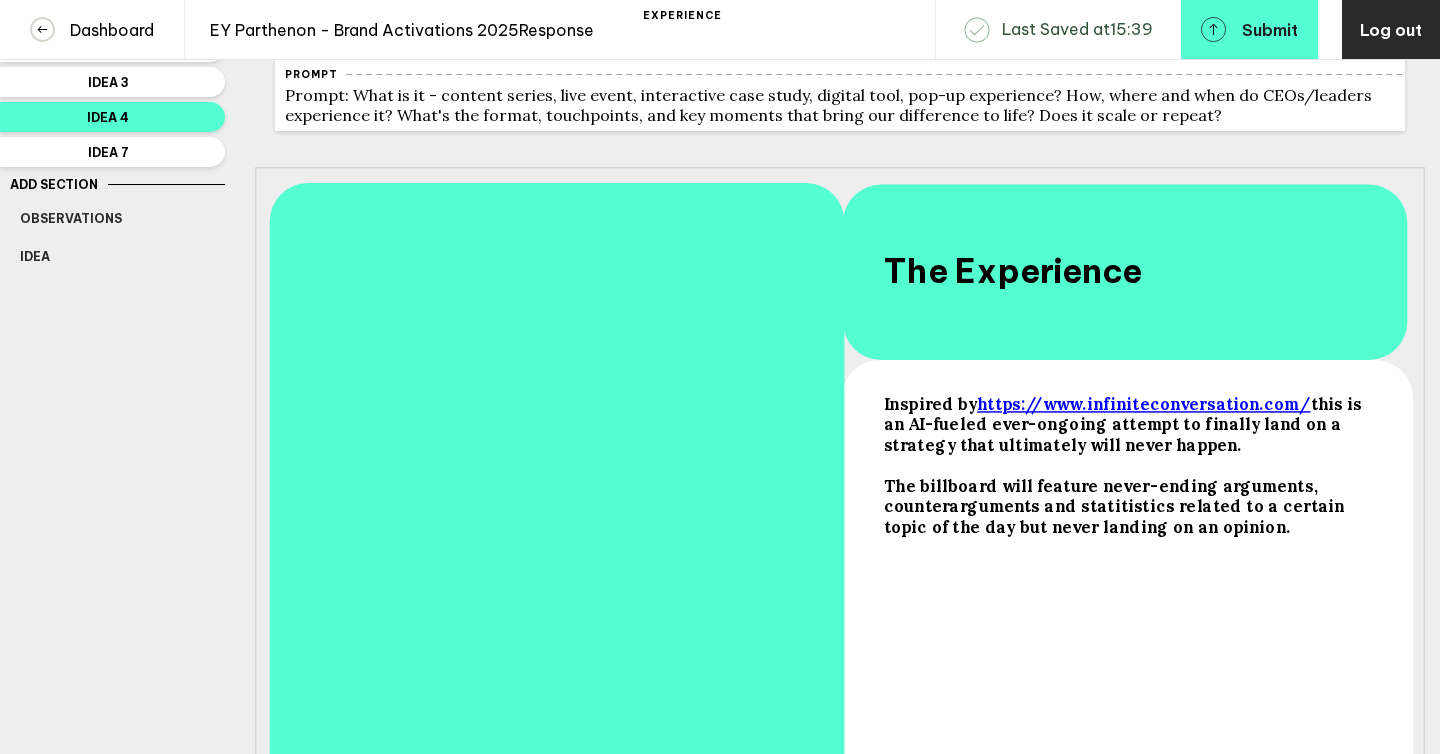 scroll, scrollTop: 296, scrollLeft: 0, axis: vertical 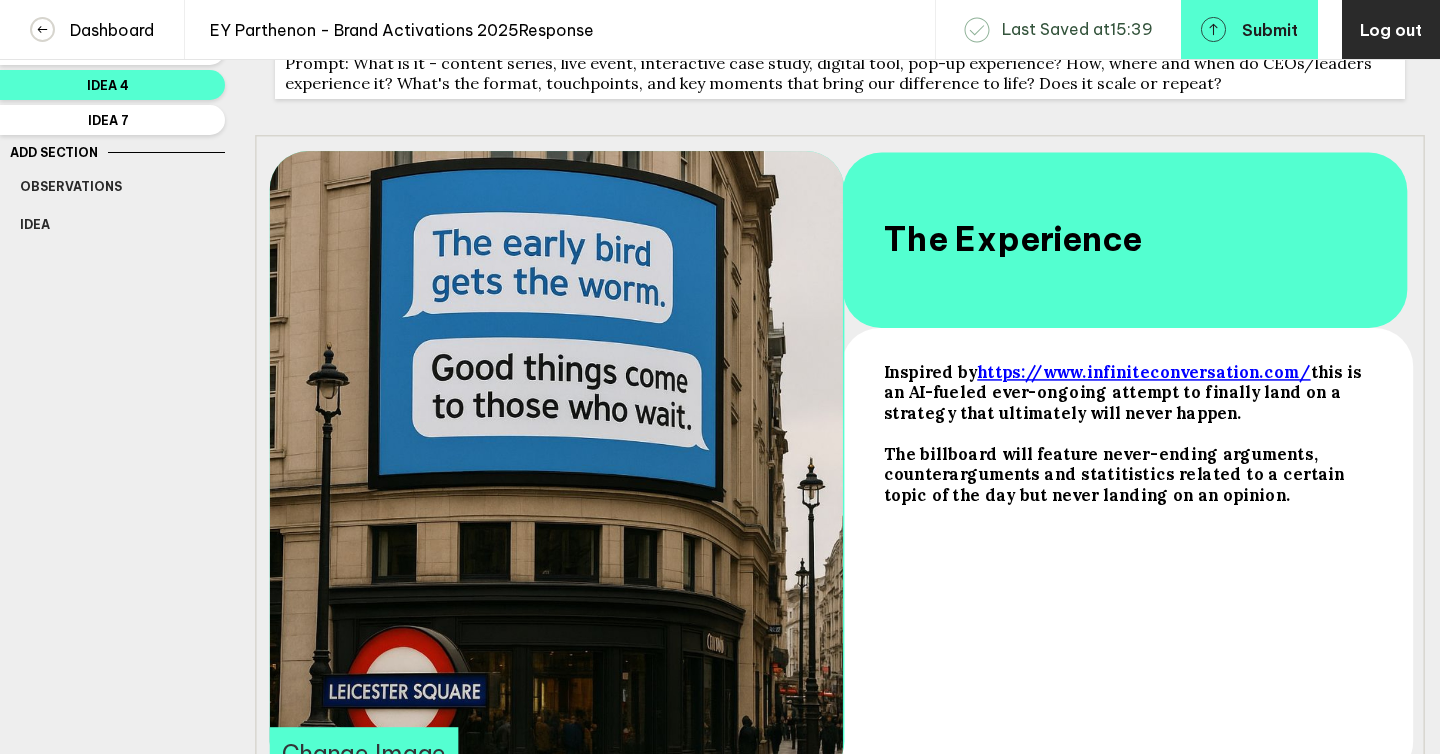 click on "The billboard will feature never-ending arguments, counterarguments and statitistics related to a certain topic of the day but never landing on an opinion." at bounding box center (1126, 391) 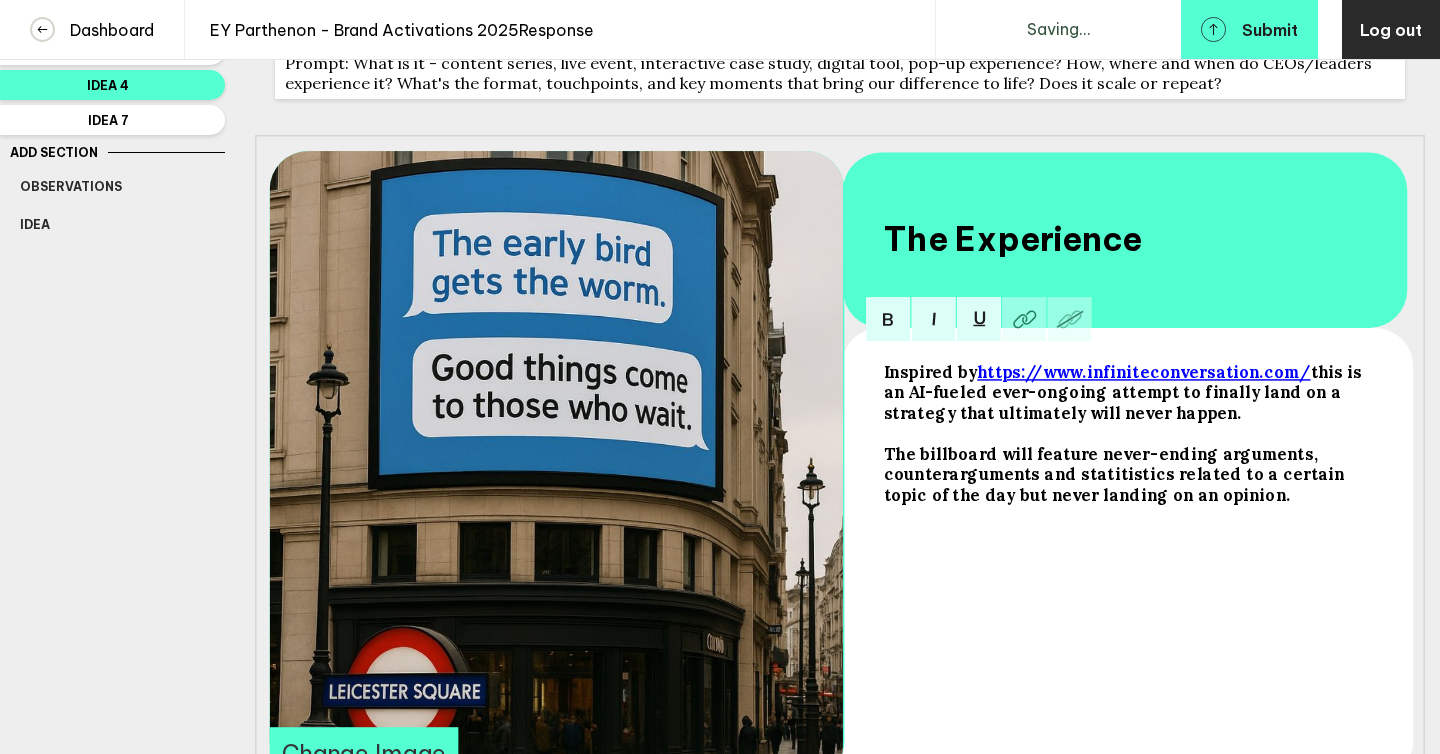 click on "The billboard will feature never-ending arguments, counterarguments and statitistics related to a certain topic of the day but never landing on an opinion." at bounding box center [1126, 391] 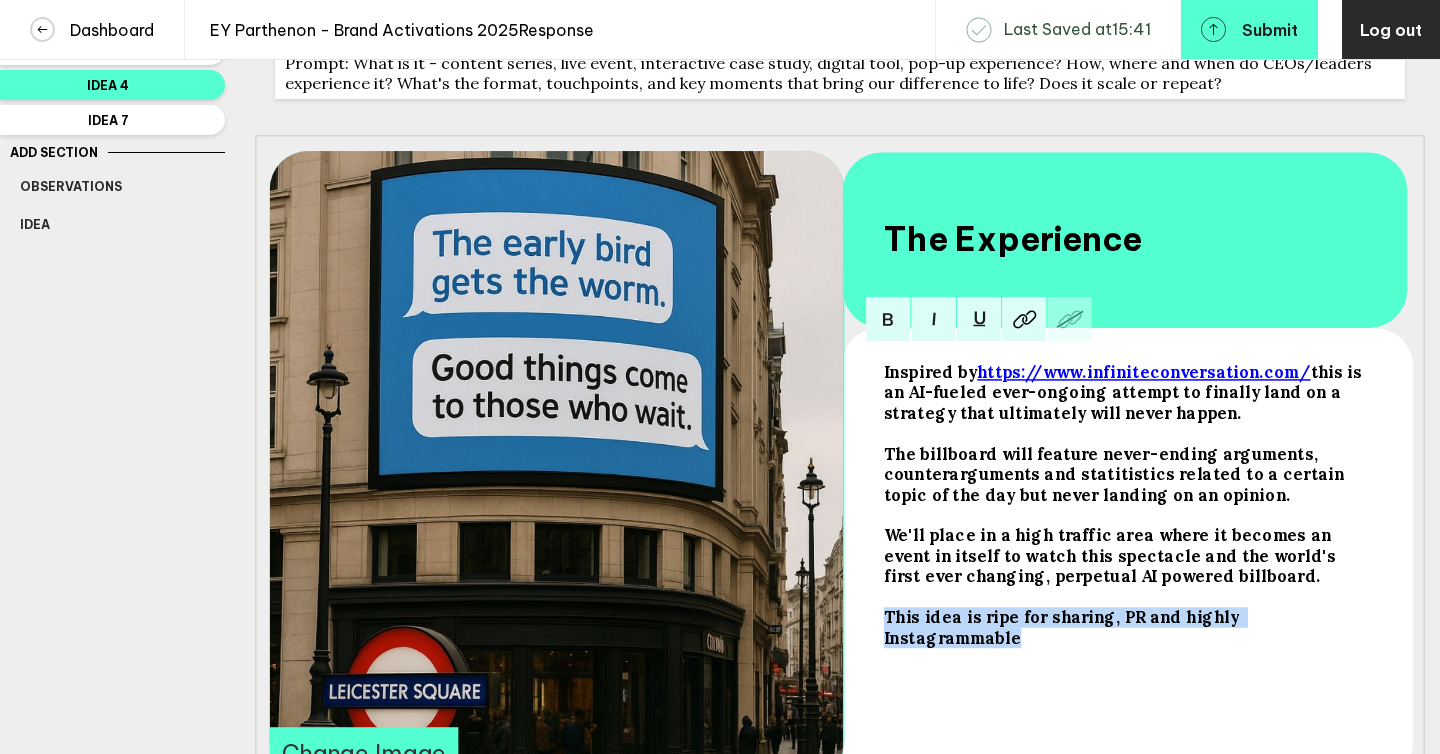 copy on "This idea is ripe for sharing, PR and highly Instagrammable" 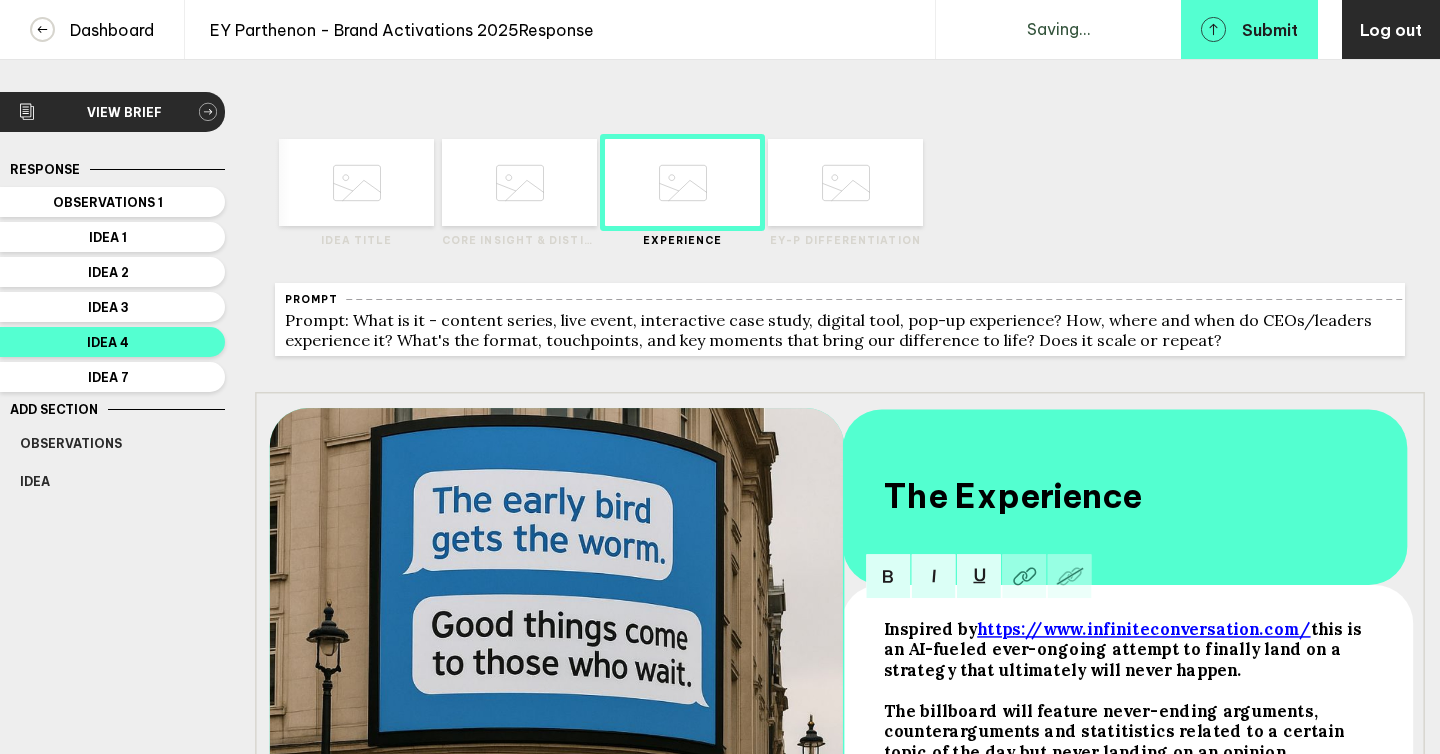 scroll, scrollTop: 0, scrollLeft: 0, axis: both 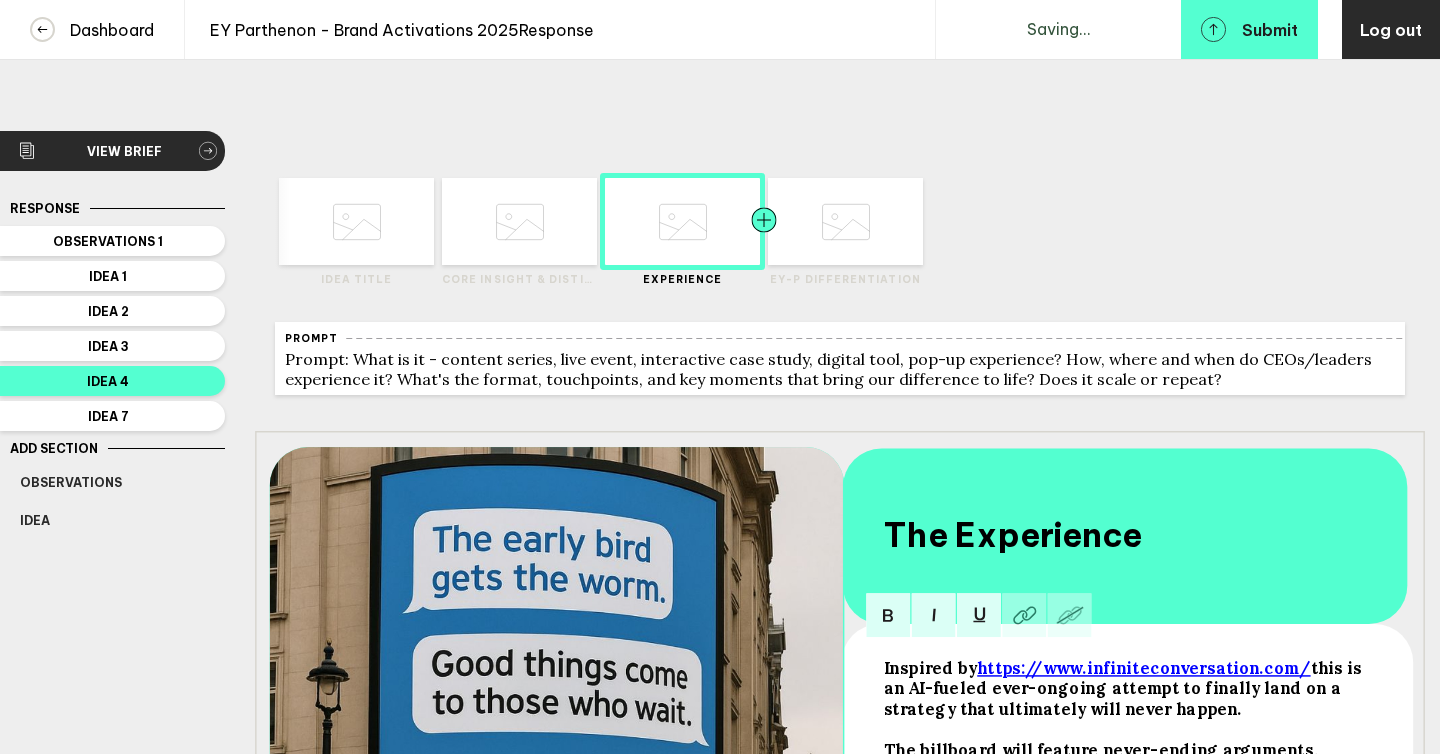 click at bounding box center (314, 221) 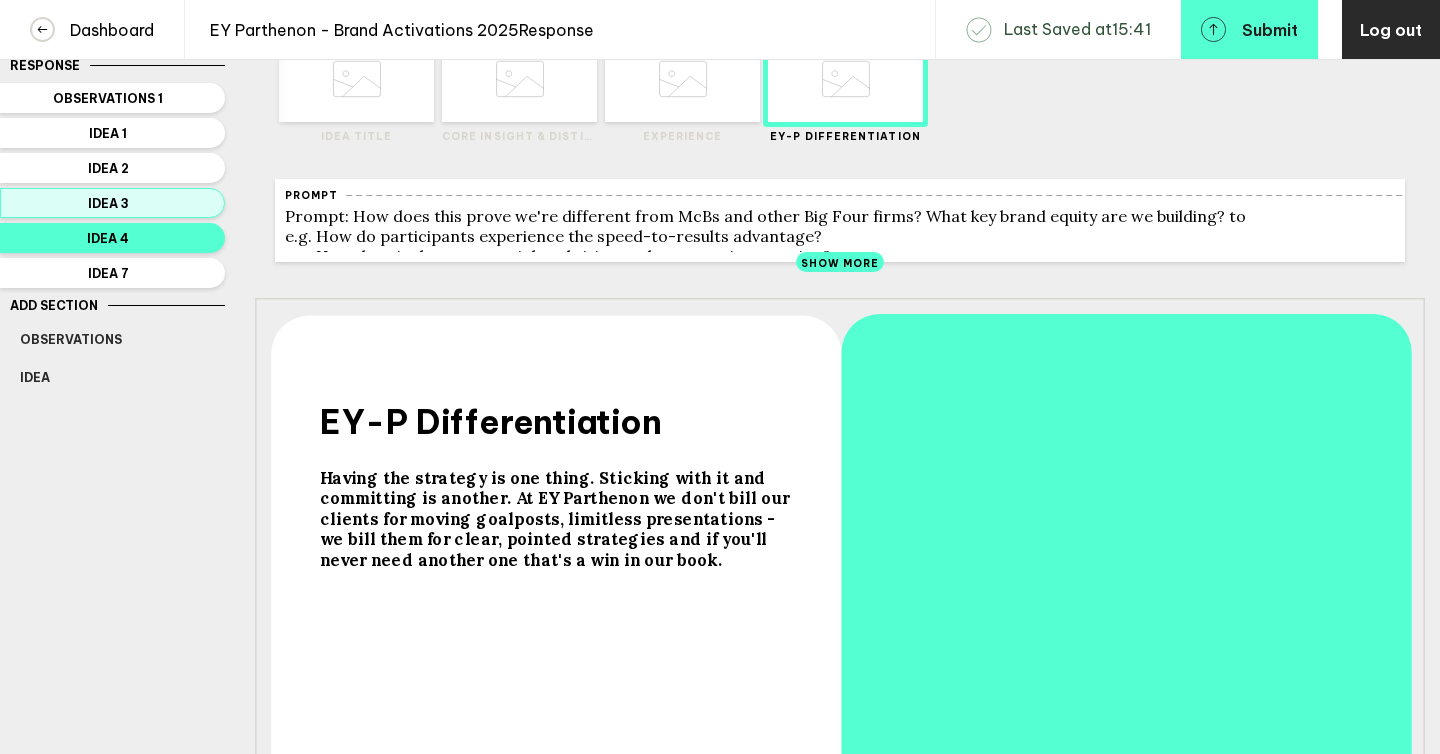 scroll, scrollTop: 142, scrollLeft: 0, axis: vertical 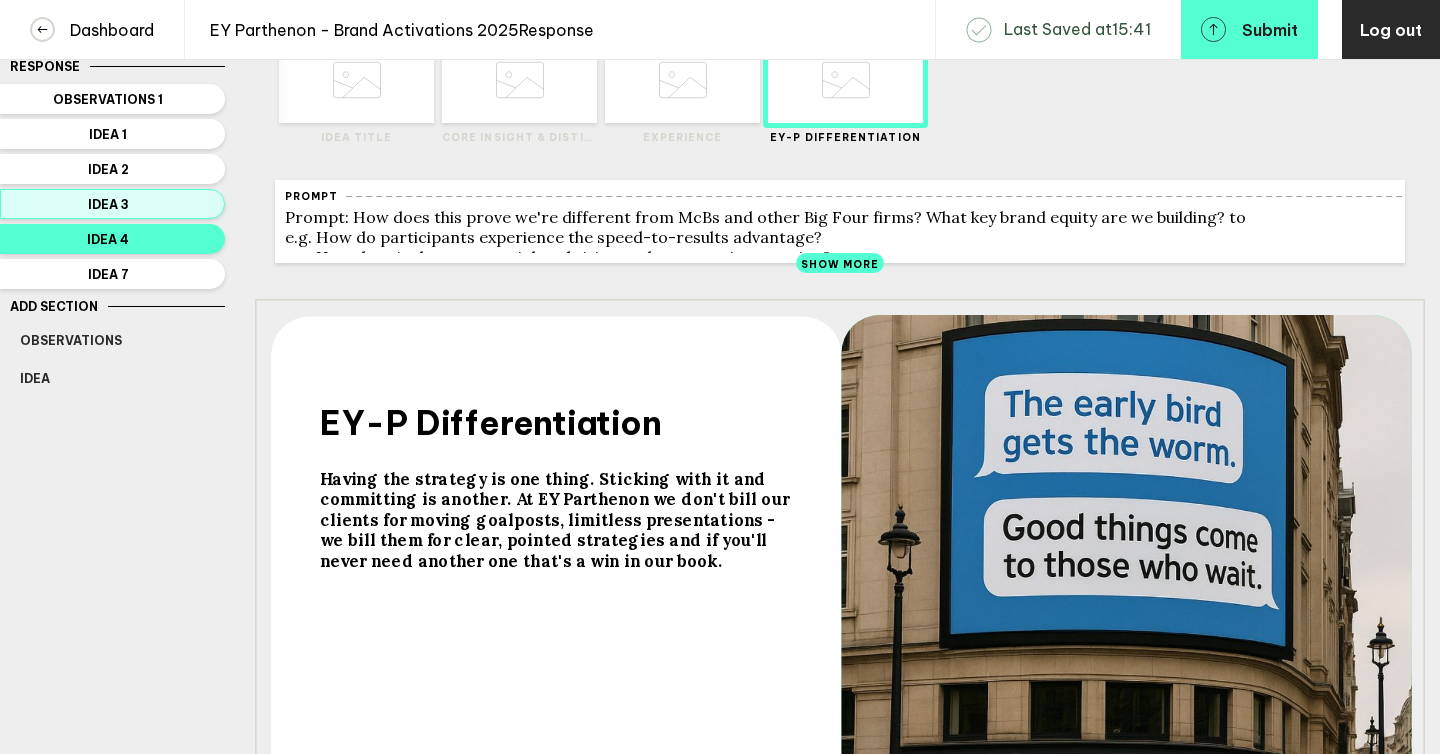 click on "Response Observations 1 Idea 1 Idea 2 Idea 3 Idea 4 Idea 7 Add Section Observations Idea Delete Section" at bounding box center [112, 542] 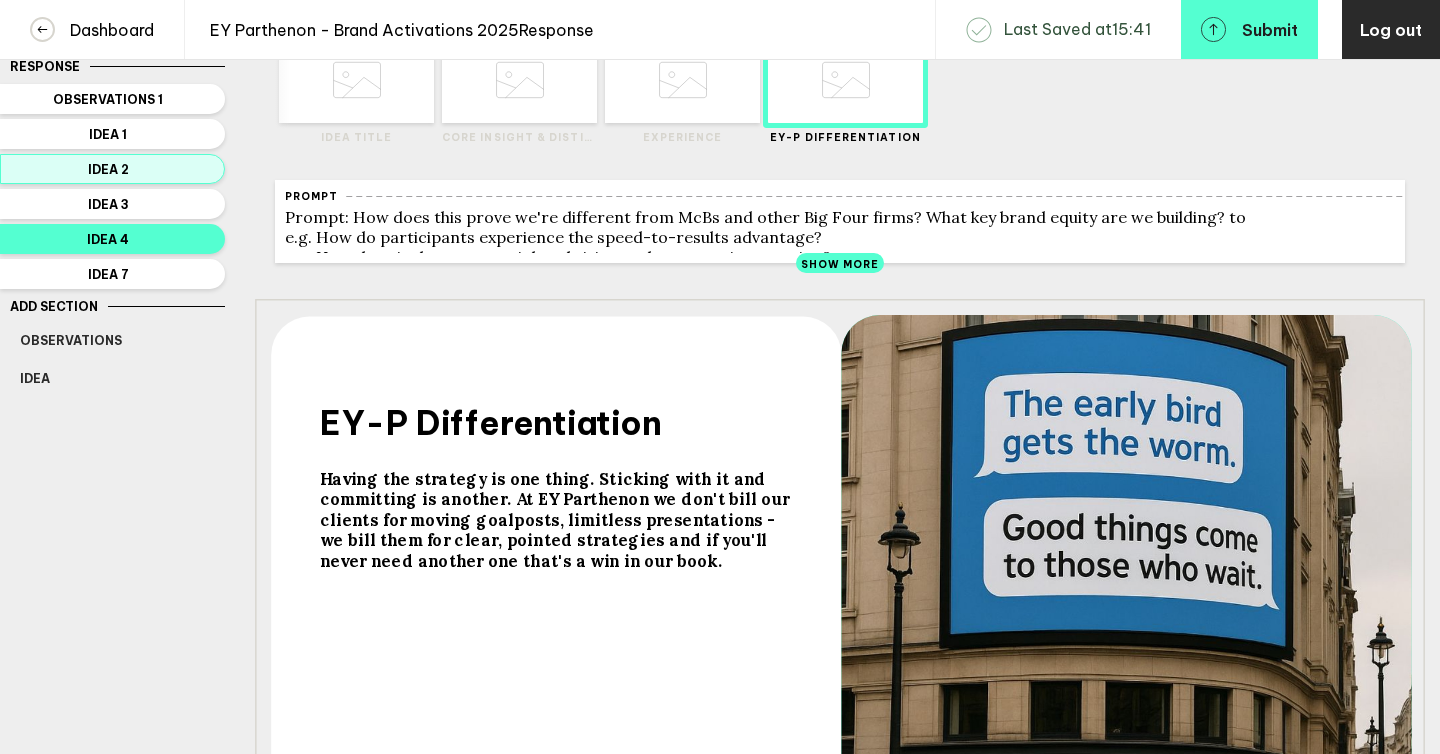 click on "Idea 2" at bounding box center (108, 99) 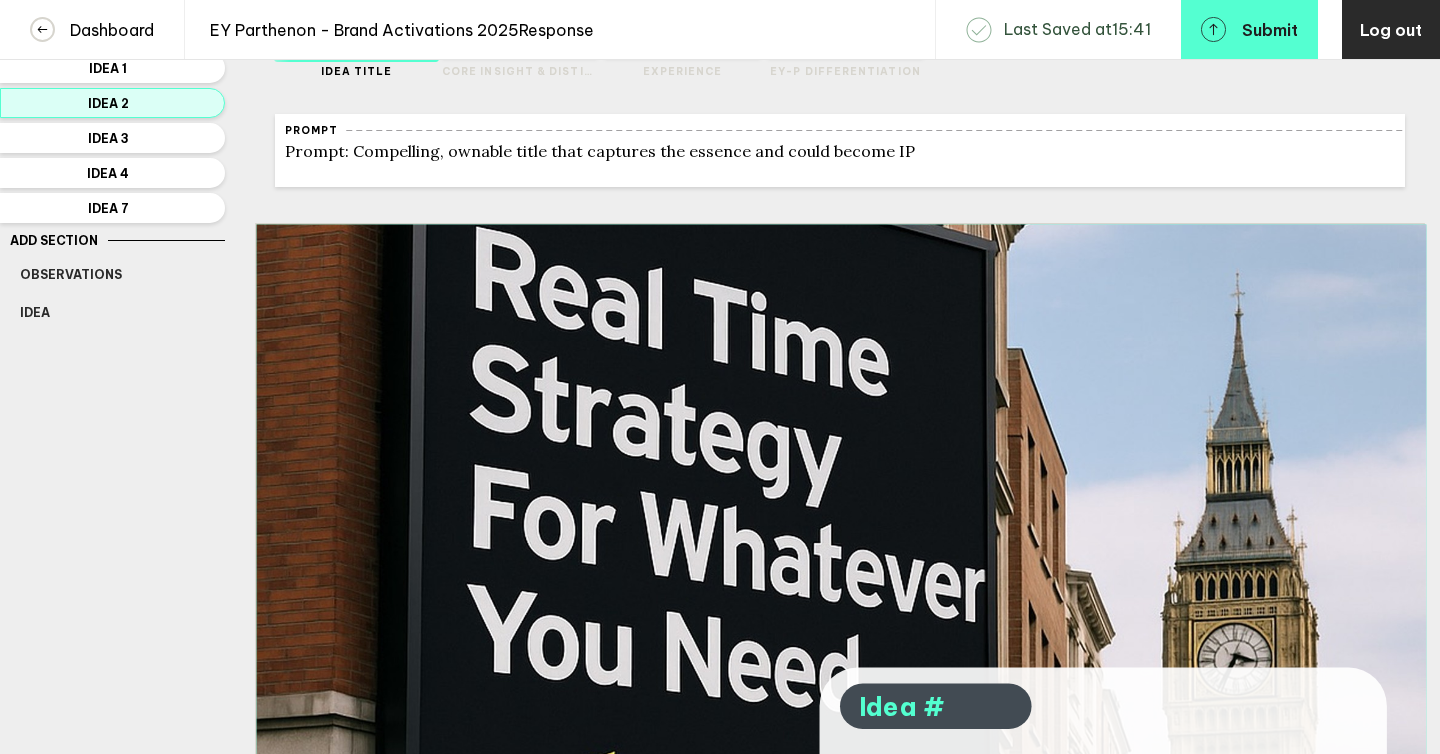 scroll, scrollTop: 0, scrollLeft: 0, axis: both 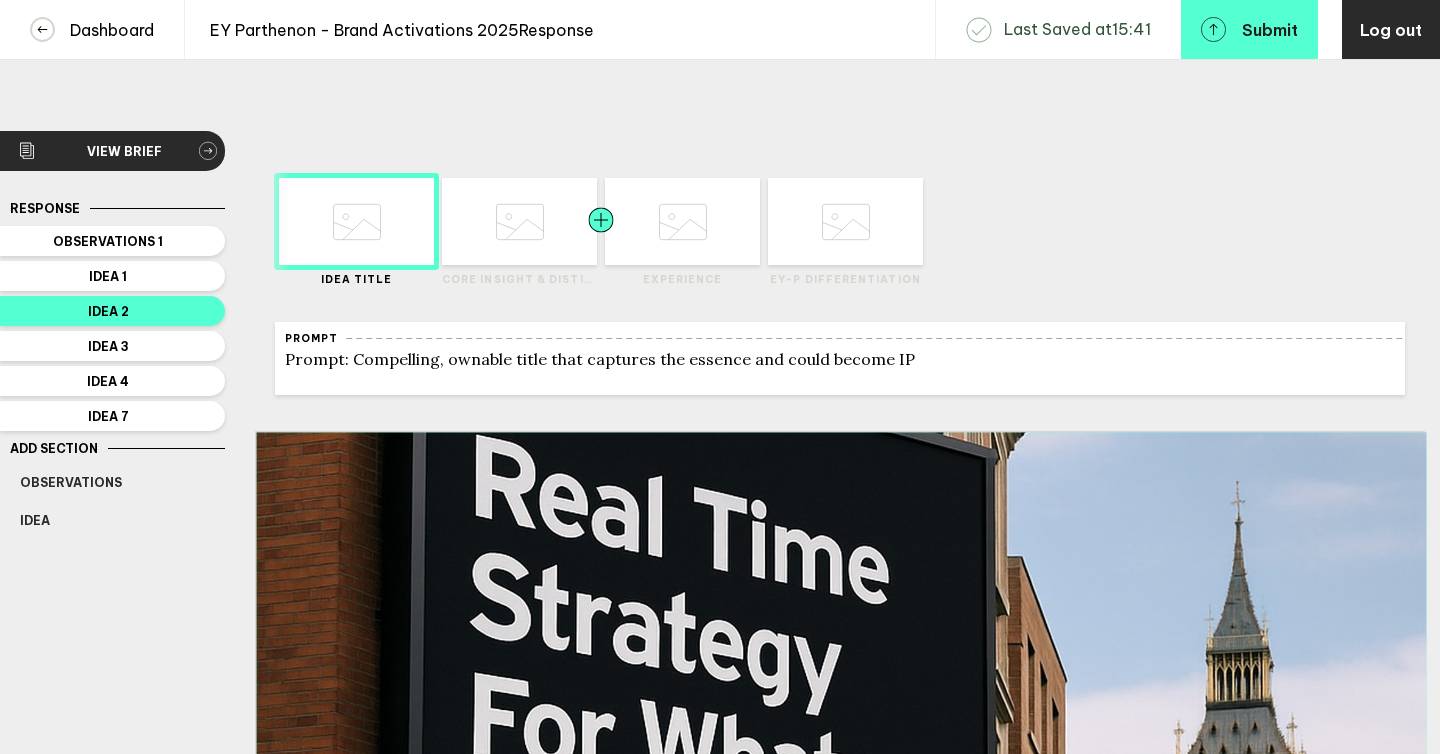 click at bounding box center [400, 221] 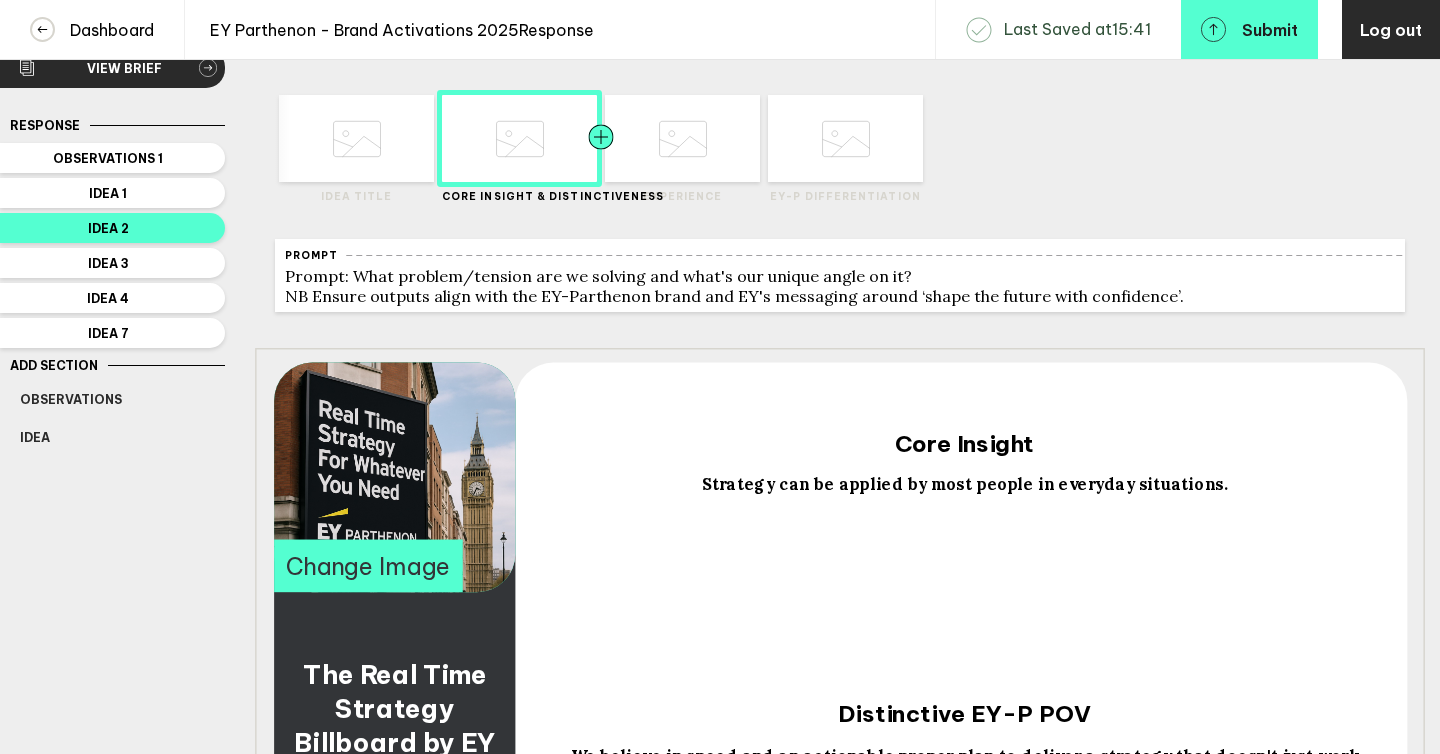 click at bounding box center (314, 138) 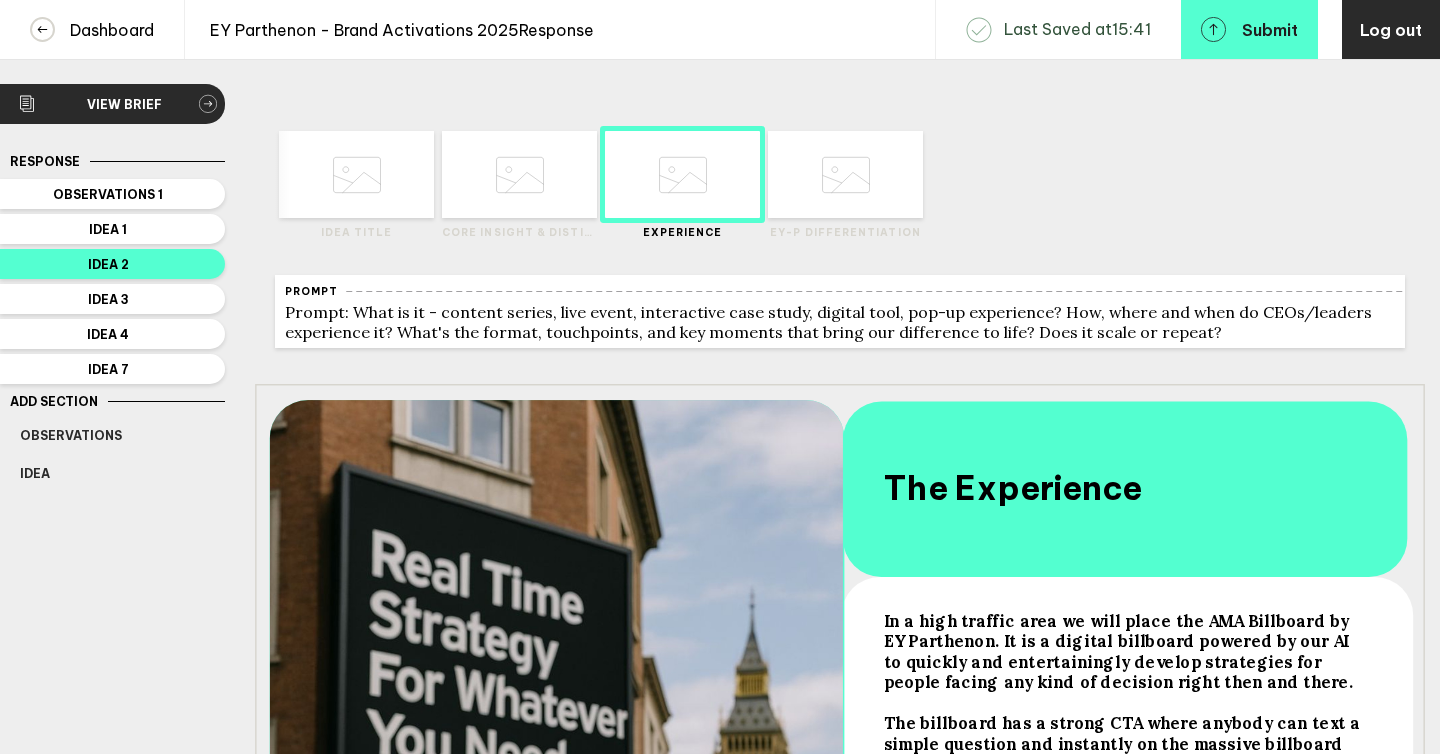 scroll, scrollTop: 0, scrollLeft: 0, axis: both 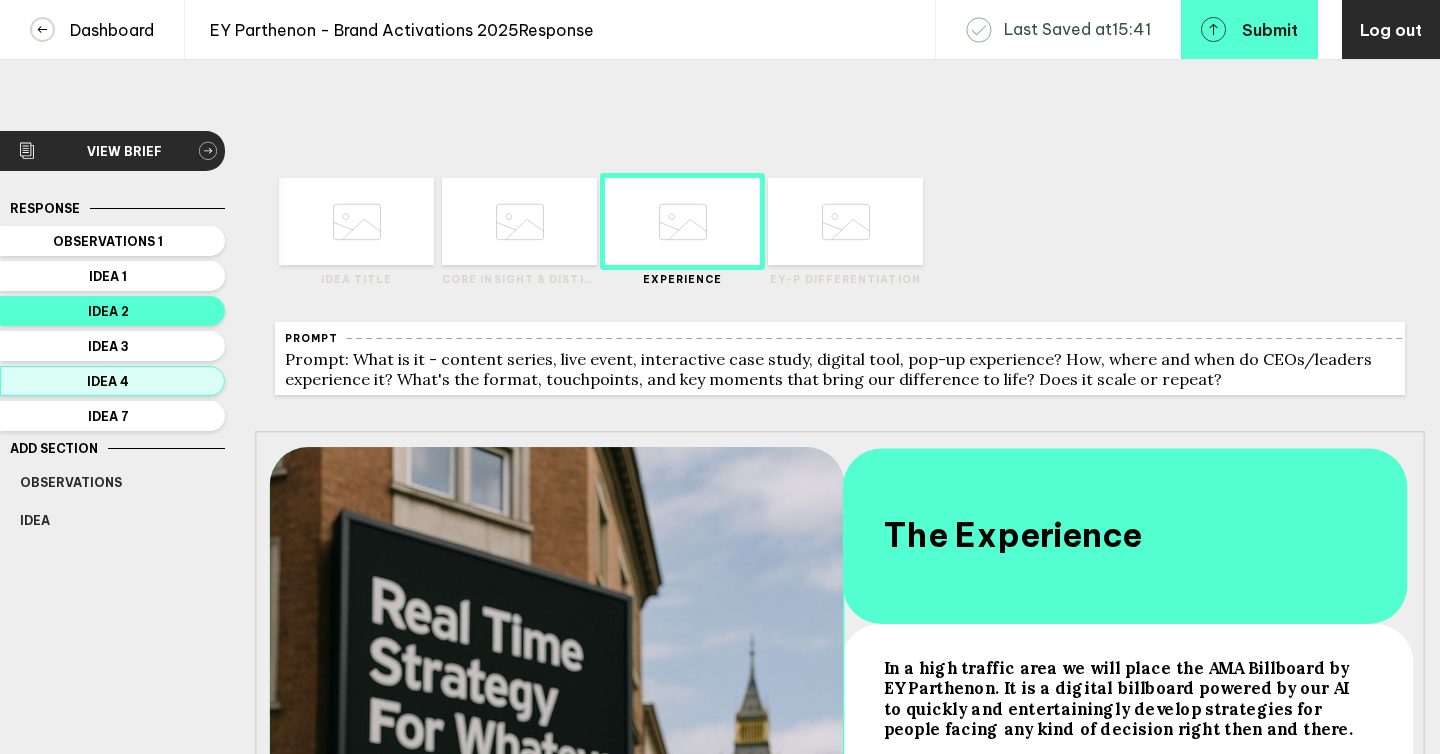 click on "Idea 4" at bounding box center (108, 241) 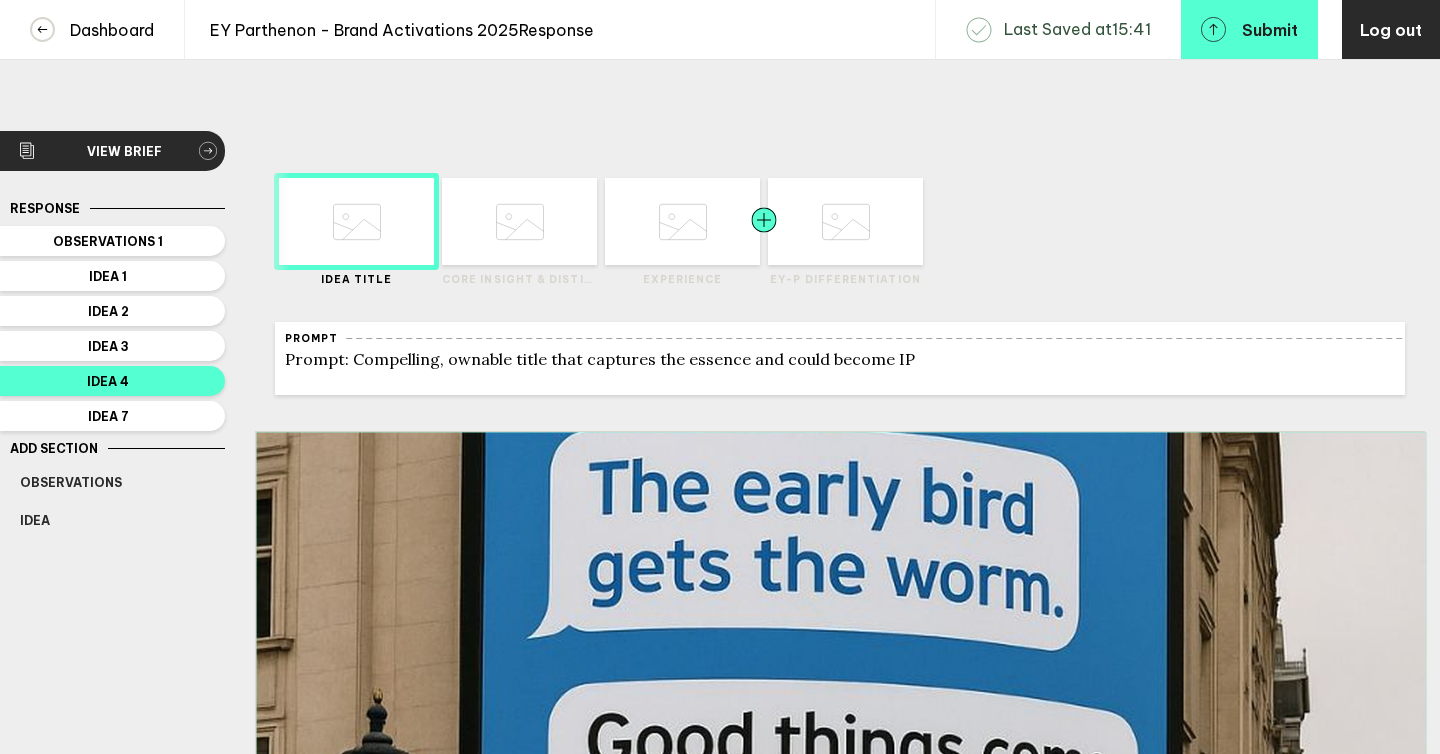 click at bounding box center [314, 221] 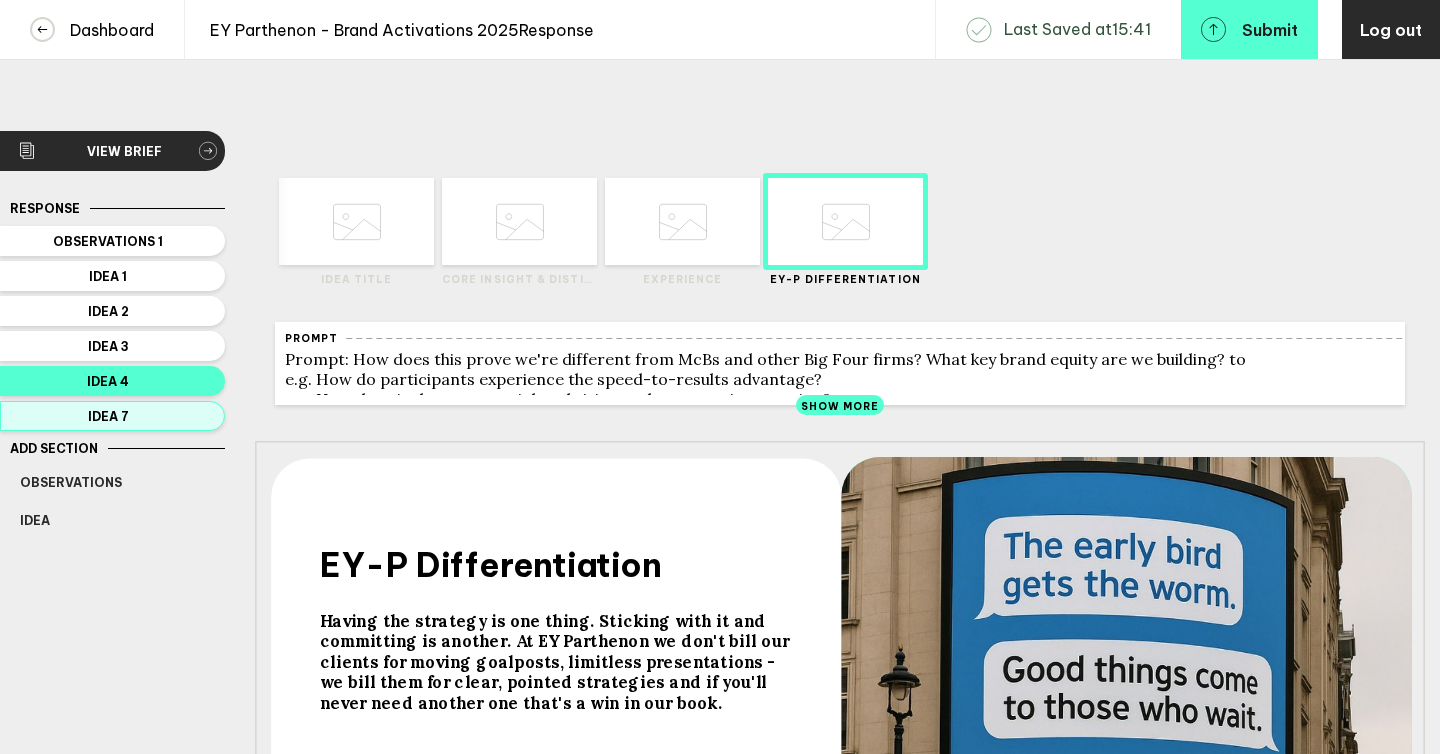 click on "Idea 7" at bounding box center [108, 241] 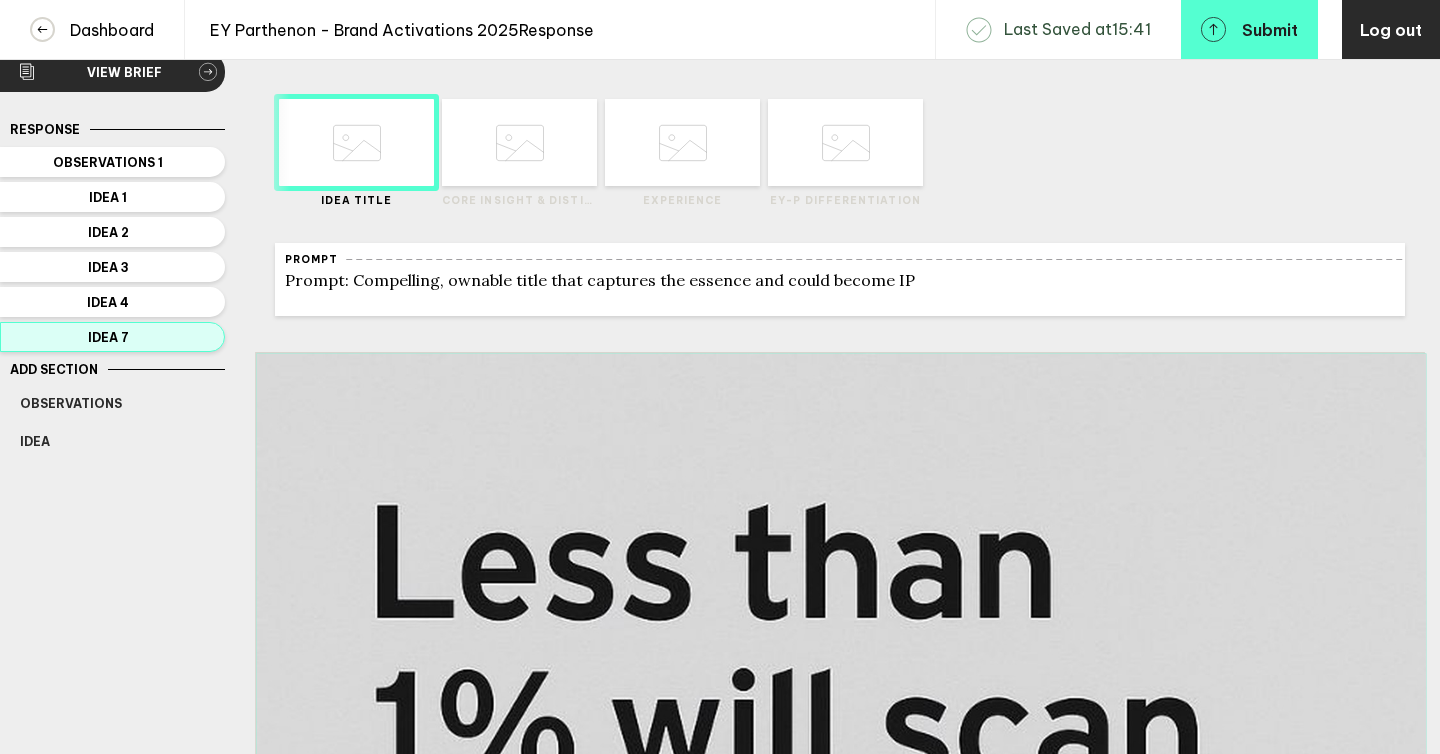 scroll, scrollTop: 0, scrollLeft: 0, axis: both 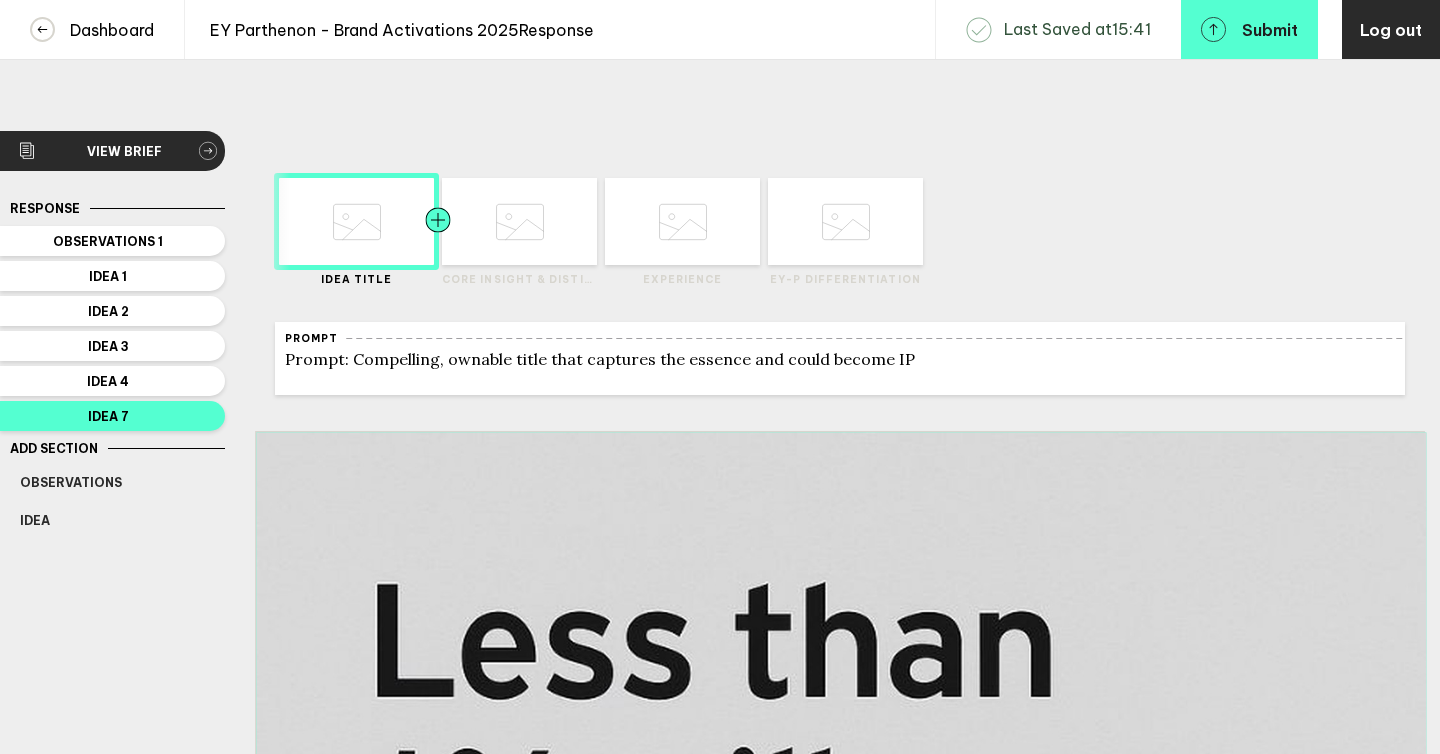 click at bounding box center [314, 221] 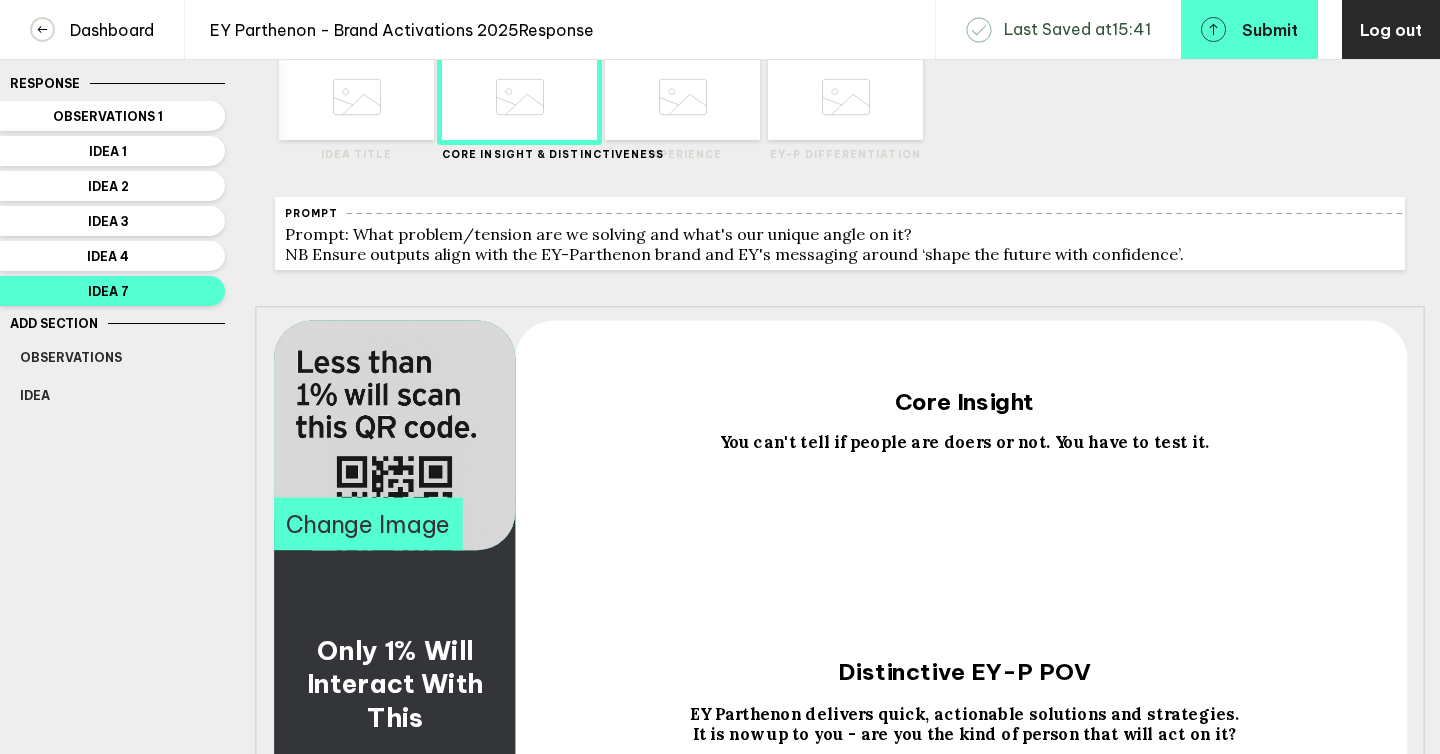 scroll, scrollTop: 0, scrollLeft: 0, axis: both 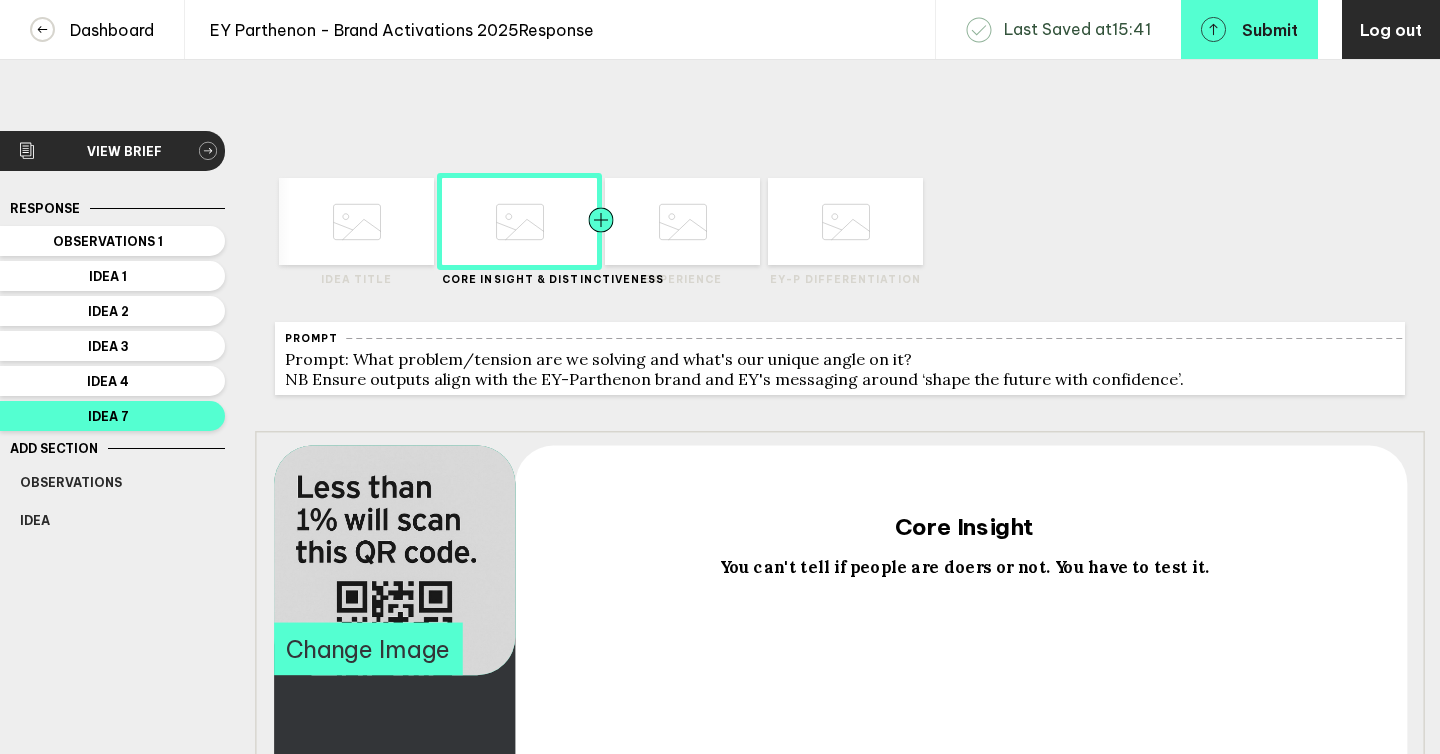 click at bounding box center (314, 221) 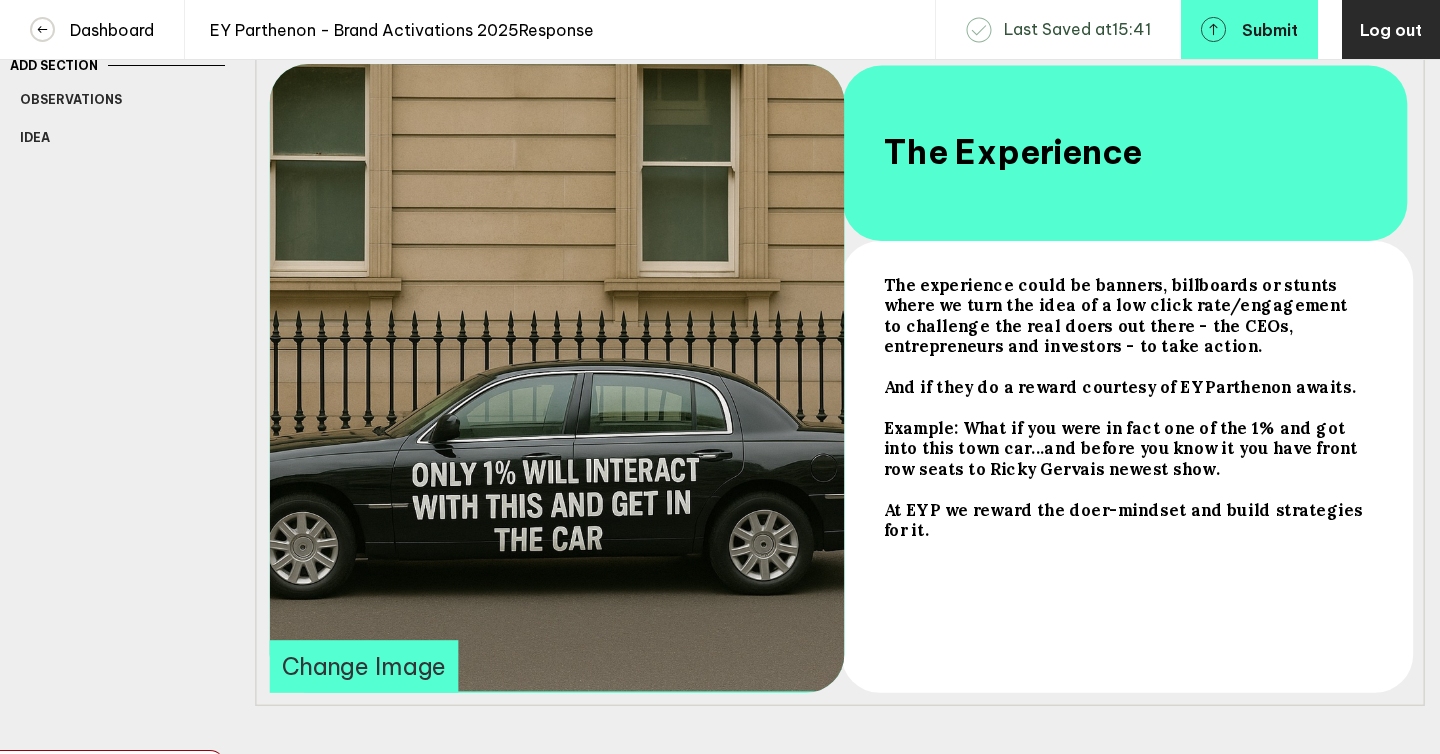 scroll, scrollTop: 382, scrollLeft: 0, axis: vertical 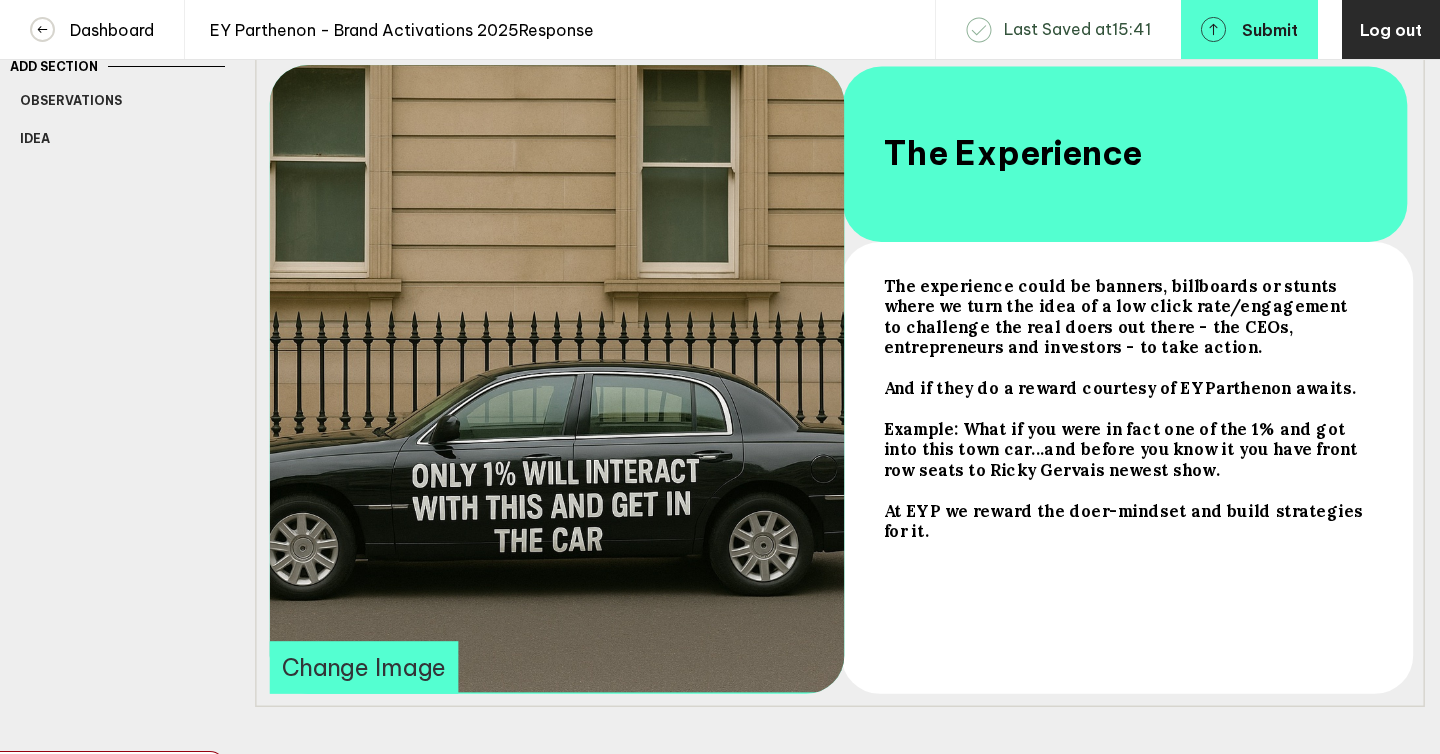 click on "At EY P we reward the doer-mindset and build strategies for it." at bounding box center [1126, 316] 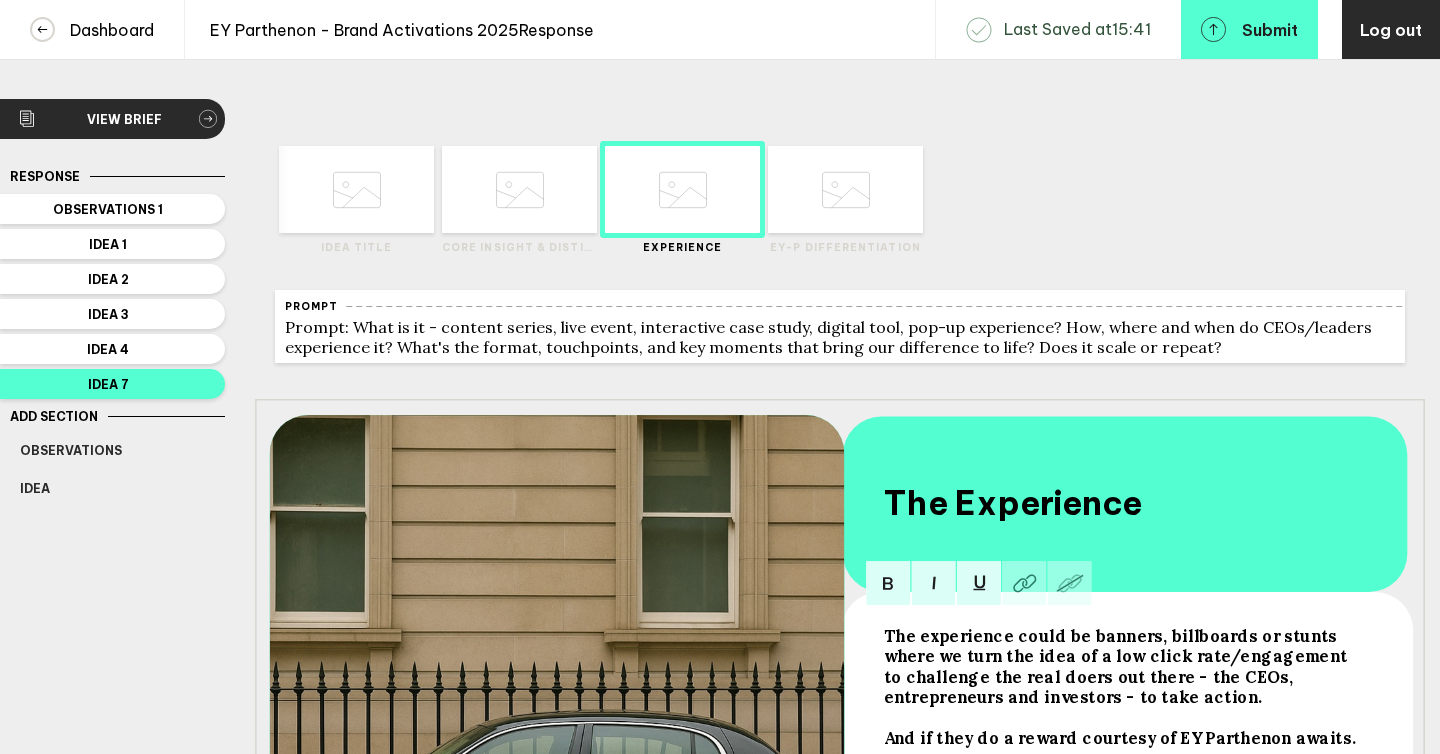 scroll, scrollTop: 17, scrollLeft: 0, axis: vertical 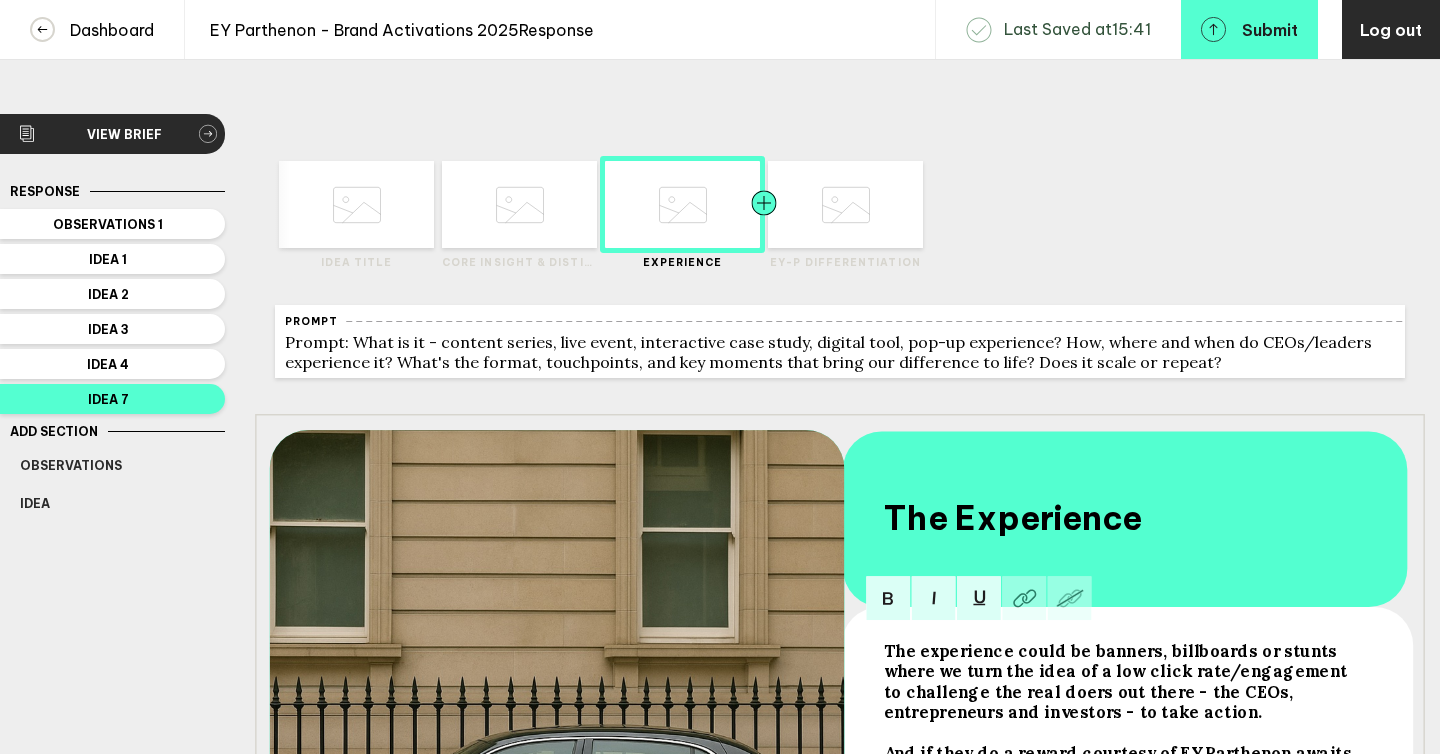 click at bounding box center [314, 204] 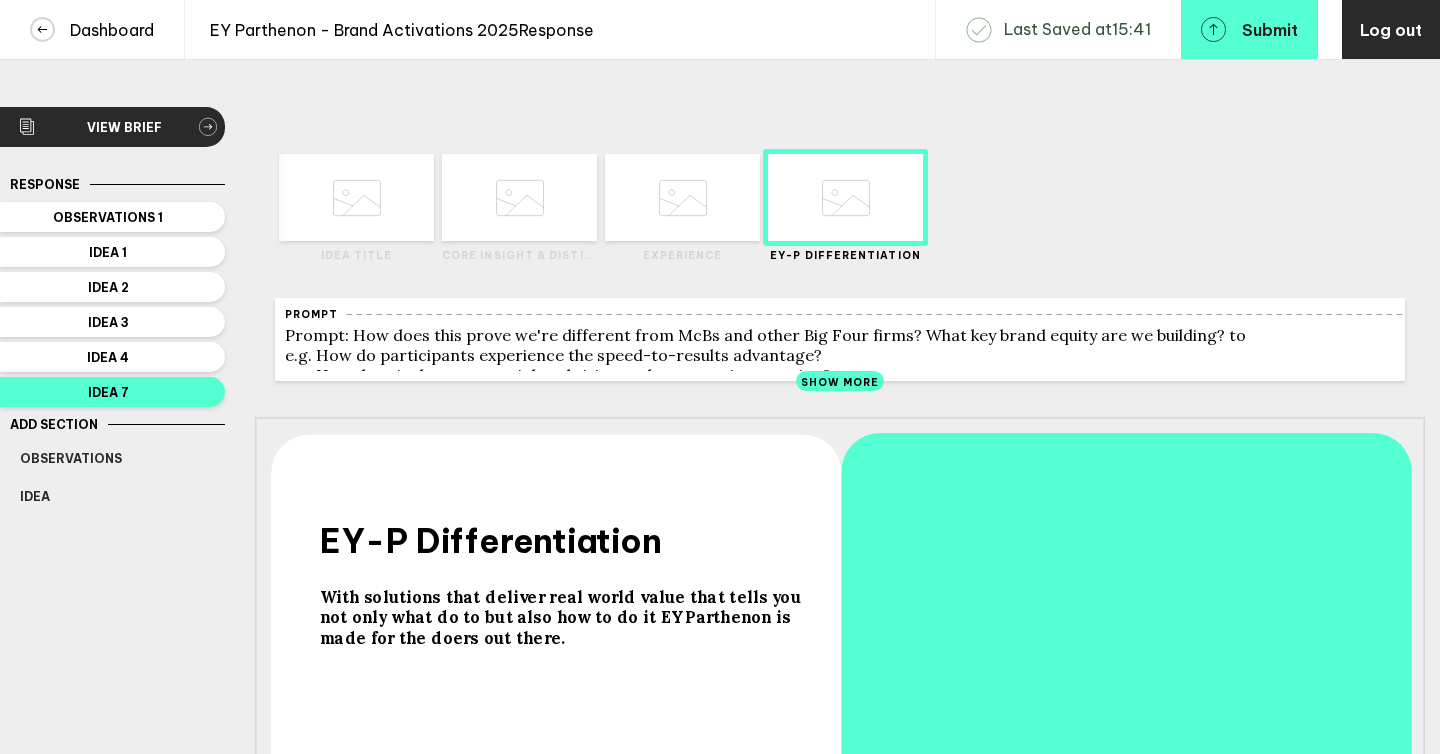 scroll, scrollTop: 30, scrollLeft: 0, axis: vertical 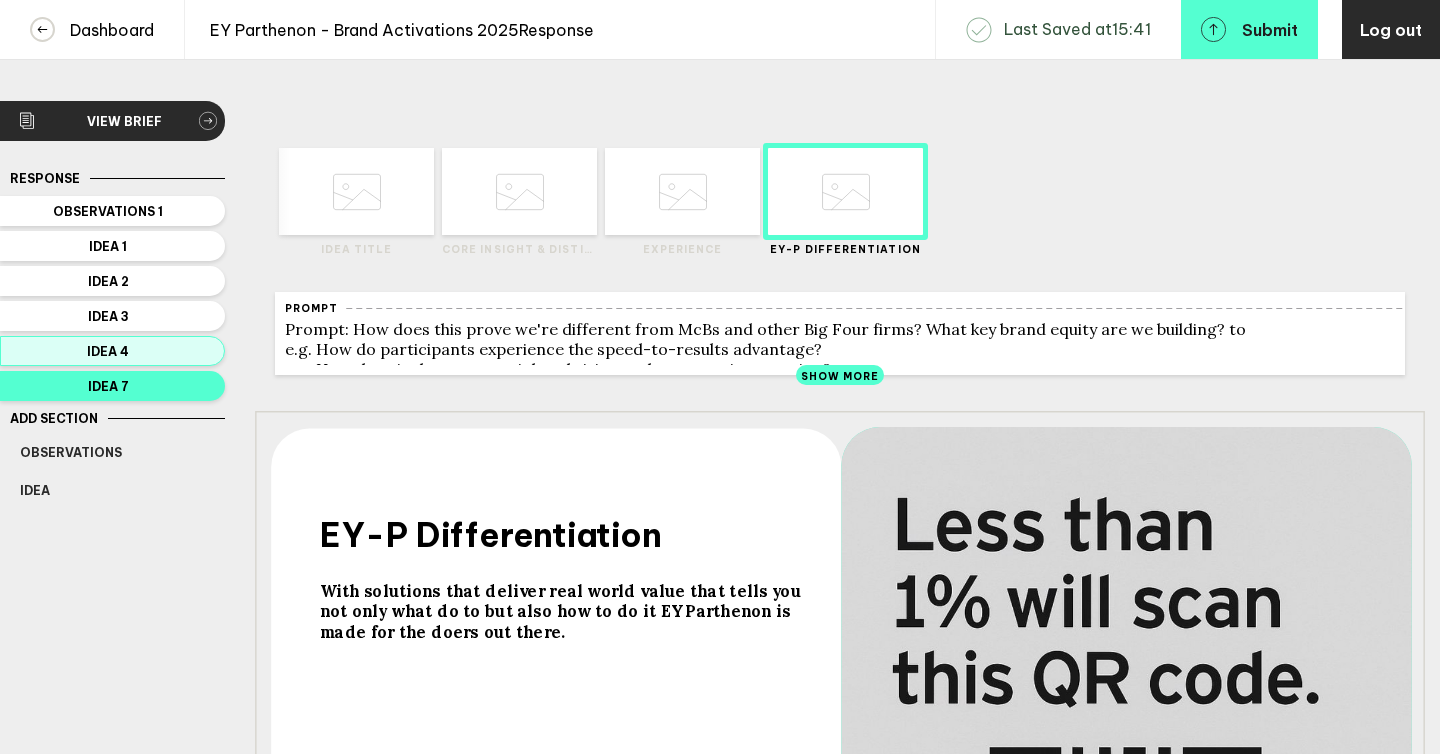 click on "Idea 4" at bounding box center (112, 351) 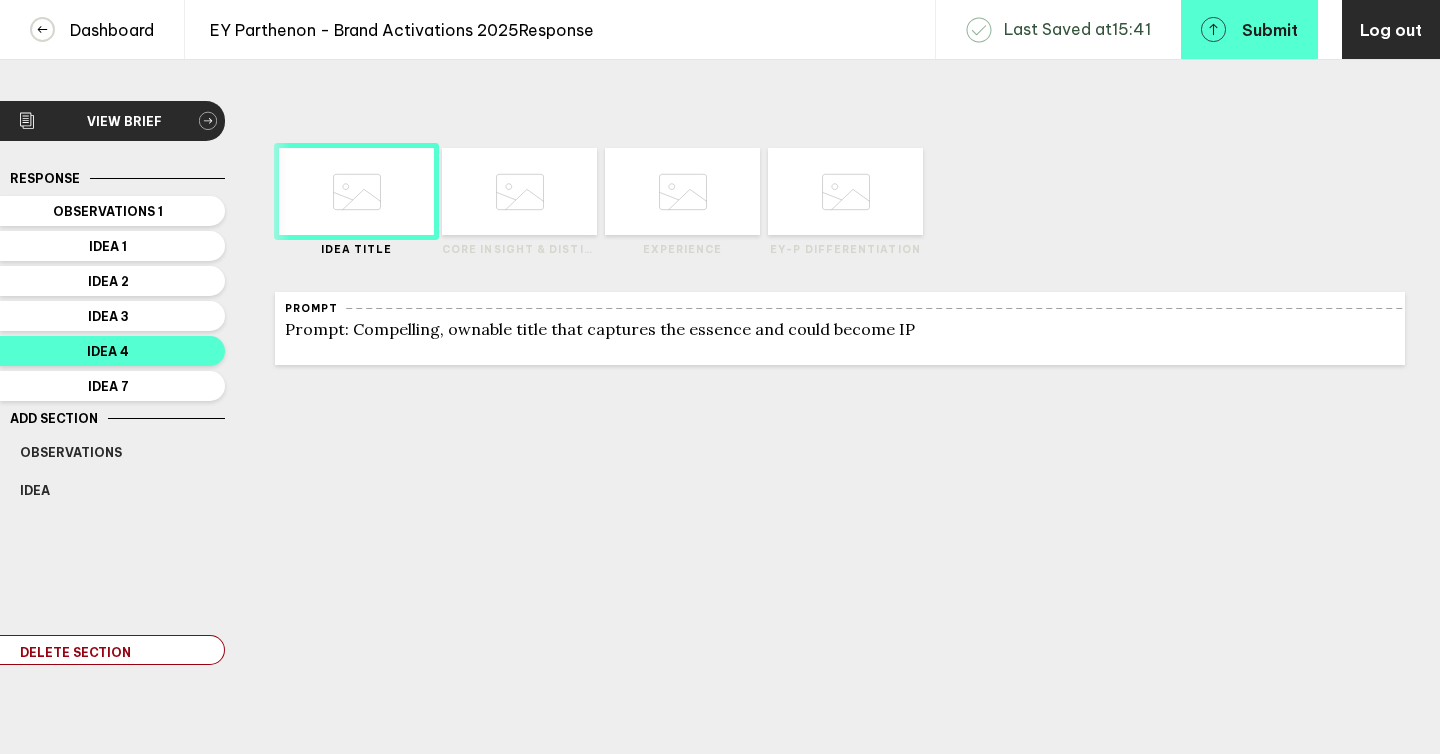 click on "Response Observations 1 Idea 1 Idea 2 Idea 3 Idea 4 Idea 7 Add Section Observations Idea Delete Section" at bounding box center (112, 415) 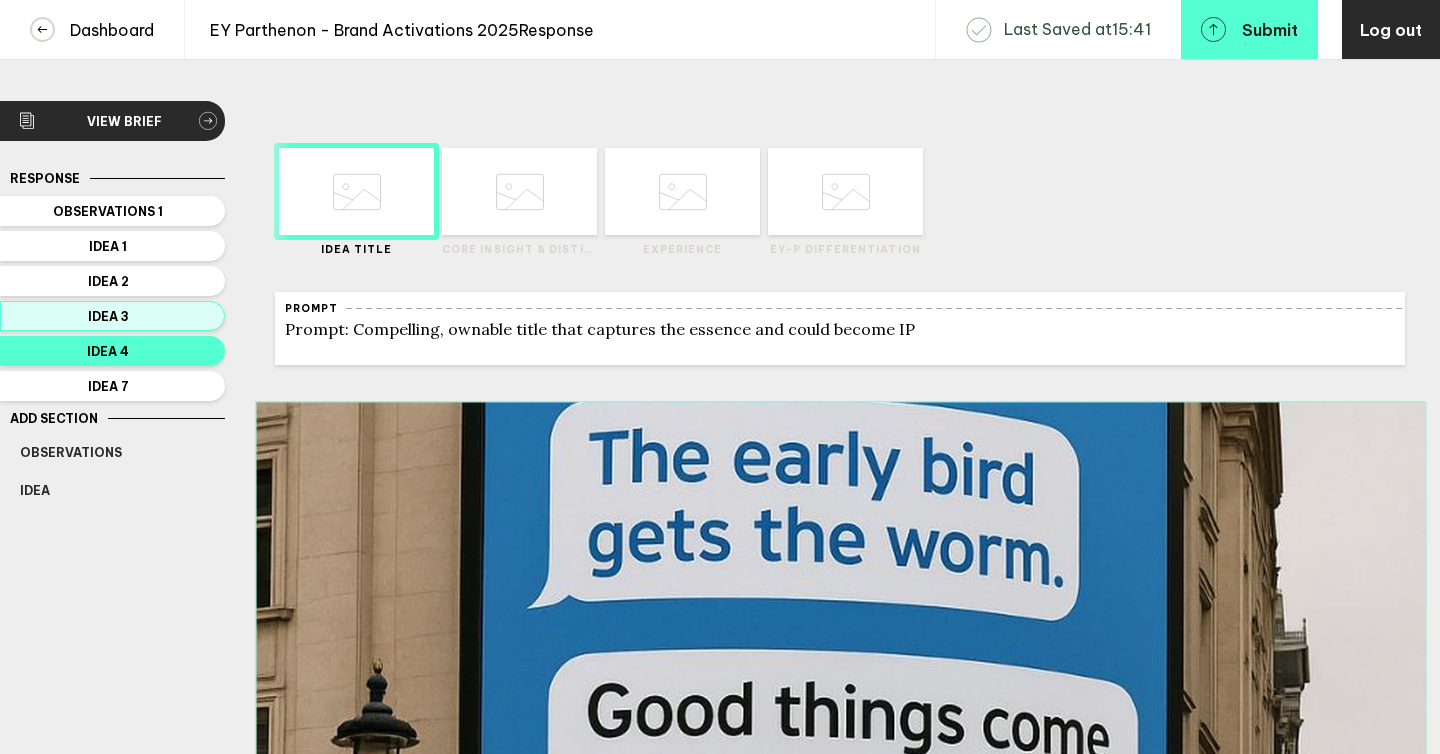 click on "Idea 3" at bounding box center (108, 211) 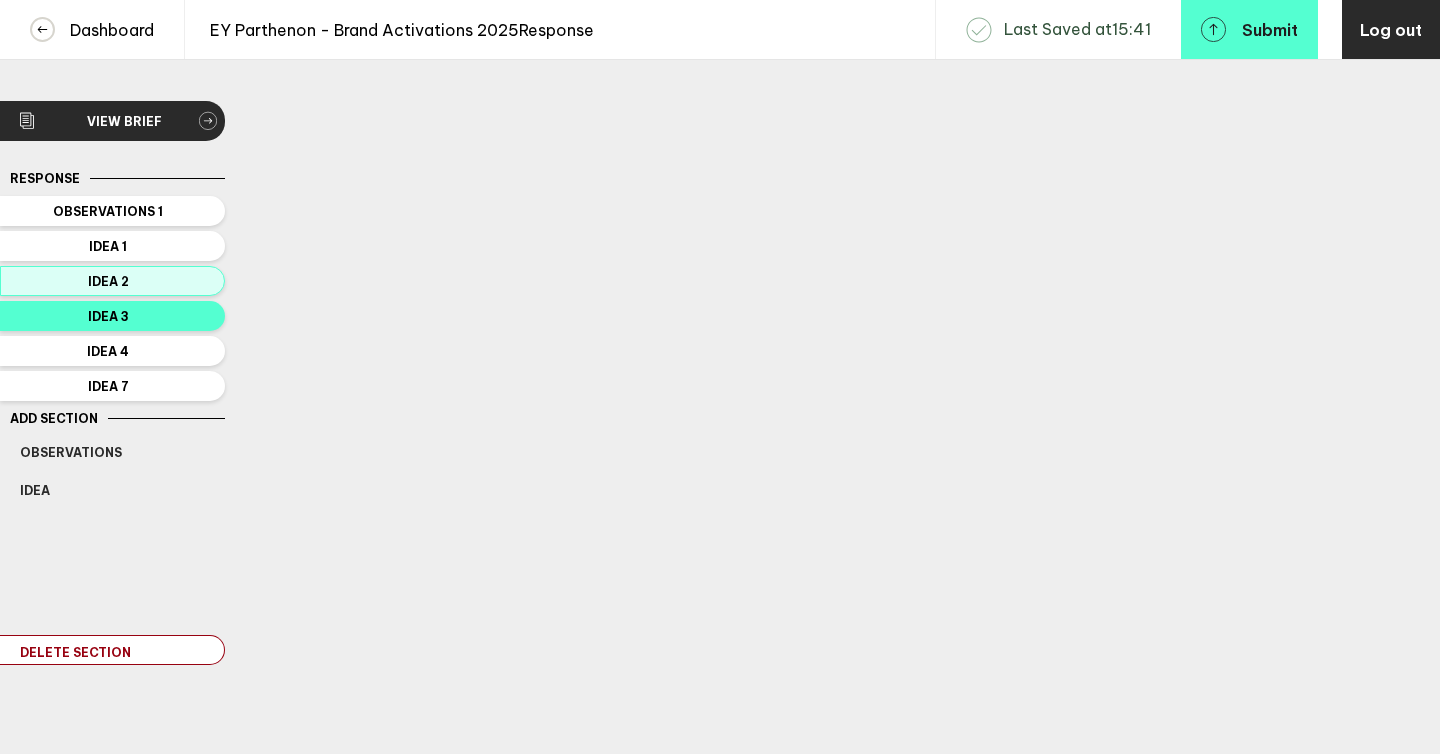 click on "Idea 2" at bounding box center [108, 211] 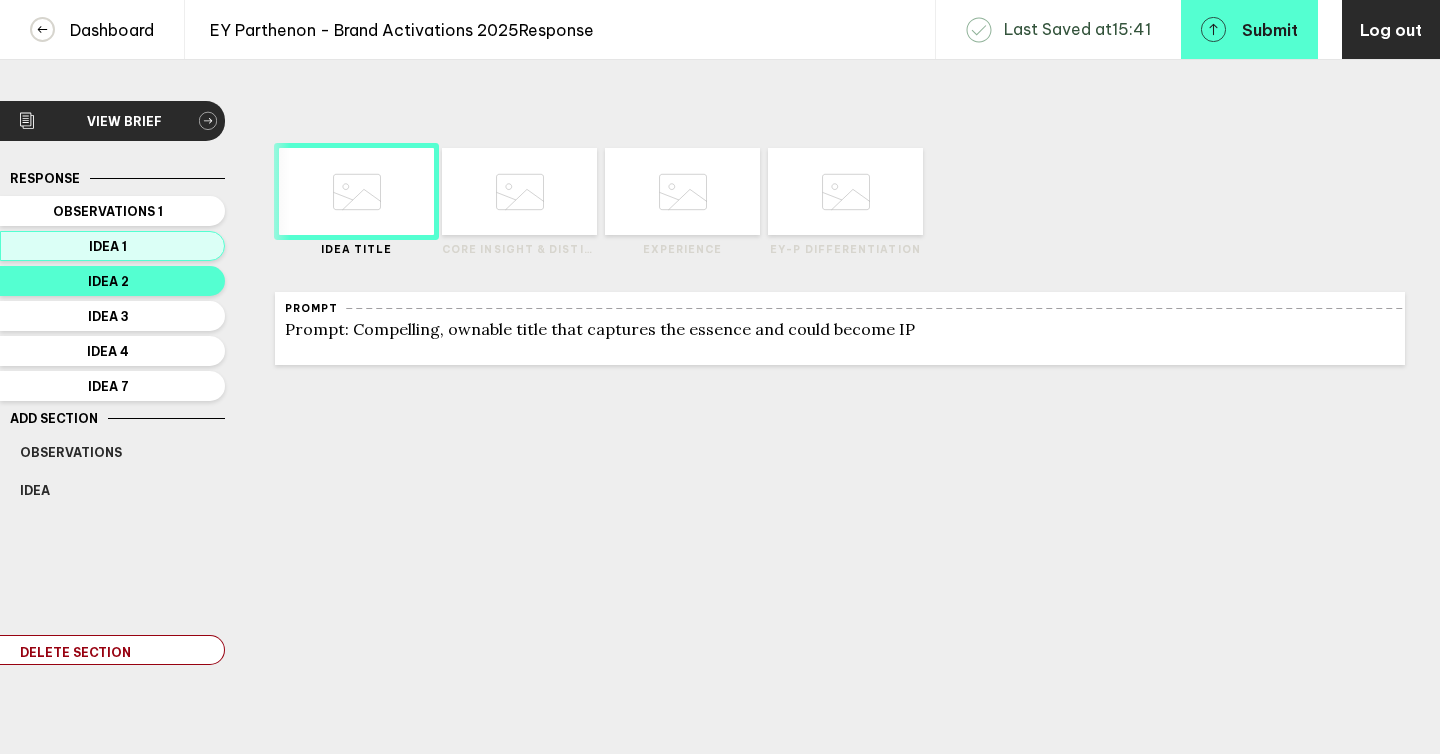 click on "Idea 1" at bounding box center [108, 211] 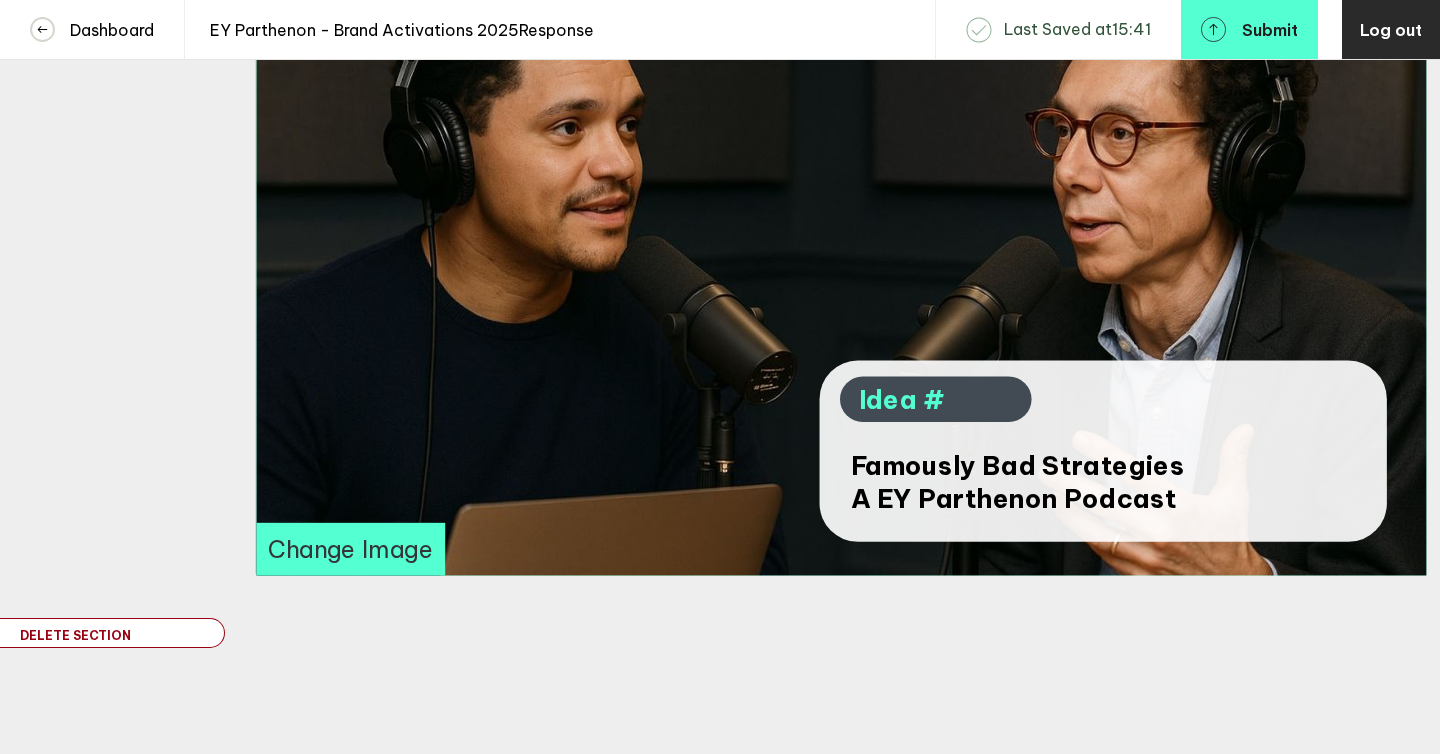 scroll, scrollTop: 0, scrollLeft: 0, axis: both 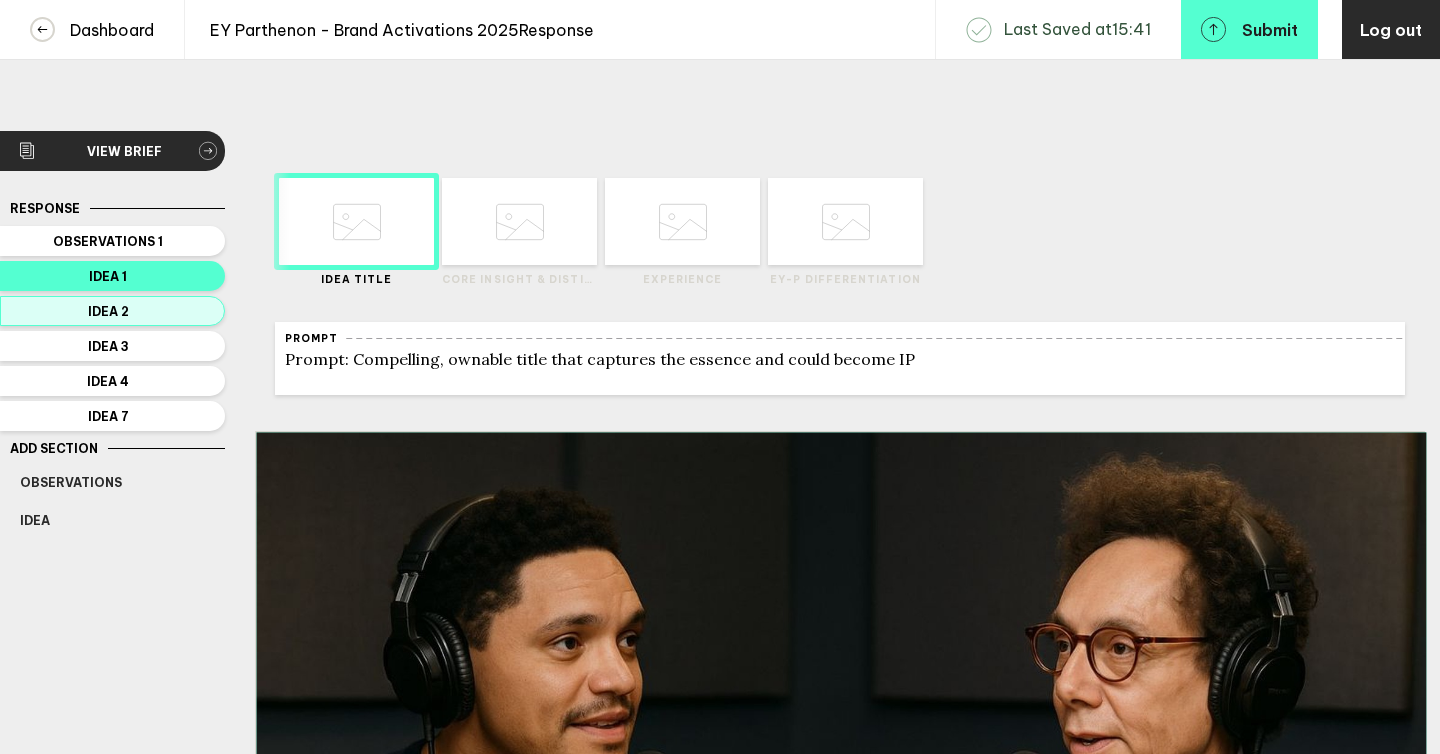 click on "Idea 2" at bounding box center [108, 241] 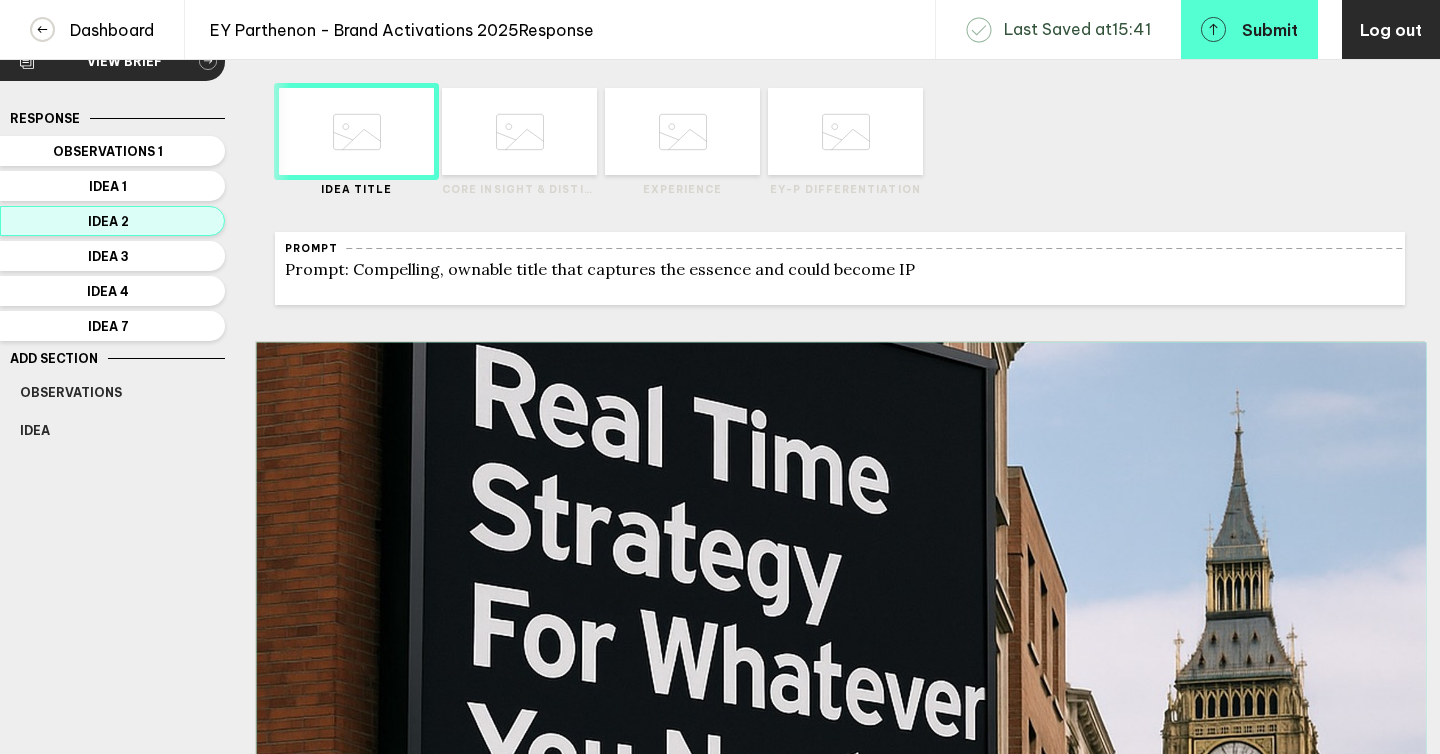 scroll, scrollTop: 0, scrollLeft: 0, axis: both 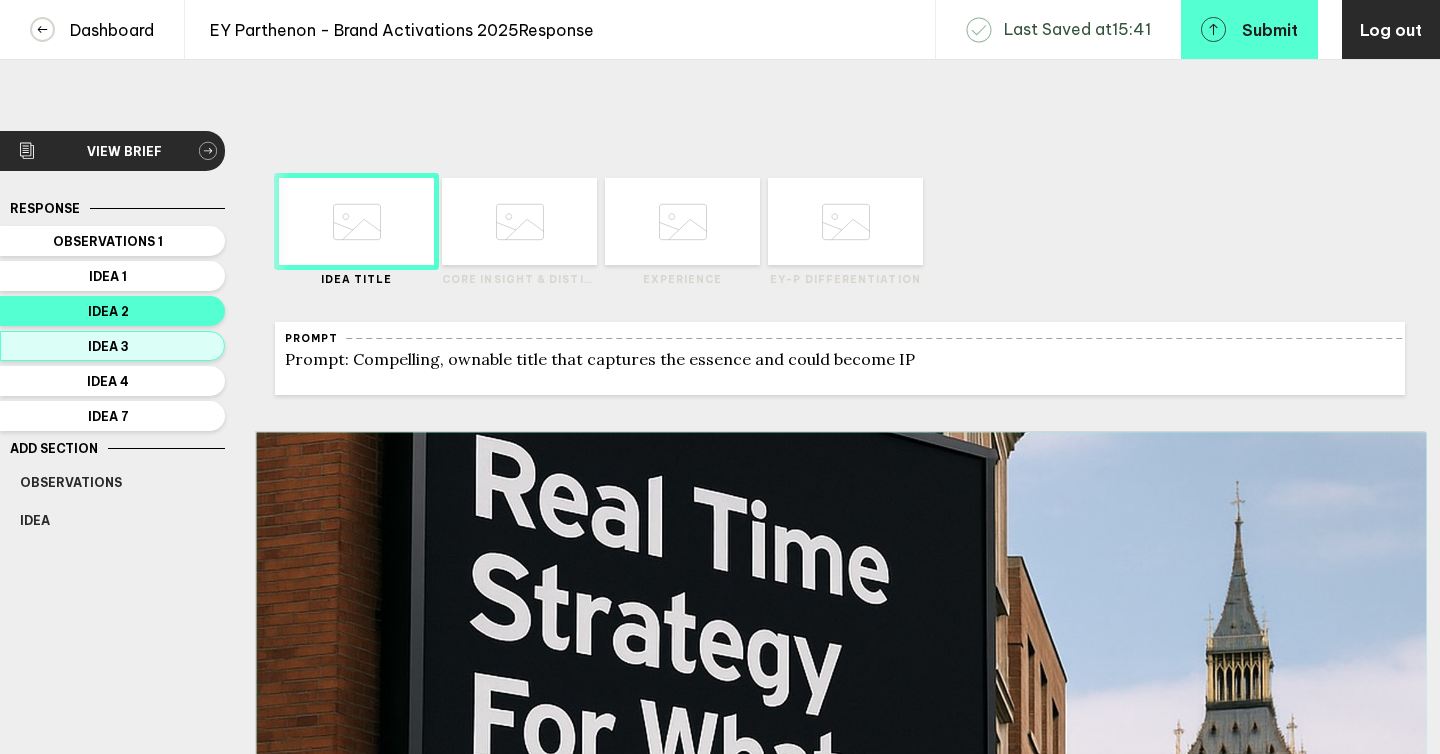 click on "Idea 3" at bounding box center (112, 346) 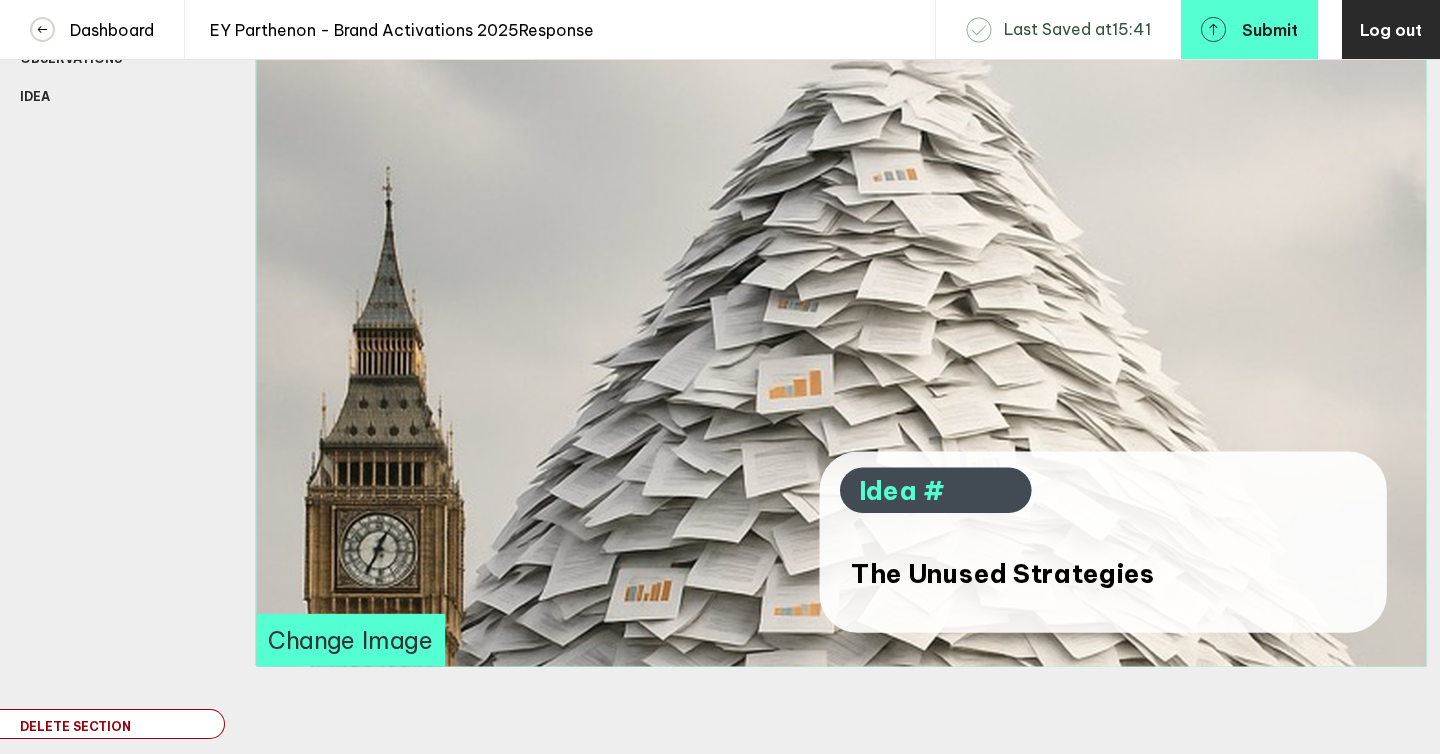 scroll, scrollTop: 0, scrollLeft: 0, axis: both 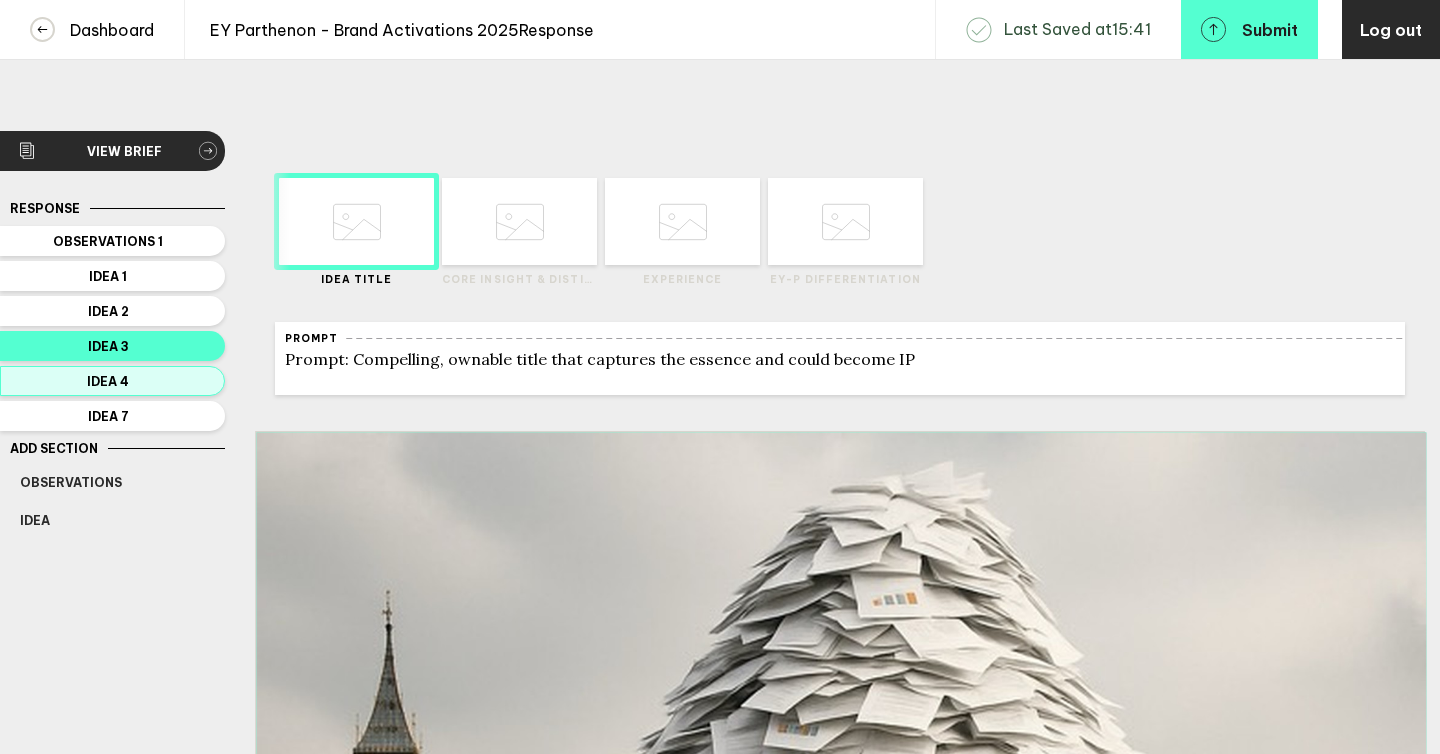 click on "Idea 4" at bounding box center (108, 241) 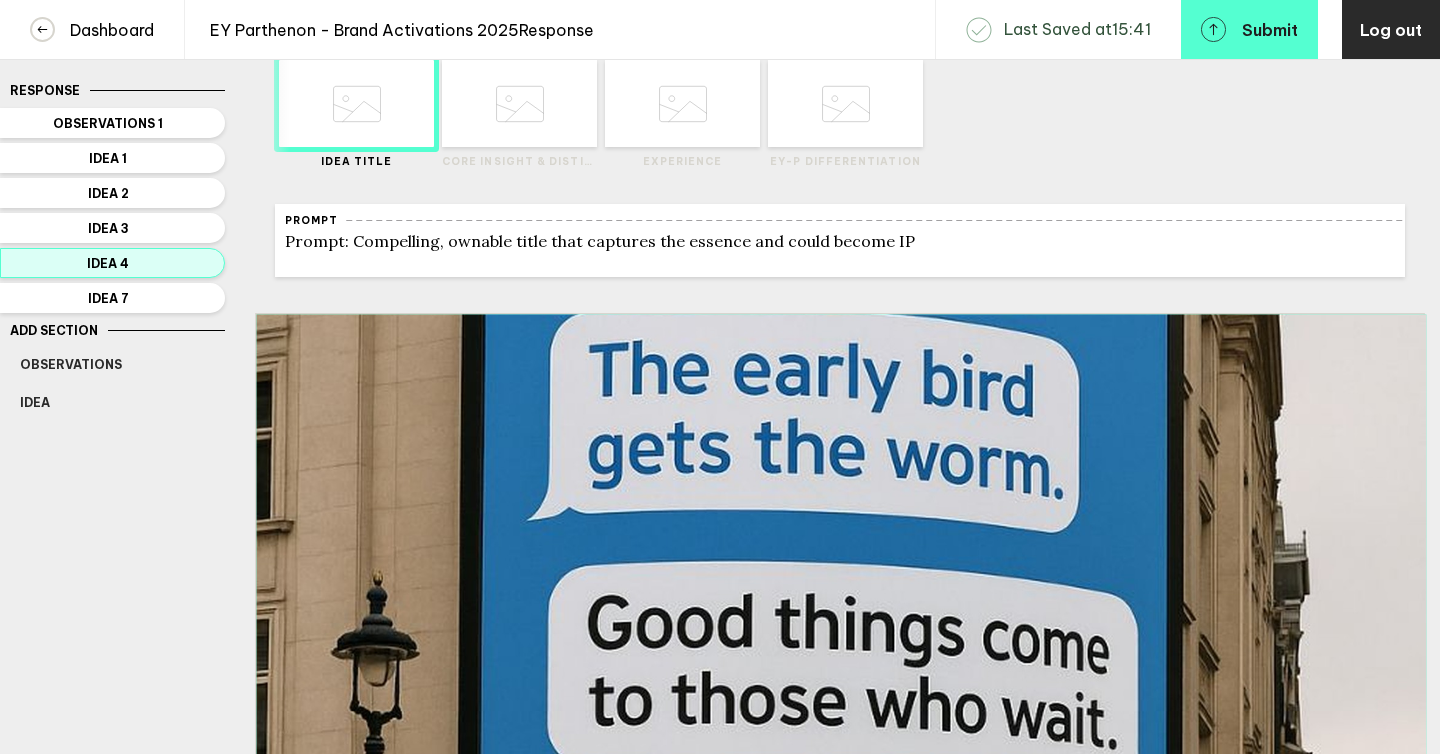 scroll, scrollTop: 84, scrollLeft: 0, axis: vertical 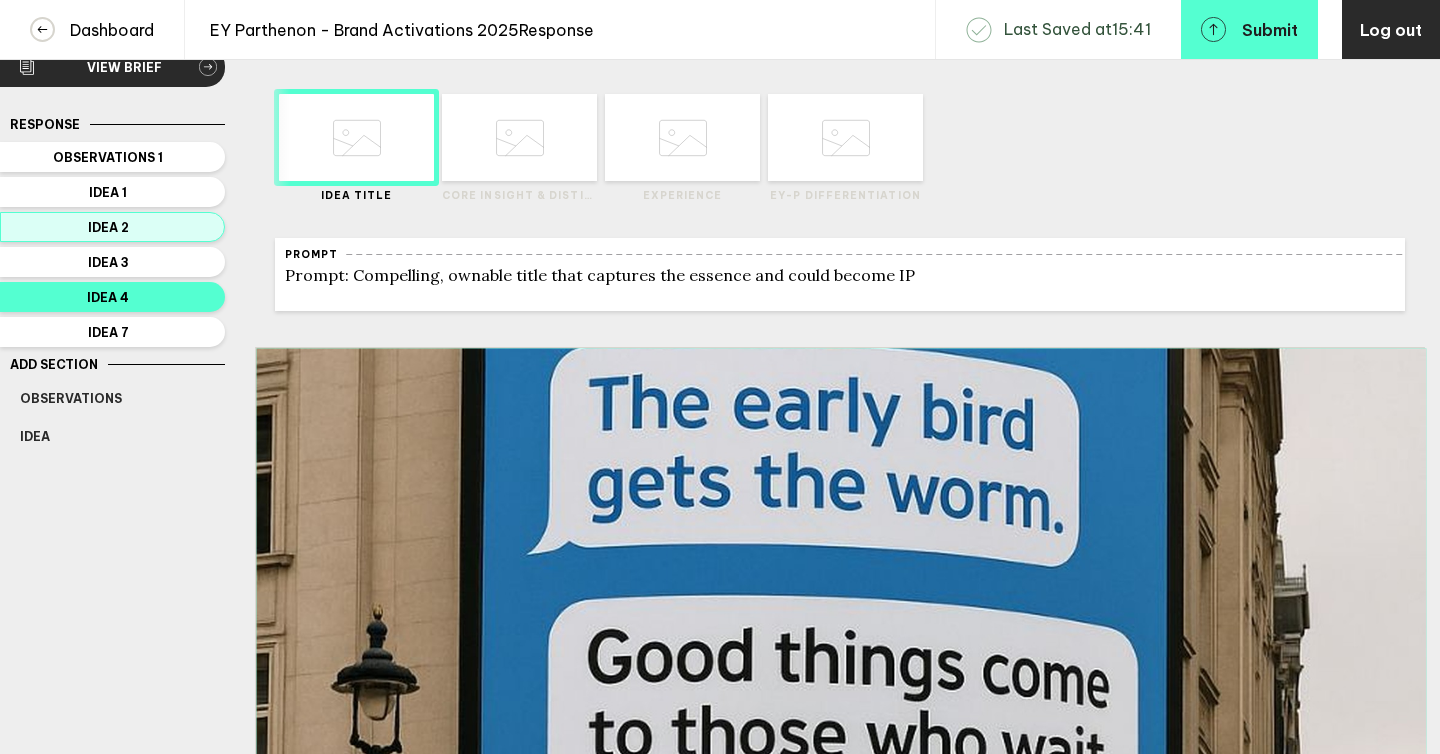 click on "Idea 2" at bounding box center (108, 157) 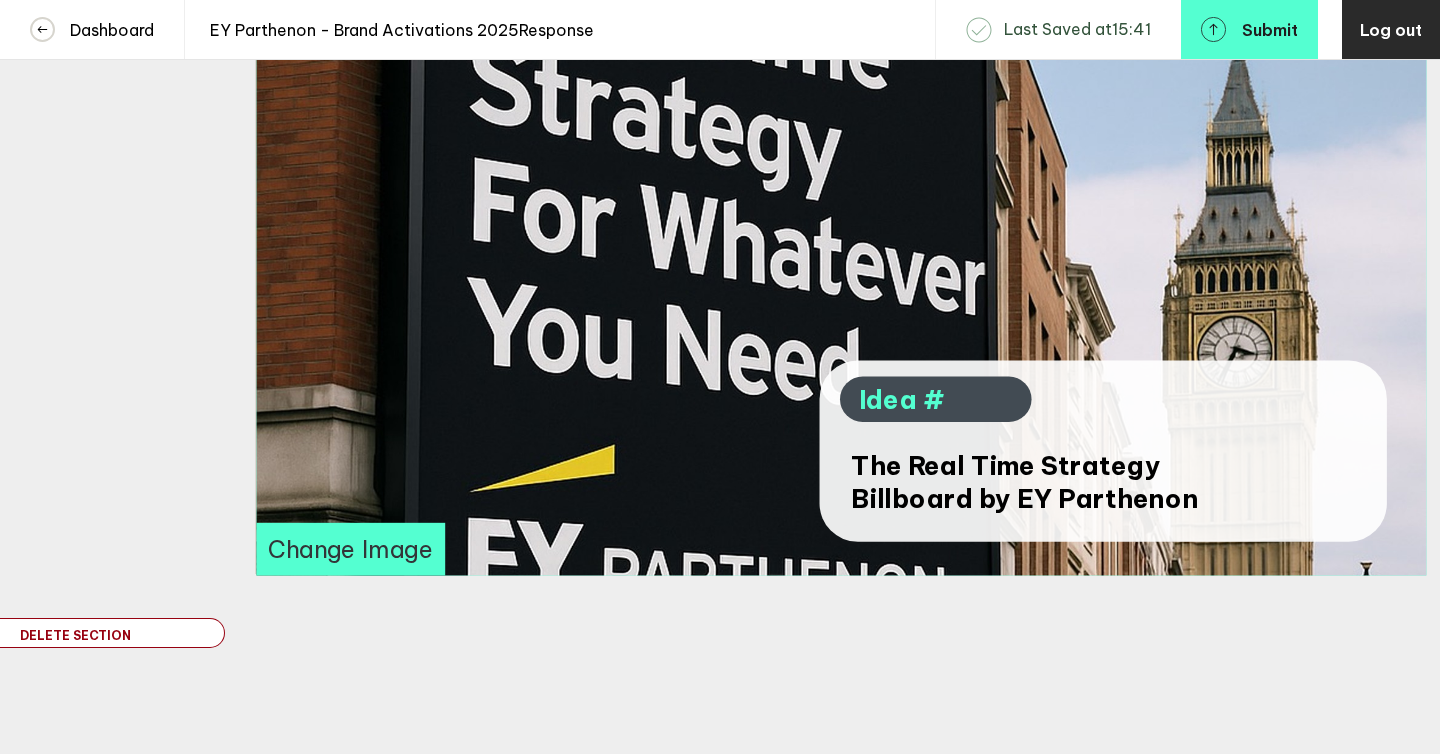 scroll, scrollTop: 0, scrollLeft: 0, axis: both 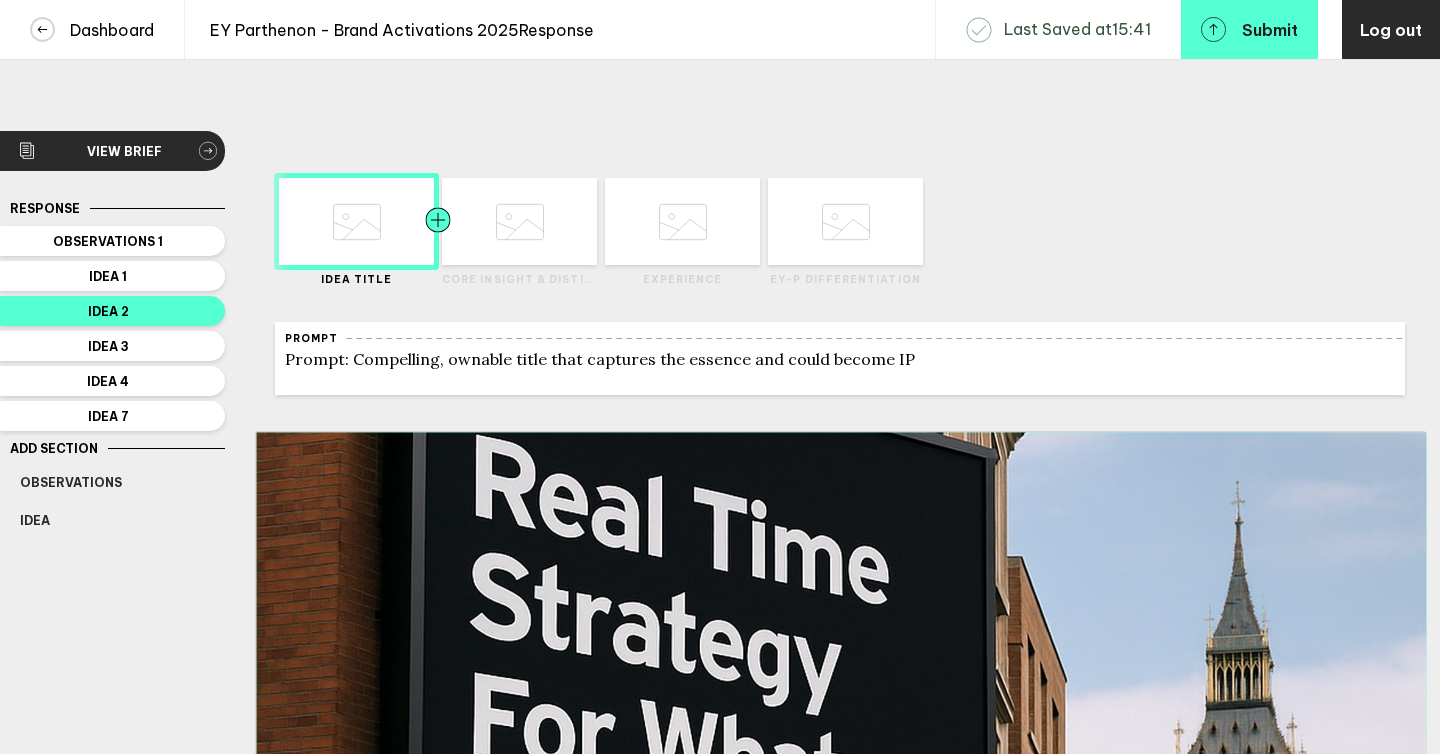 click at bounding box center (314, 221) 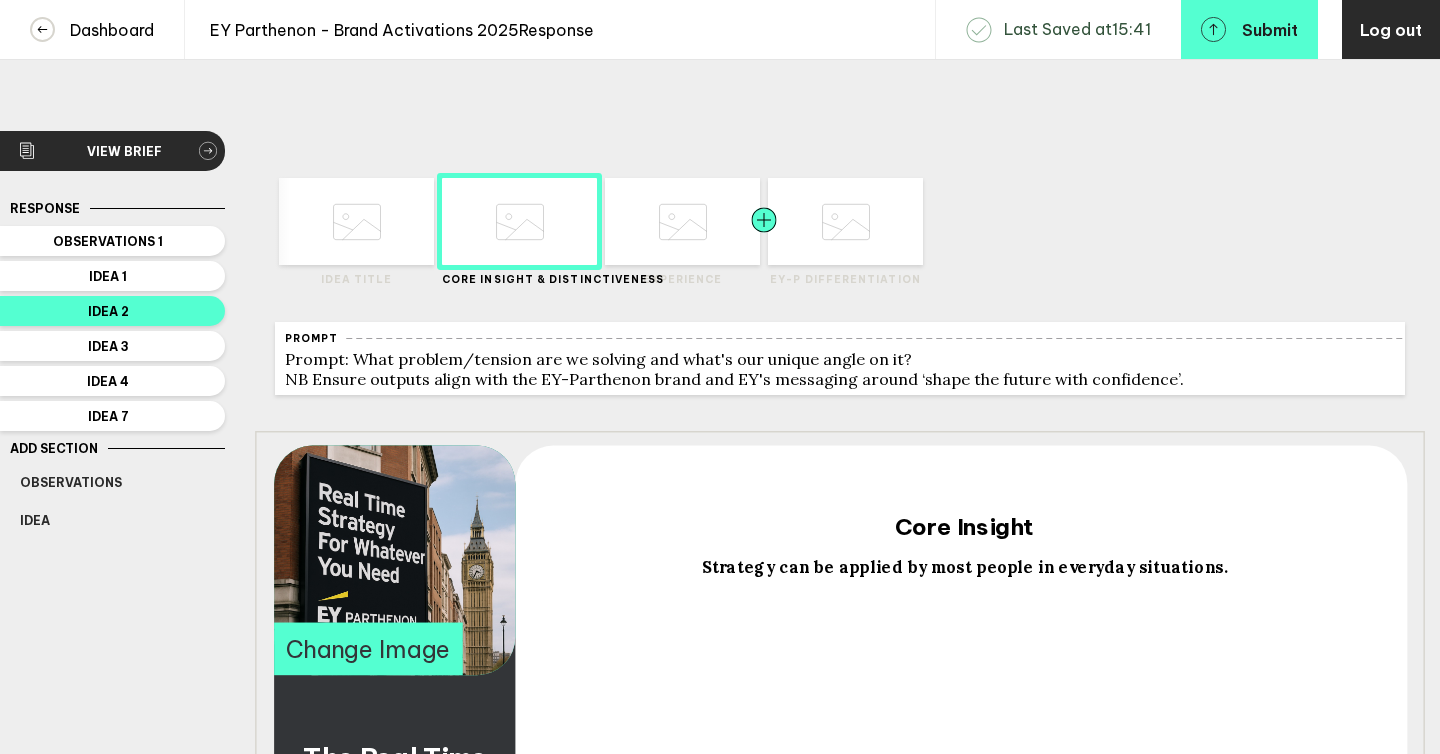 click at bounding box center [400, 221] 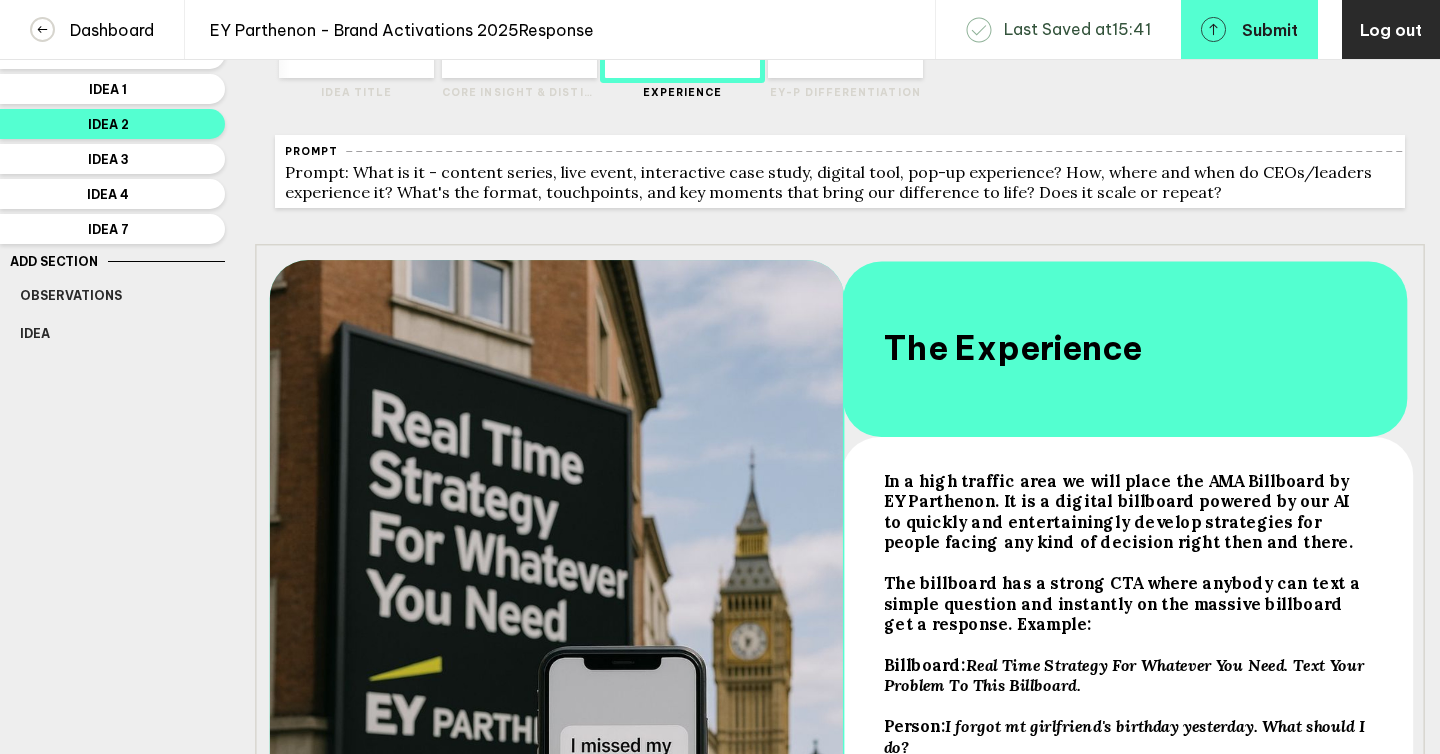 scroll, scrollTop: 406, scrollLeft: 0, axis: vertical 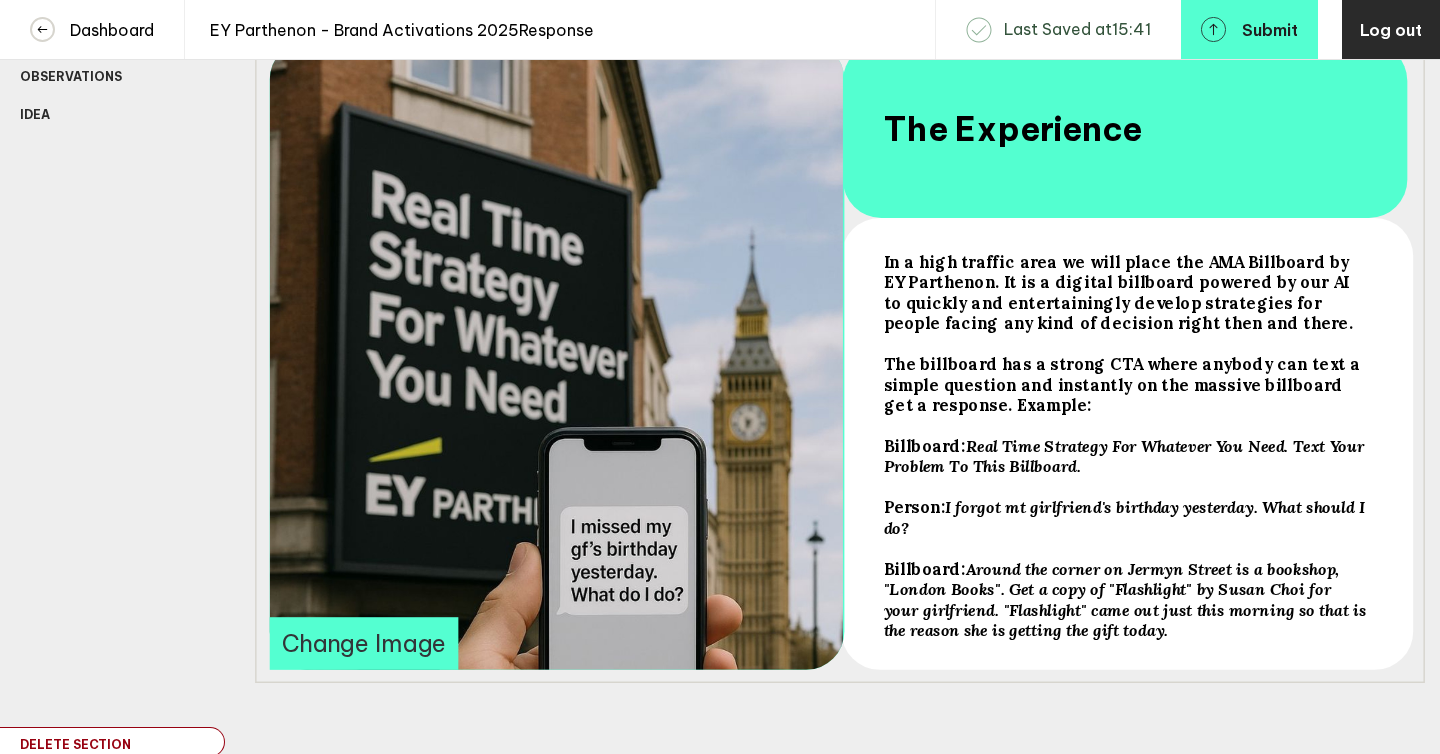 click on "Billboard:  Around the corner on Jermyn Street is a bookshop, "London Books". Get a copy of "Flashlight" by [FIRST] [LAST] for your girlfriend. "Flashlight" came out just this morning so that is the reason she is getting the gift today." at bounding box center (1126, 292) 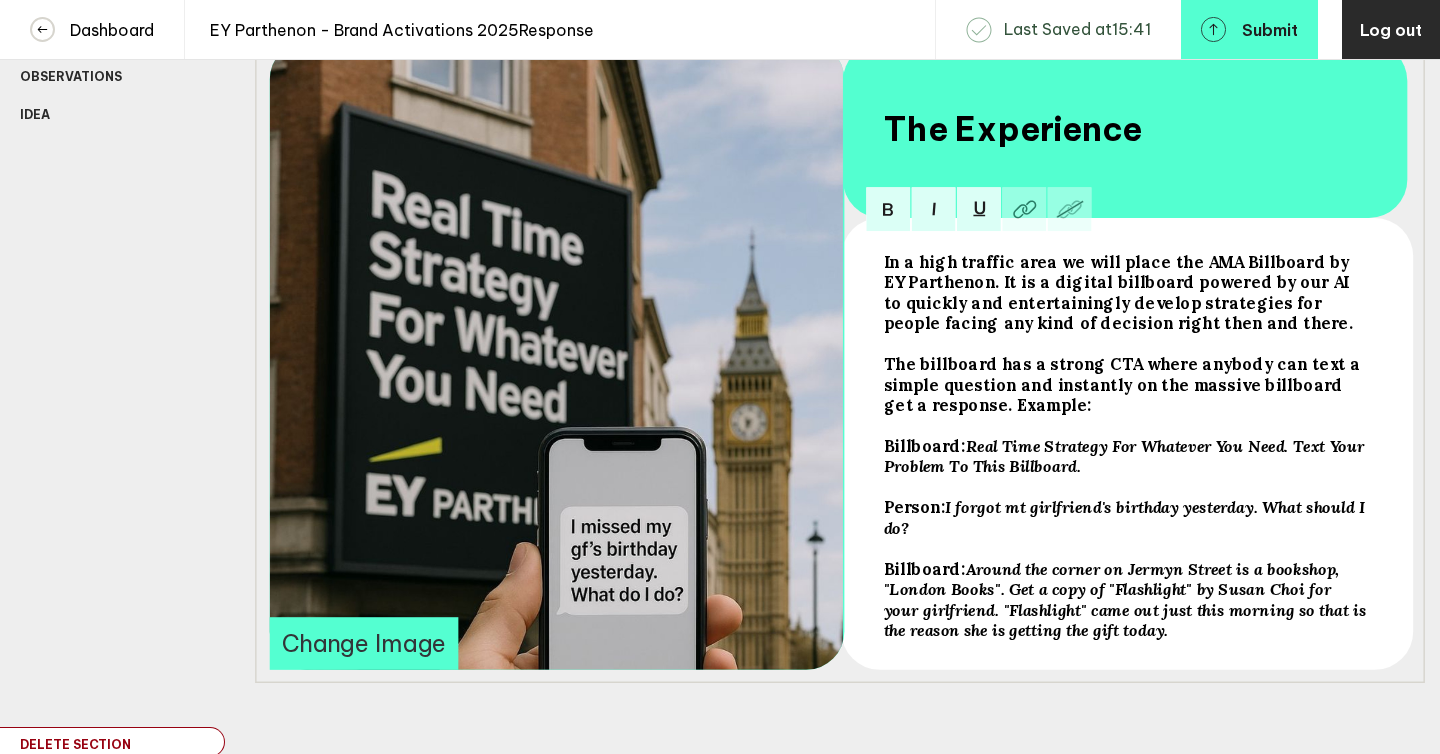click on "Billboard:  Around the corner on Jermyn Street is a bookshop, "London Books". Get a copy of "Flashlight" by [FIRST] [LAST] for your girlfriend. "Flashlight" came out just this morning so that is the reason she is getting the gift today." at bounding box center [1126, 292] 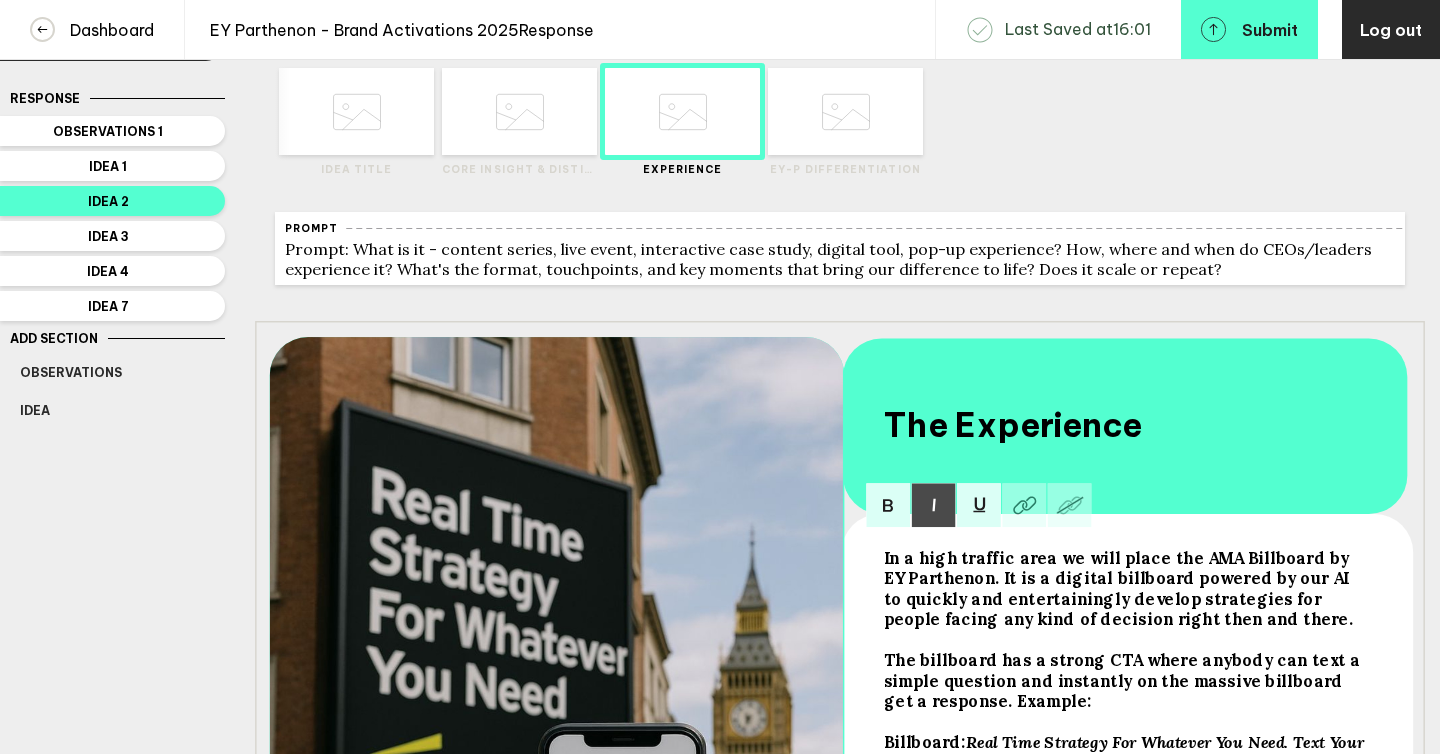scroll, scrollTop: 0, scrollLeft: 0, axis: both 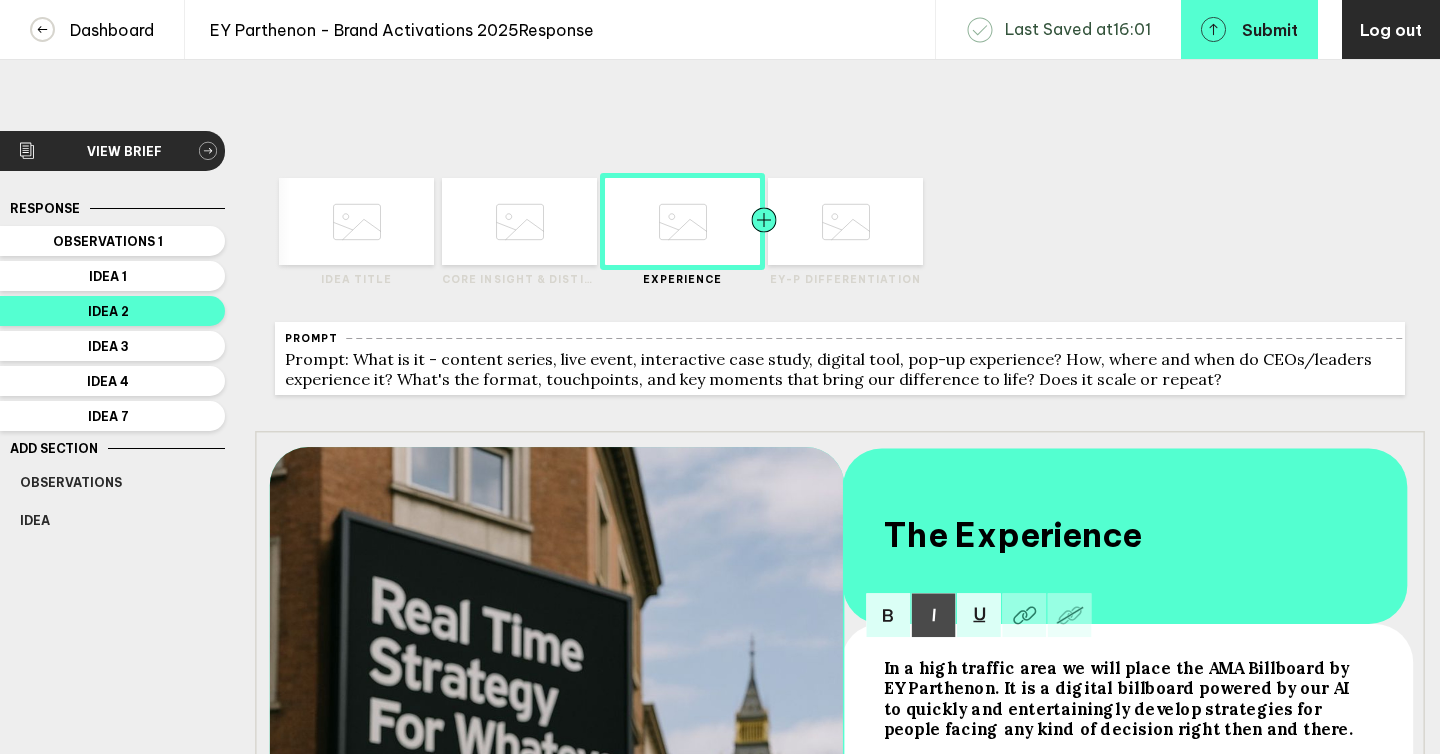 click at bounding box center [314, 221] 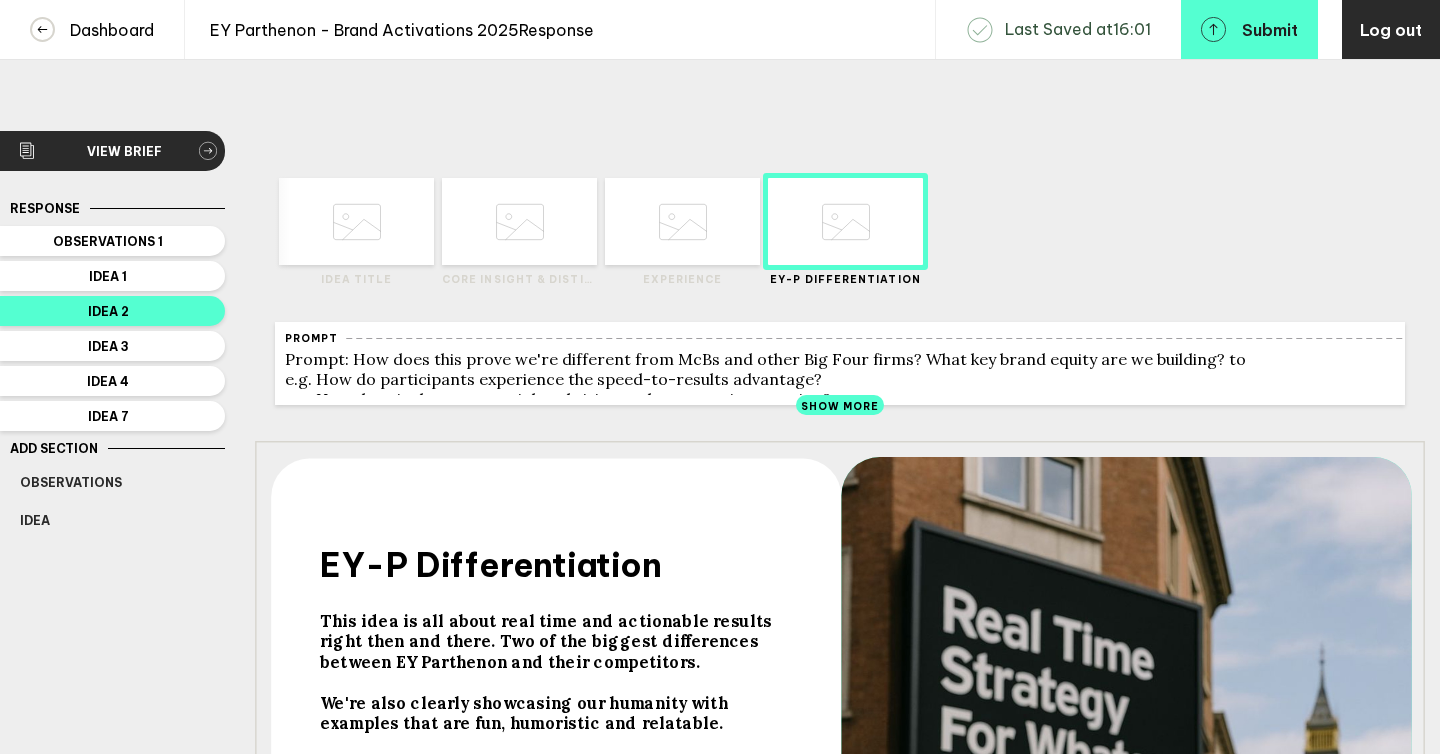 click on "Delete
Created with Sketch.
Move Left
Created with Sketch.
Move Right
Created with Sketch.
Idea Title
Delete
Created with Sketch.
Move Left
Created with Sketch." at bounding box center [840, 222] 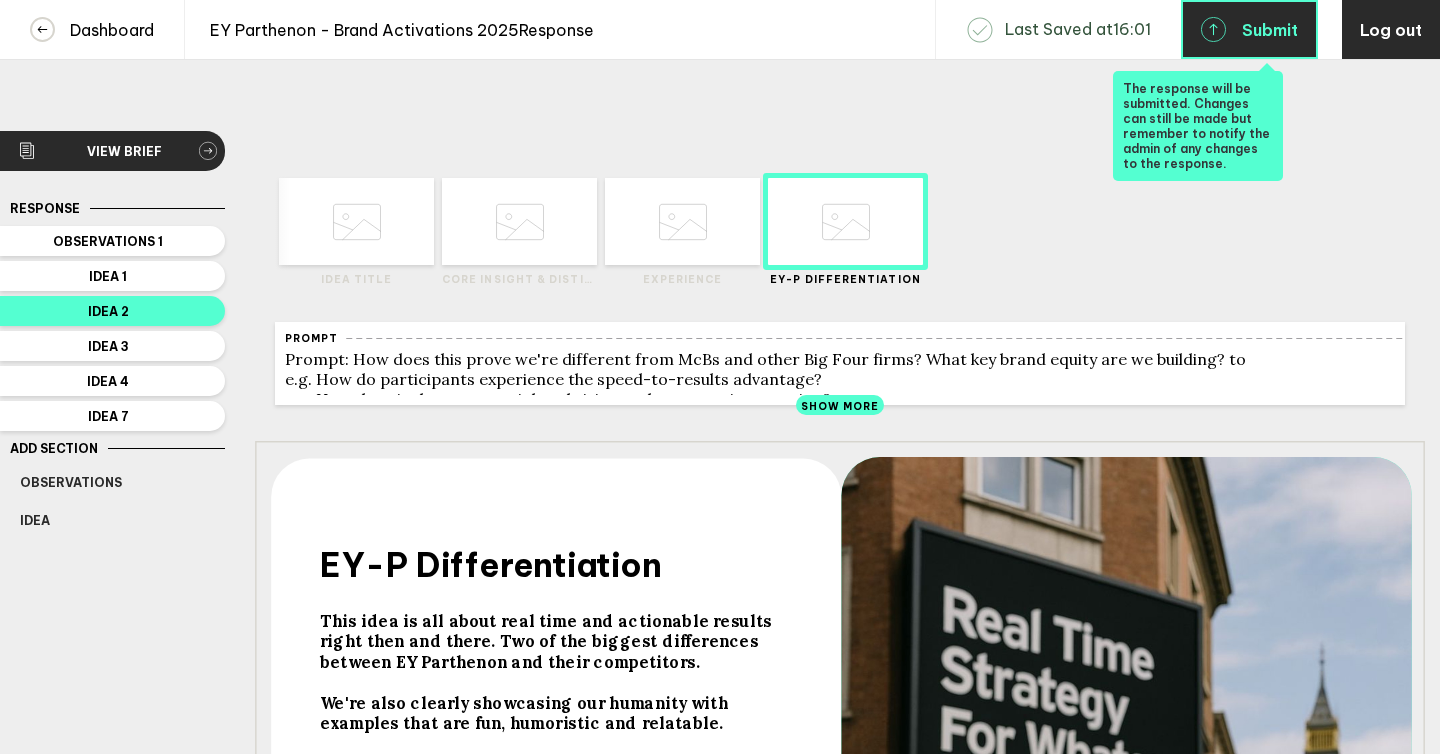 click on "Submit" at bounding box center [1270, 30] 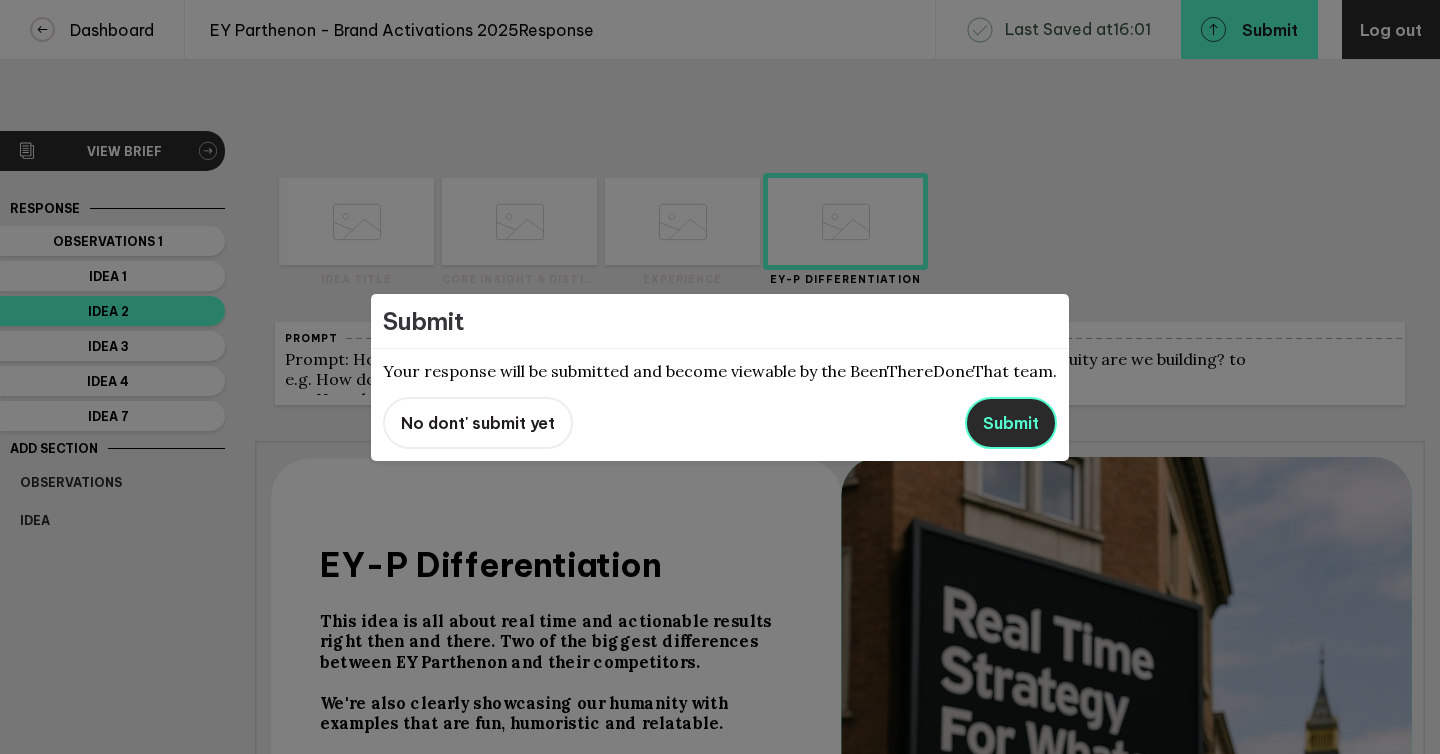 click on "Submit" at bounding box center (1011, 423) 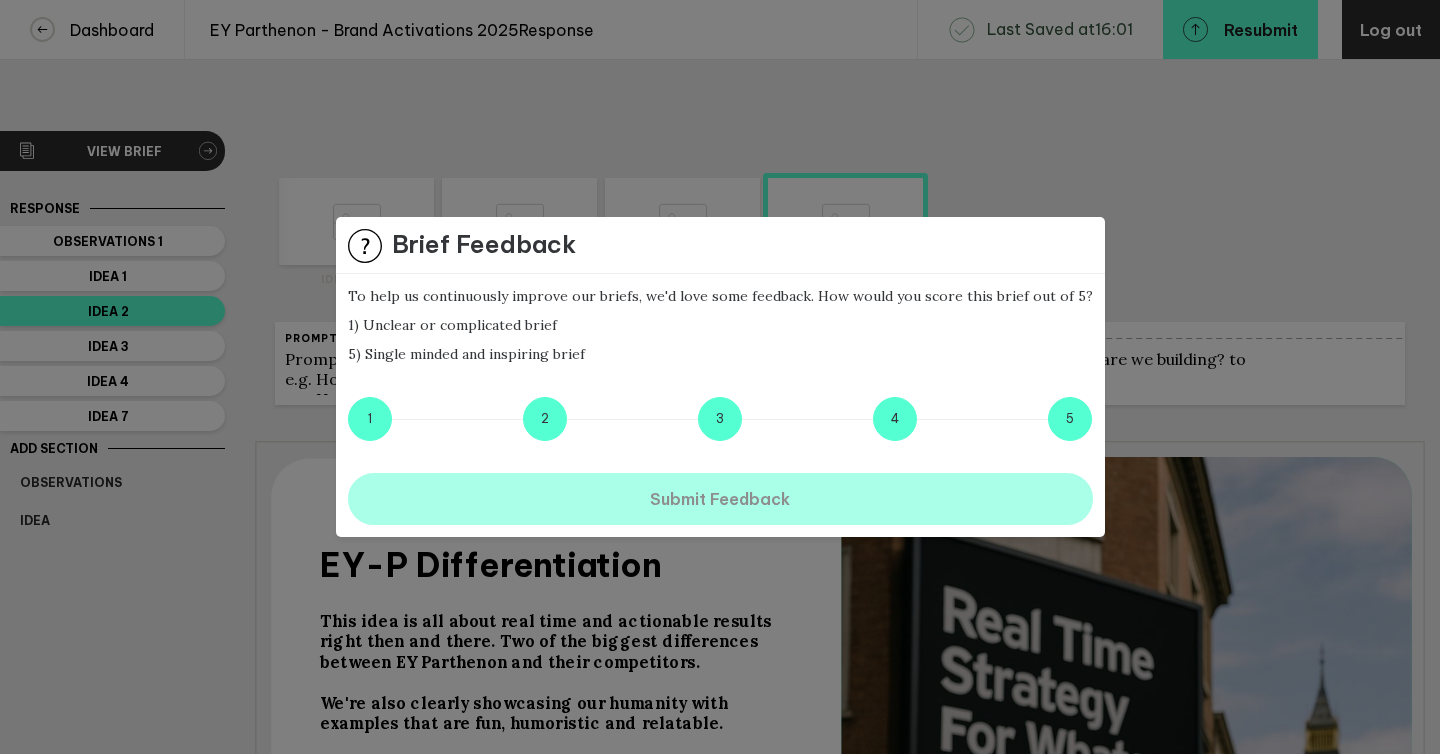 click on "5" at bounding box center (1070, 419) 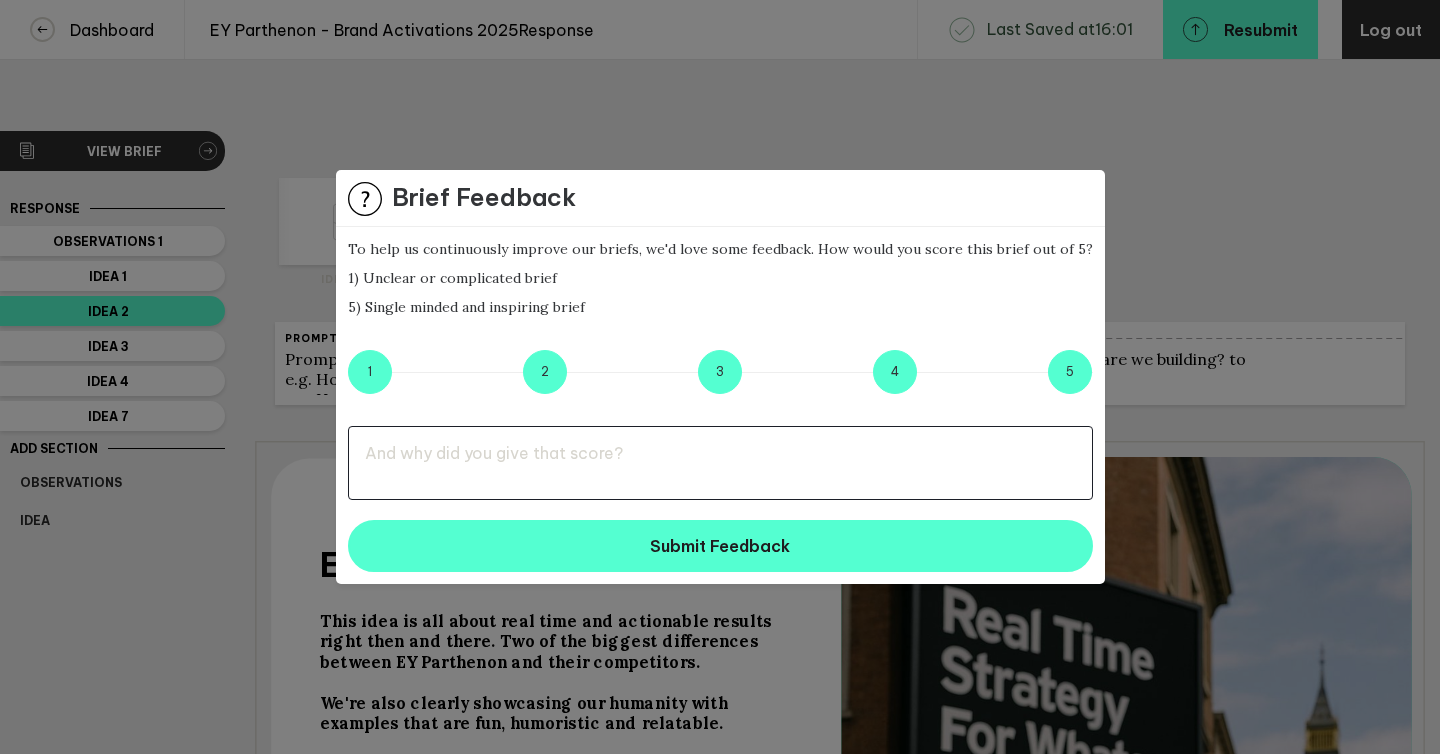 click at bounding box center (720, 463) 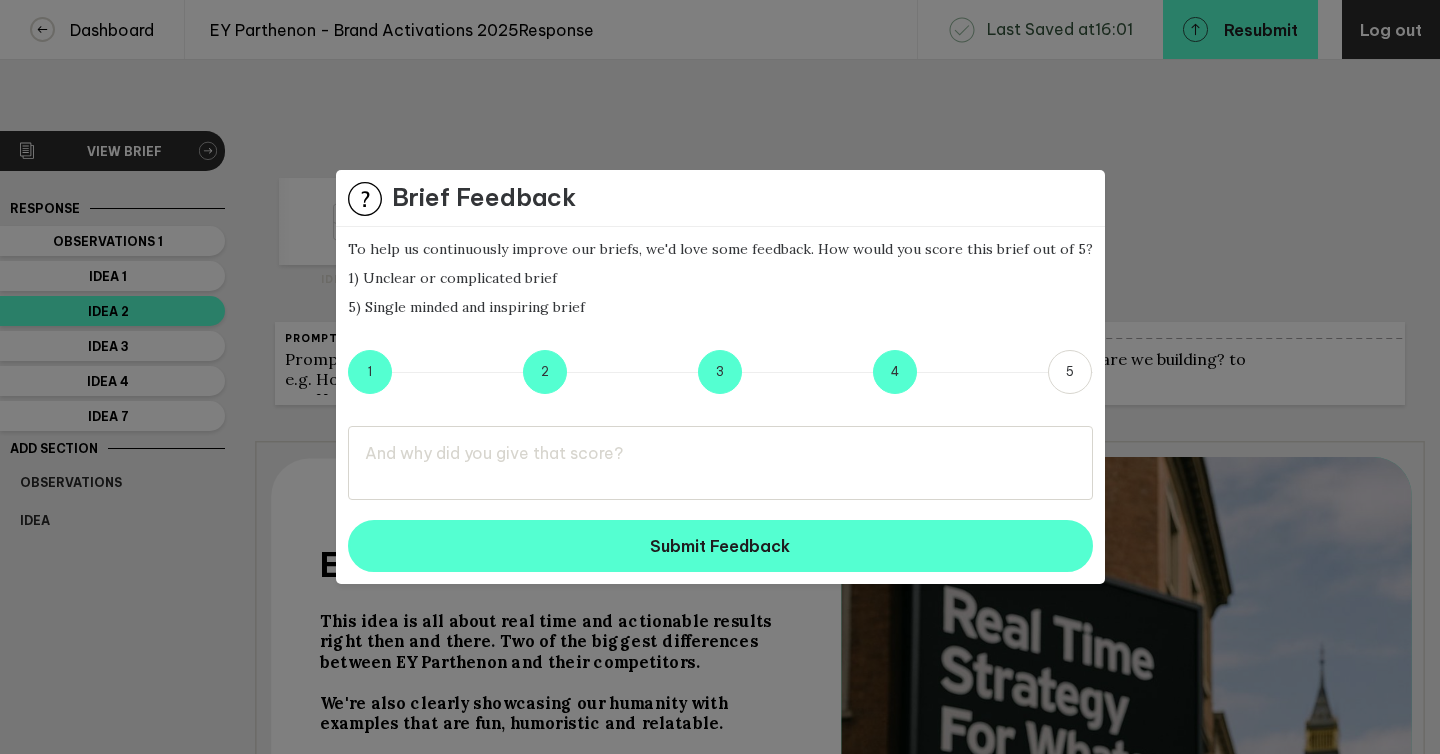 click on "4" at bounding box center (895, 372) 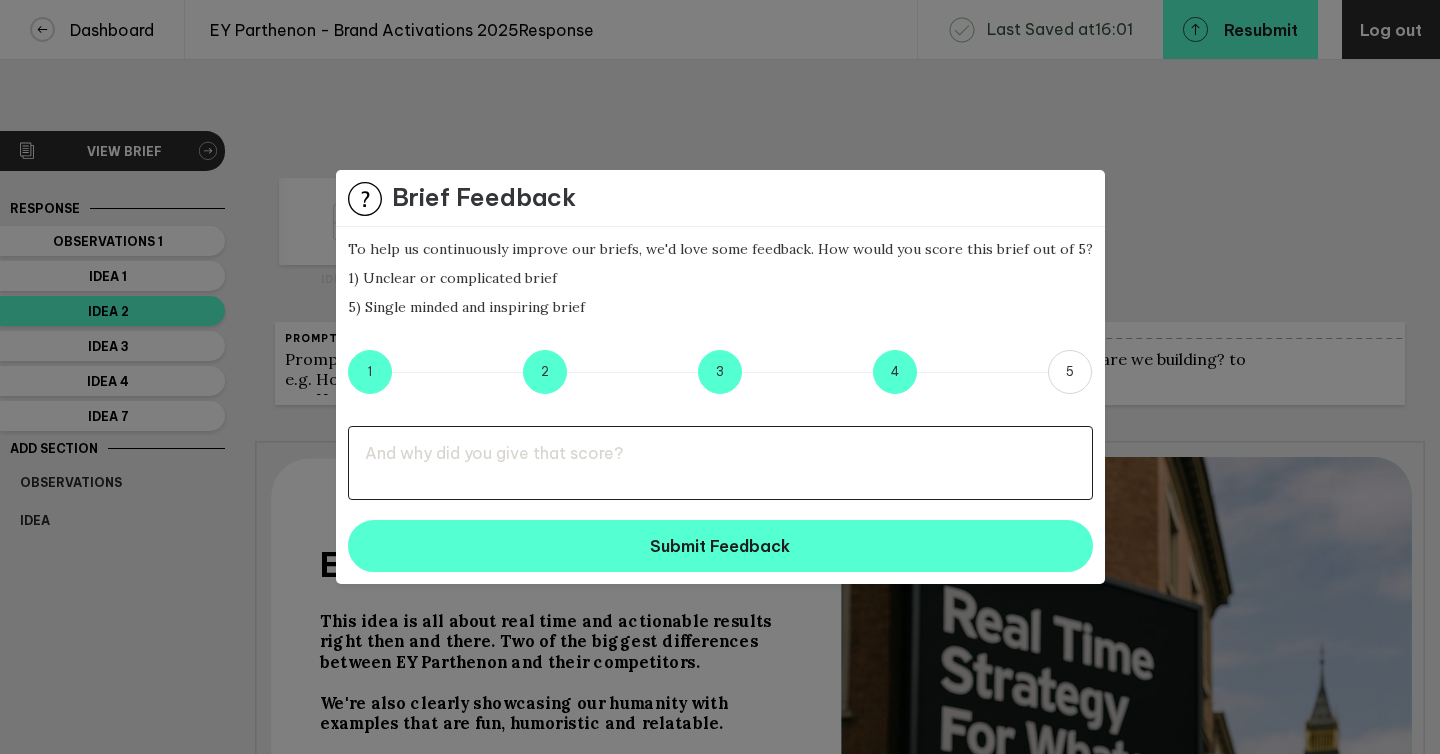 click at bounding box center (720, 463) 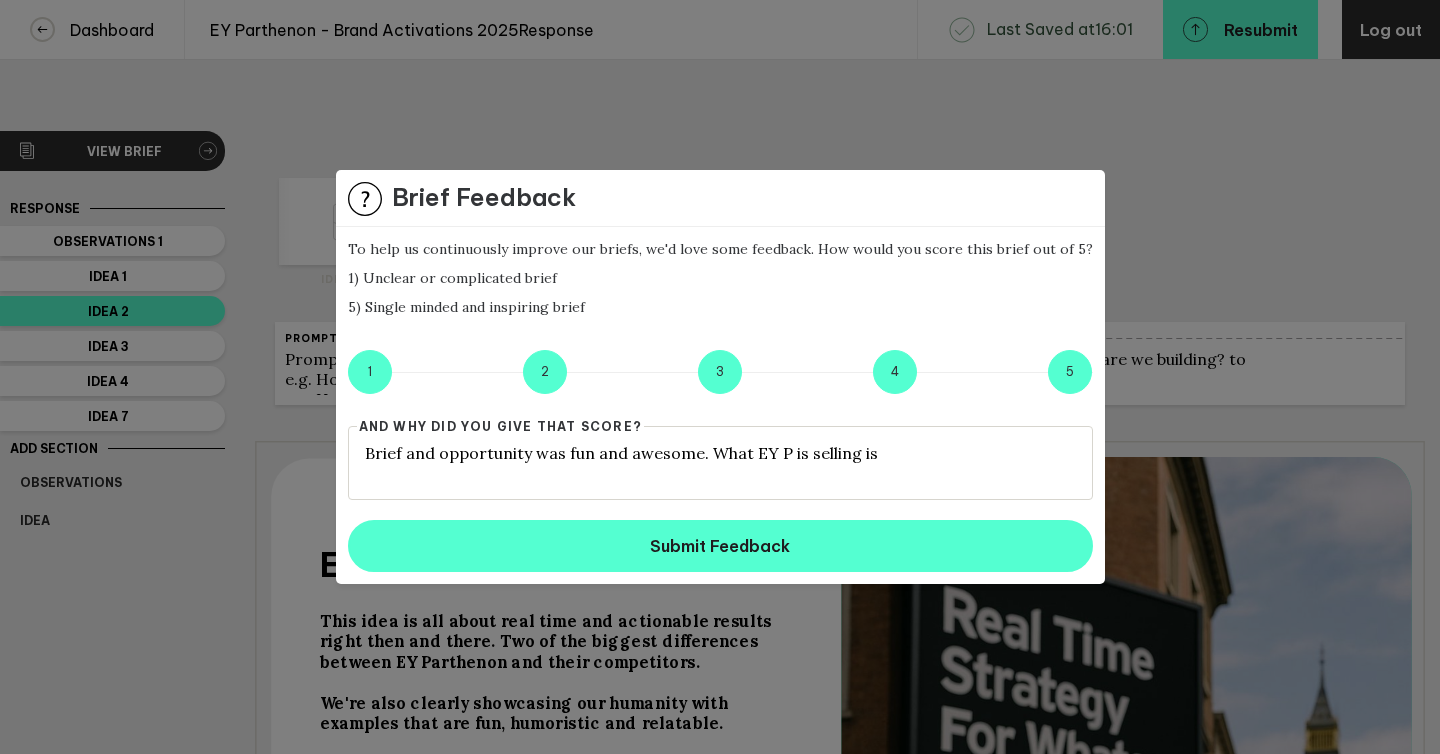 click on "5" at bounding box center [1070, 372] 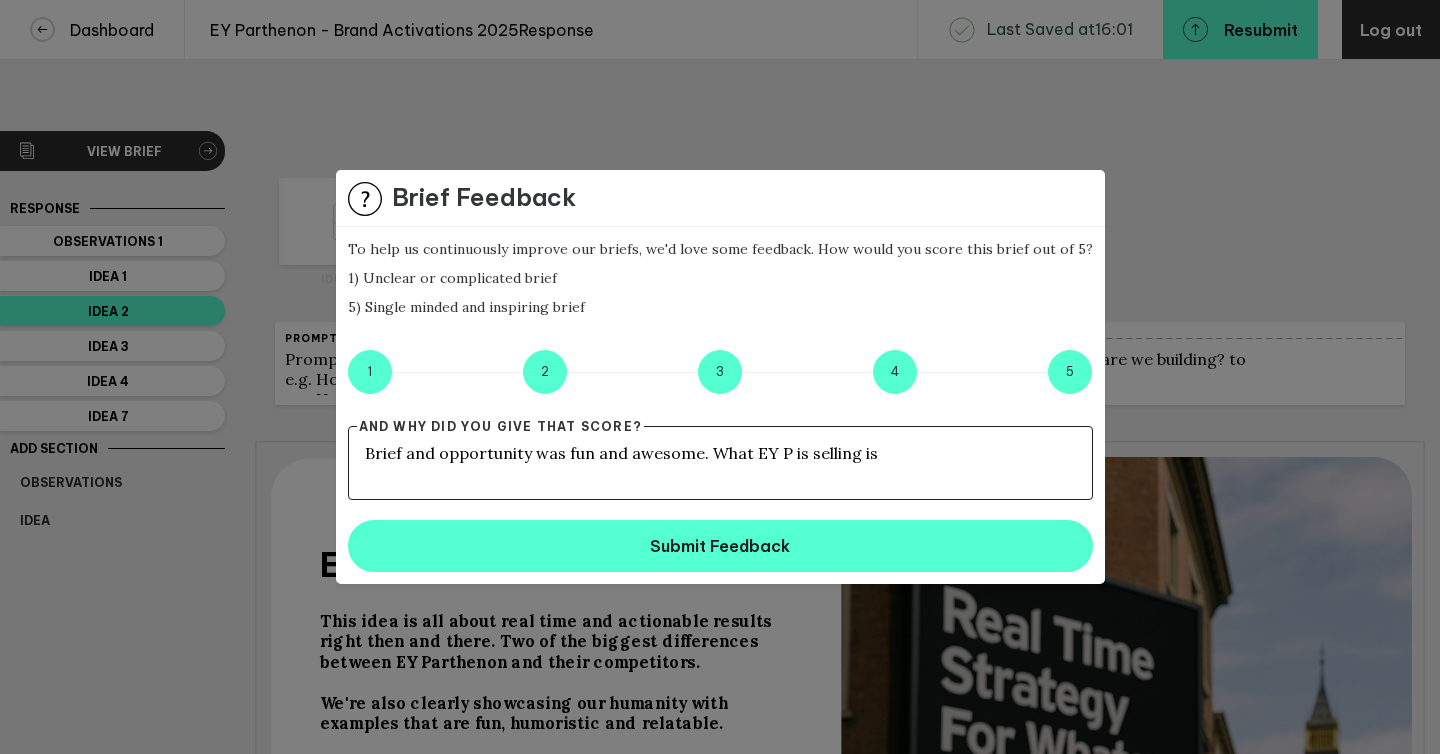 click on "Brief and opportunity was fun and awesome. What EY P is selling is" at bounding box center (720, 463) 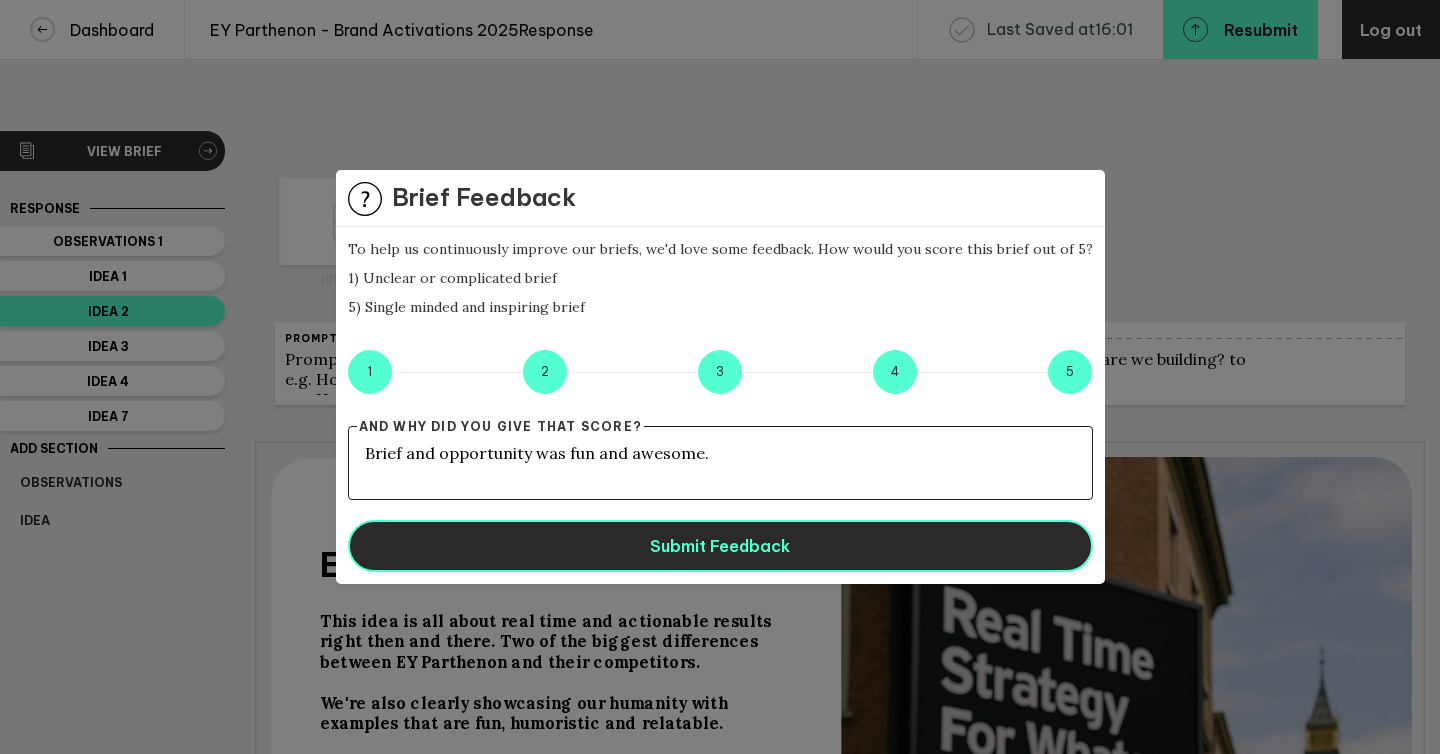 type on "Brief and opportunity was fun and awesome." 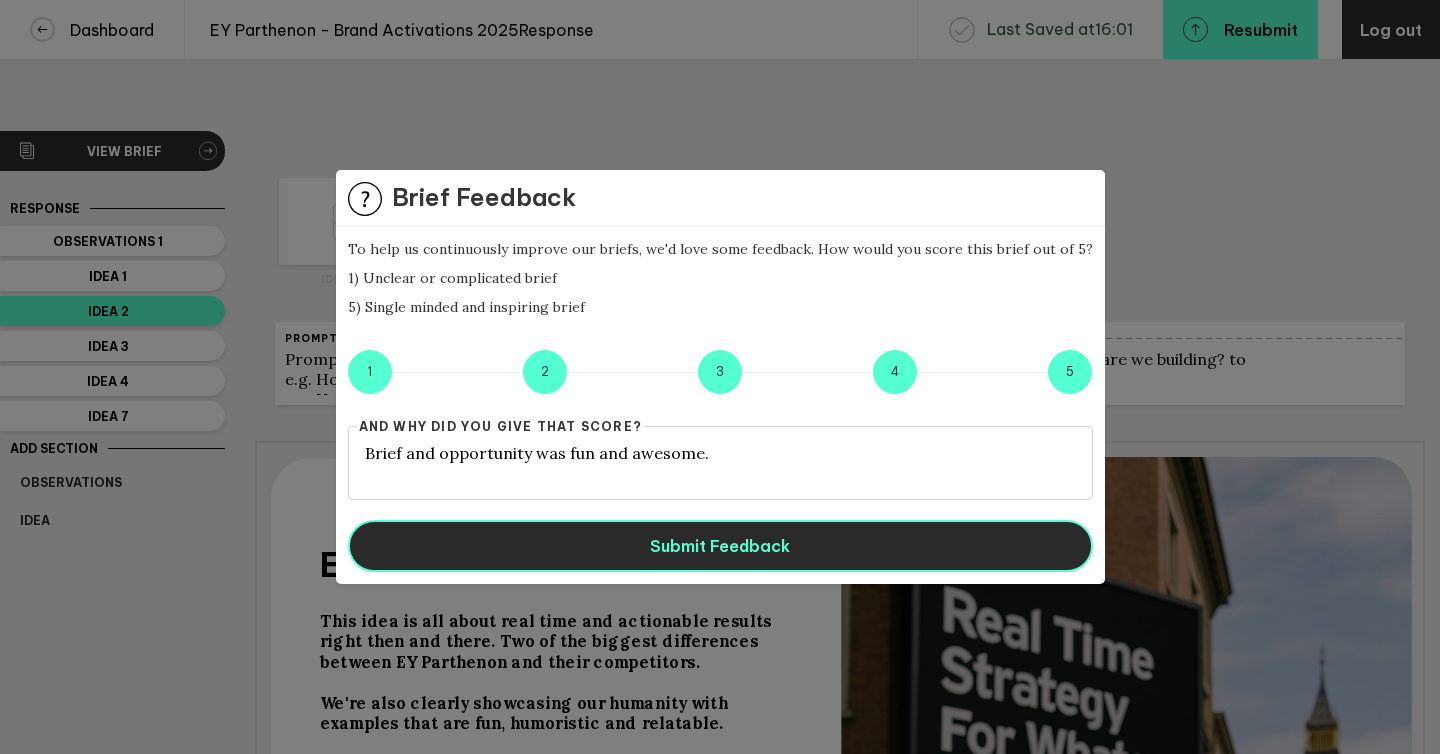 click on "Submit Feedback" at bounding box center (720, 546) 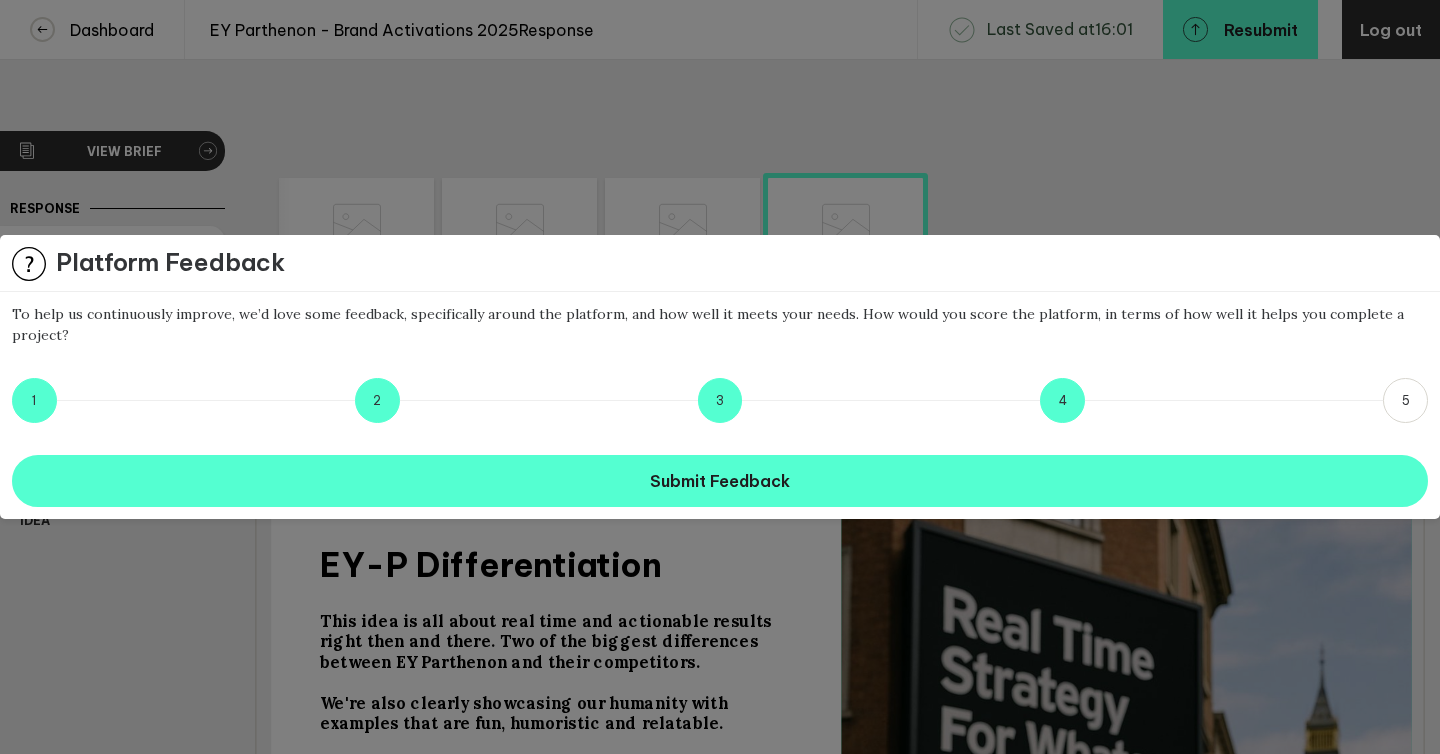 click on "4" at bounding box center [1062, 400] 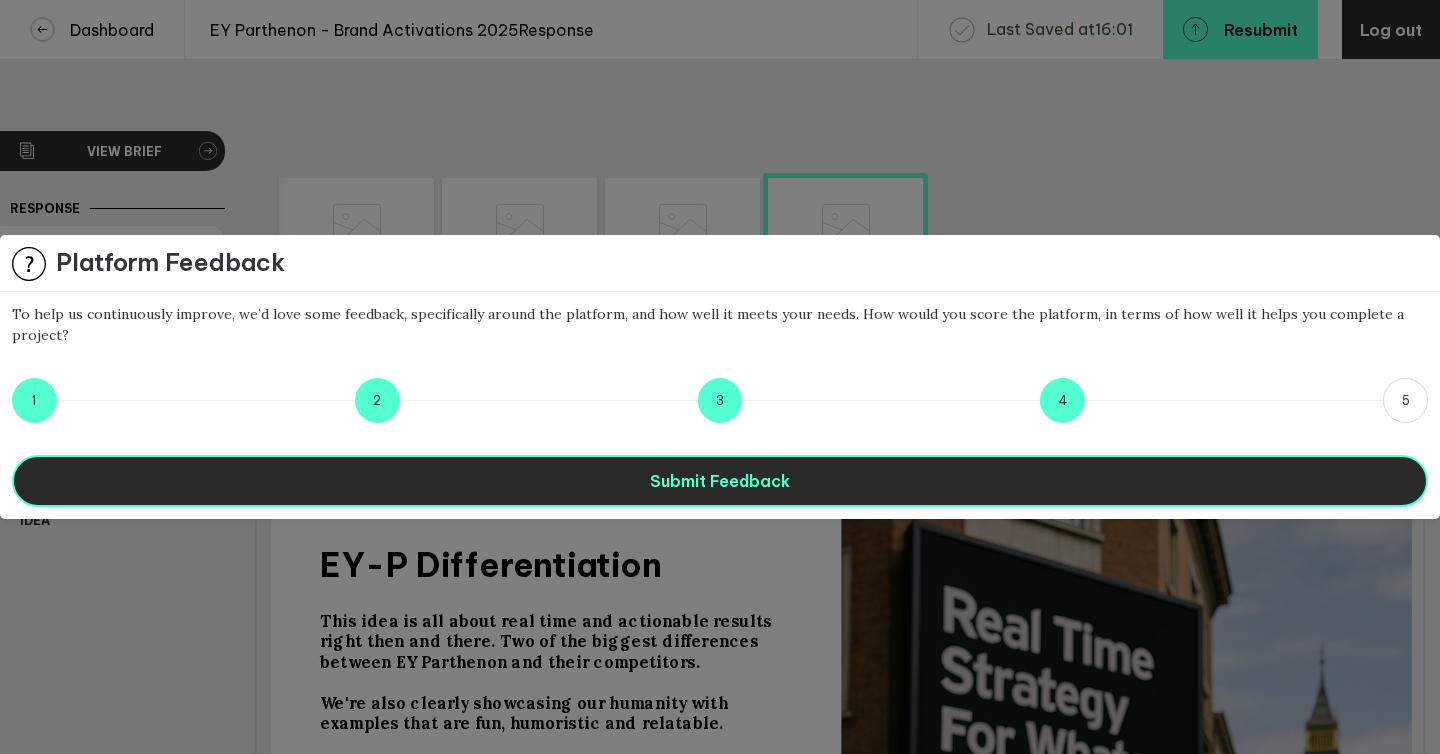 click on "Submit Feedback" at bounding box center (720, 481) 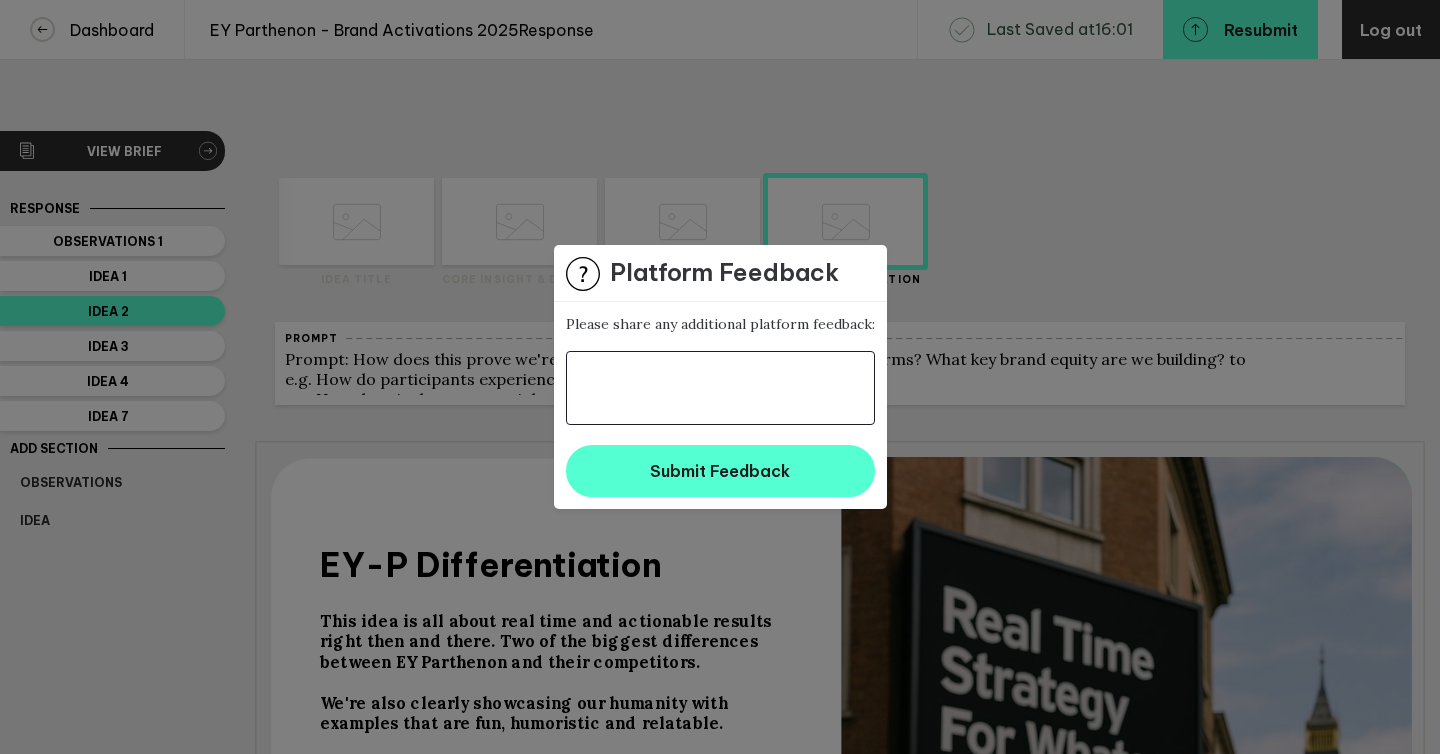 click at bounding box center (720, 388) 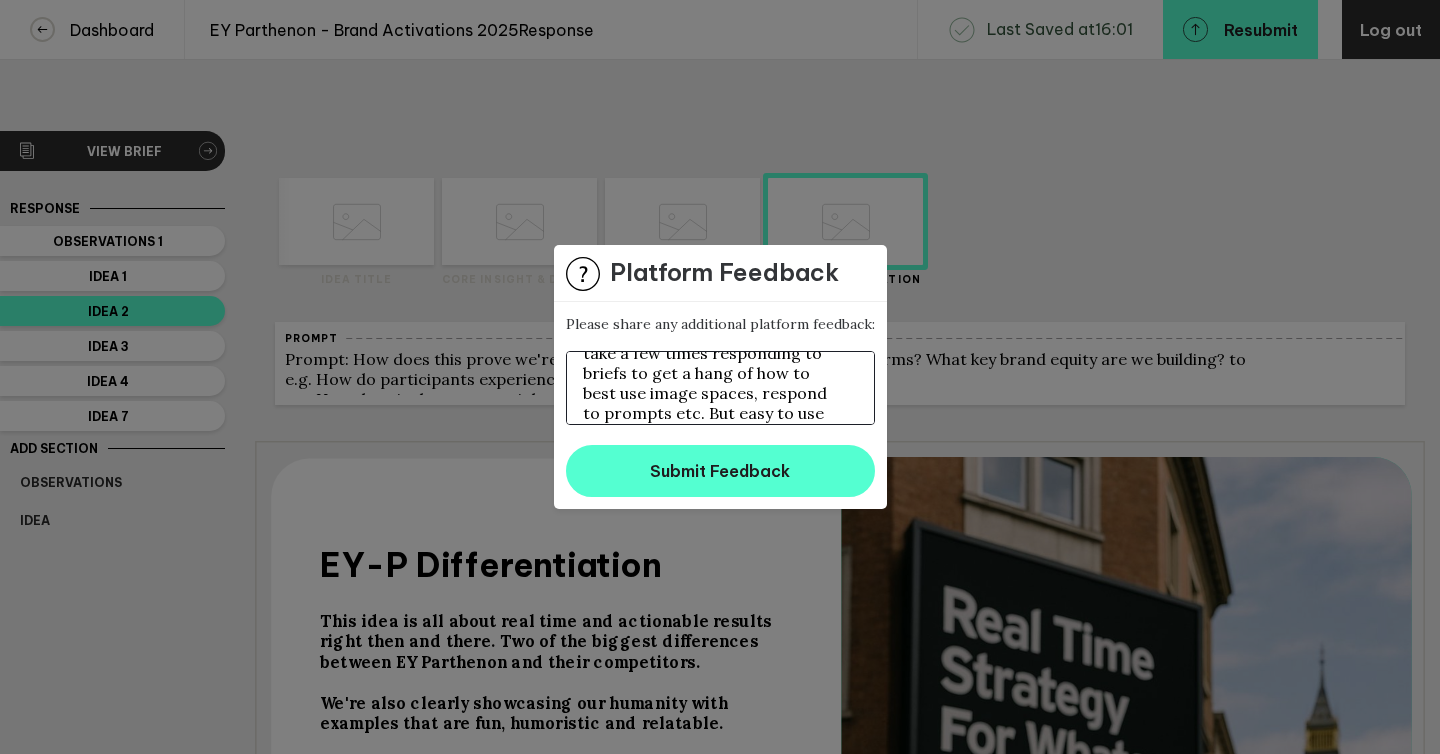 scroll, scrollTop: 66, scrollLeft: 0, axis: vertical 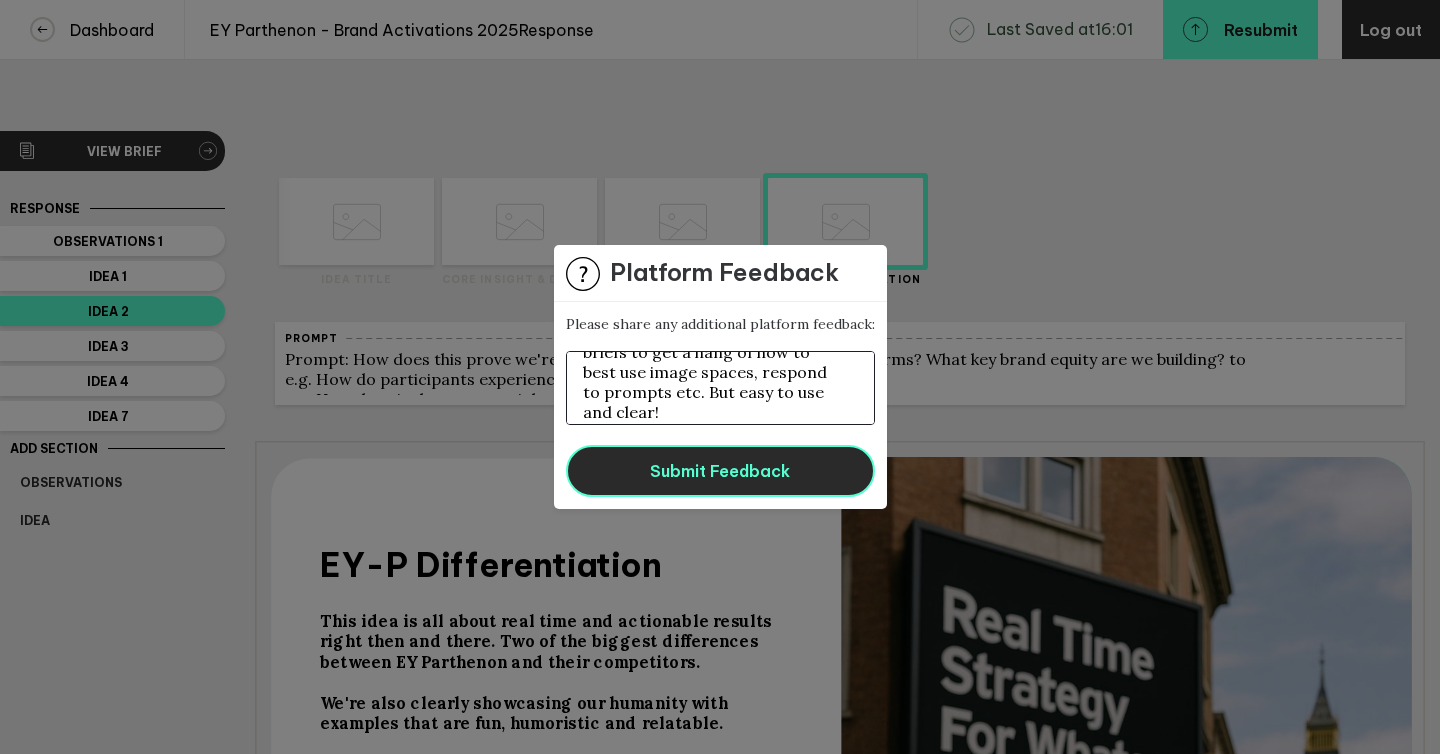 type on "Platform is good! Think it'll just take a few times responding to briefs to get a hang of how to best use image spaces, respond to prompts etc. But easy to use and clear!" 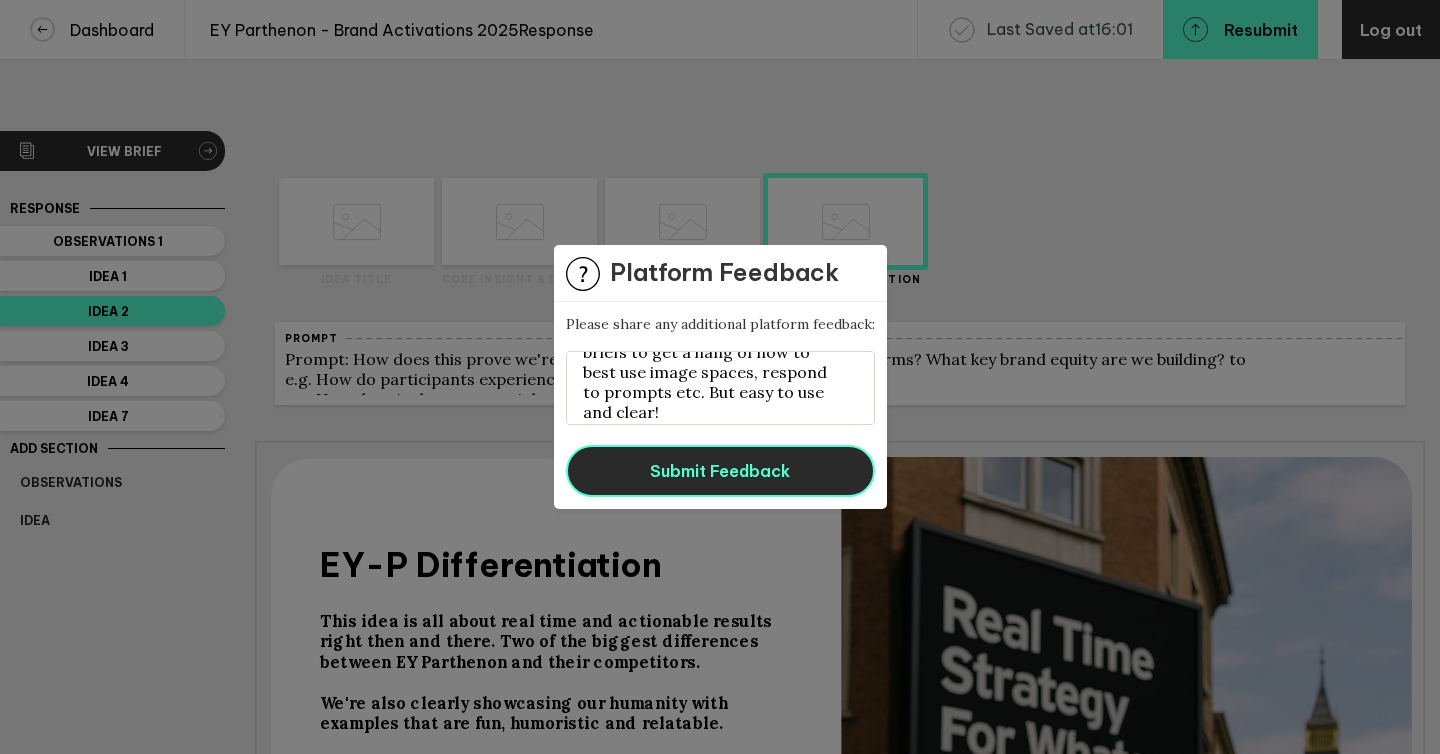 click on "Submit Feedback" at bounding box center (720, 471) 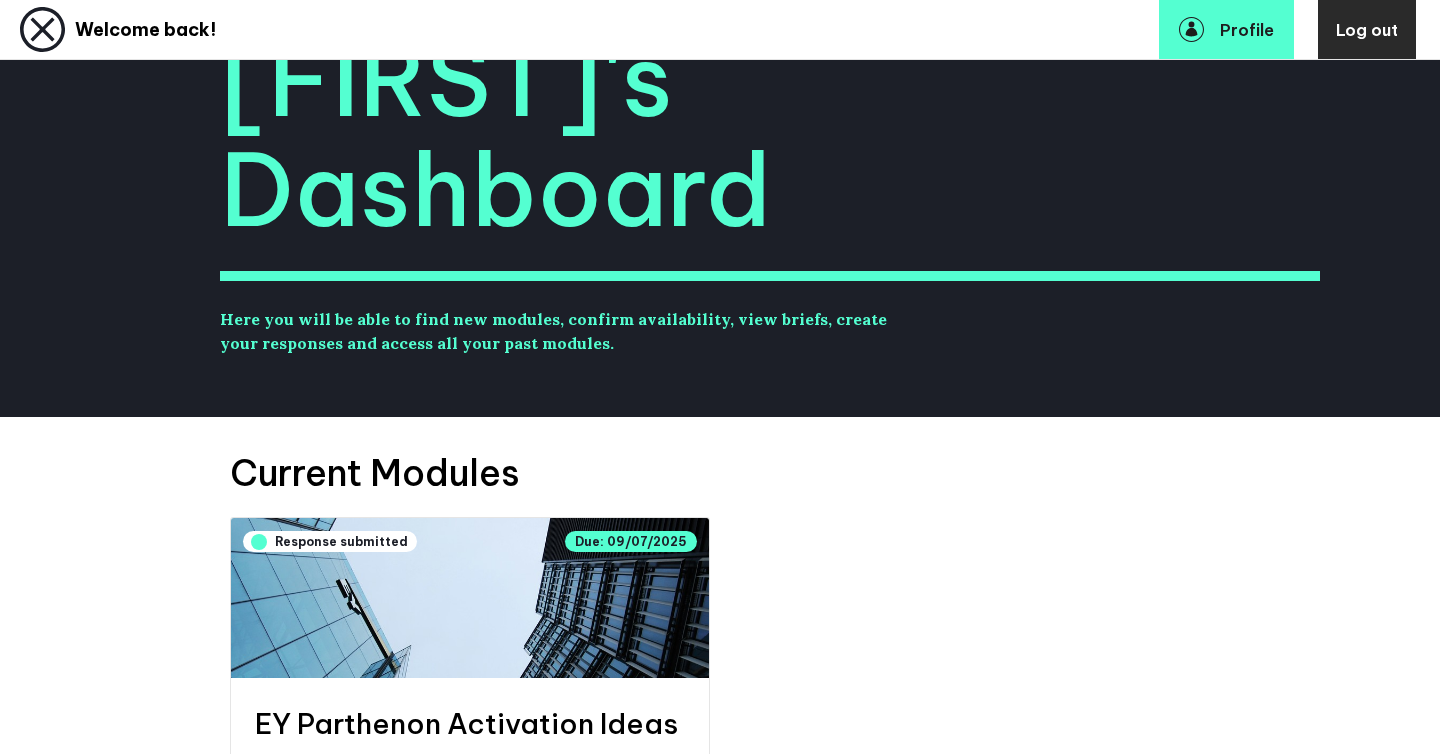 scroll, scrollTop: 157, scrollLeft: 0, axis: vertical 